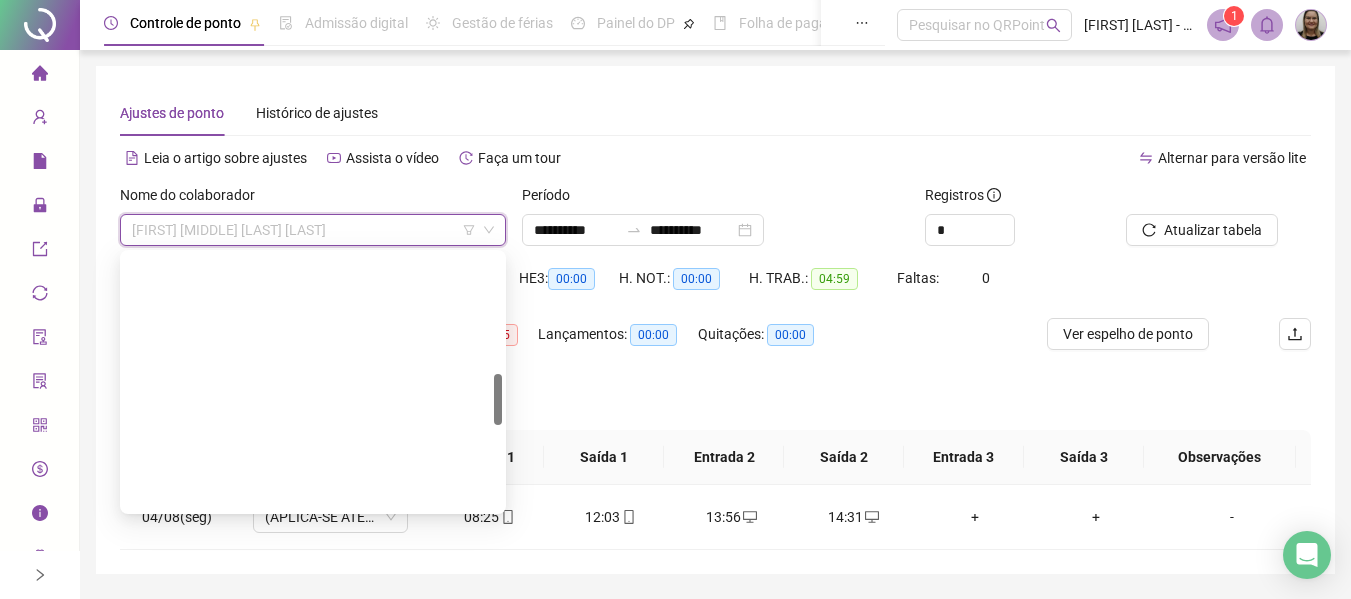 scroll, scrollTop: 61, scrollLeft: 0, axis: vertical 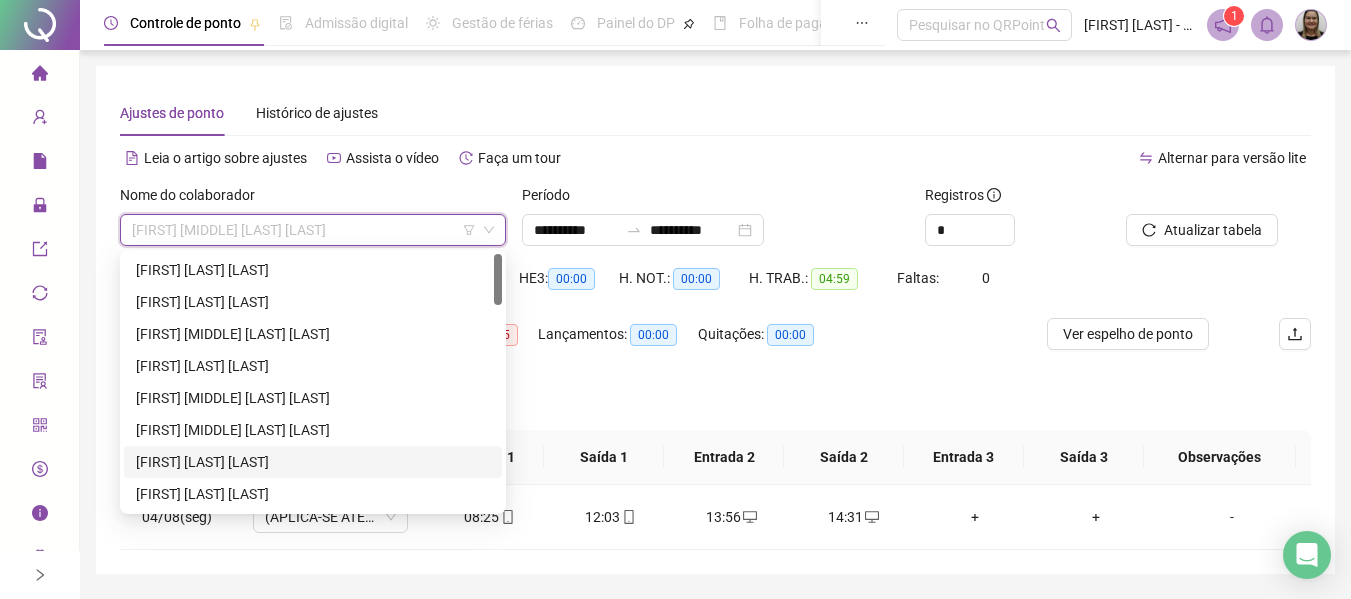 click on "[FIRST] [LAST] [LAST]" at bounding box center [313, 462] 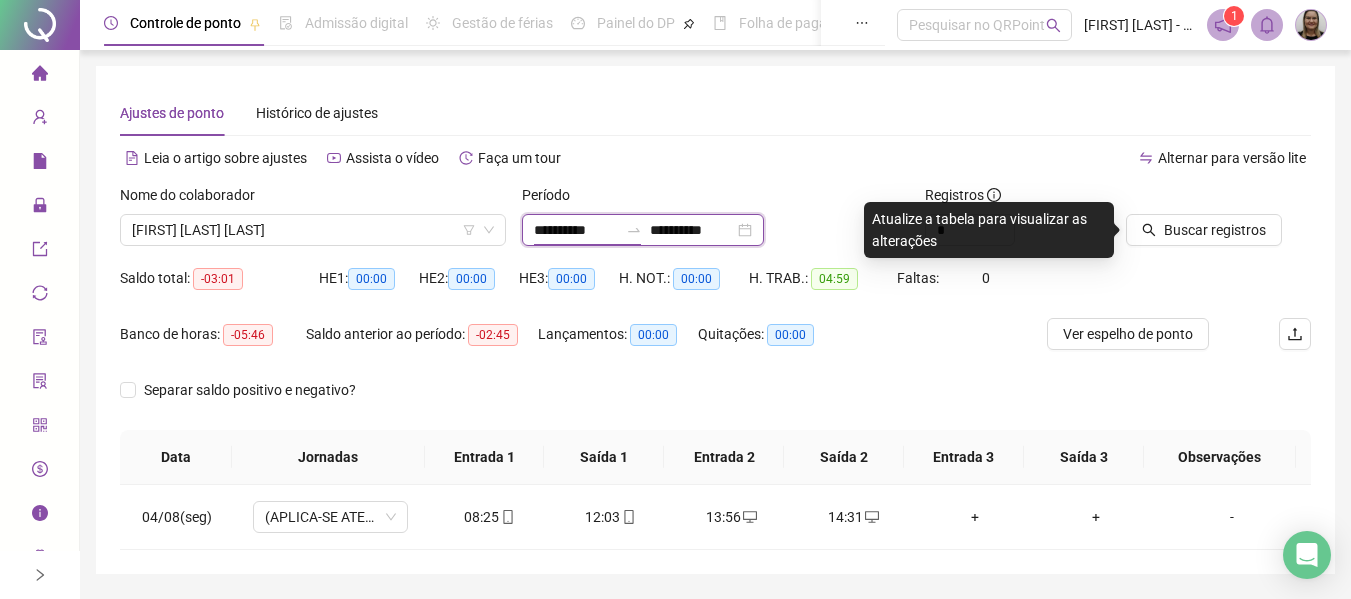 click on "**********" at bounding box center [576, 230] 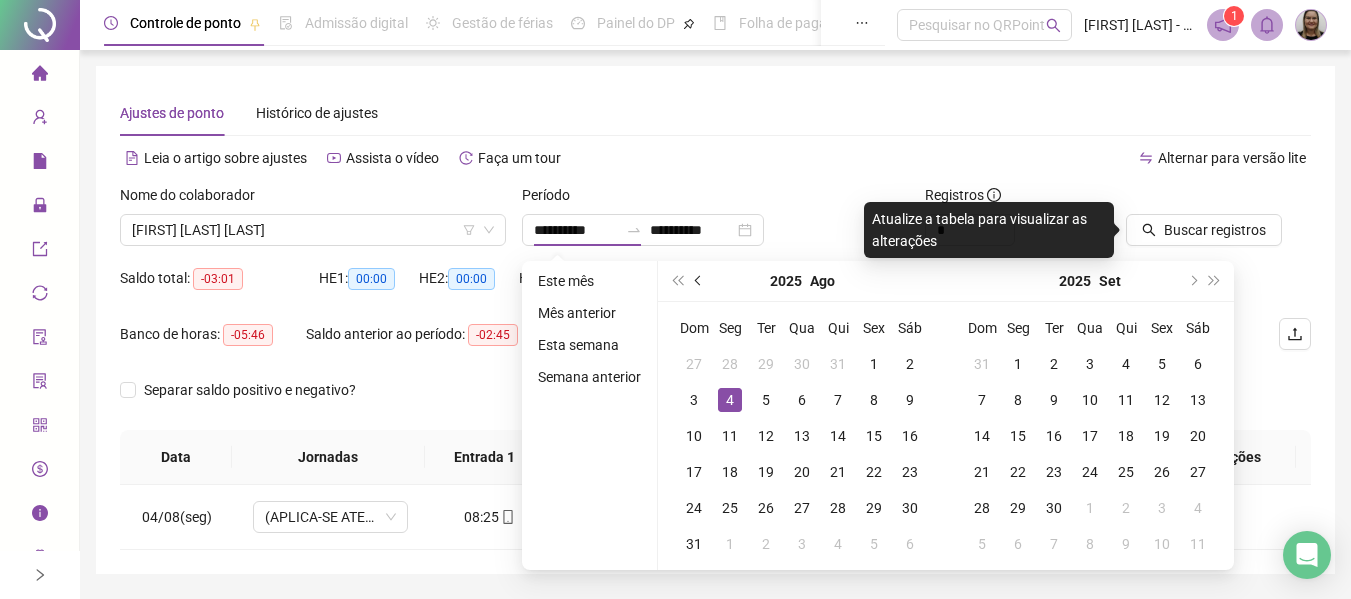 click at bounding box center (700, 281) 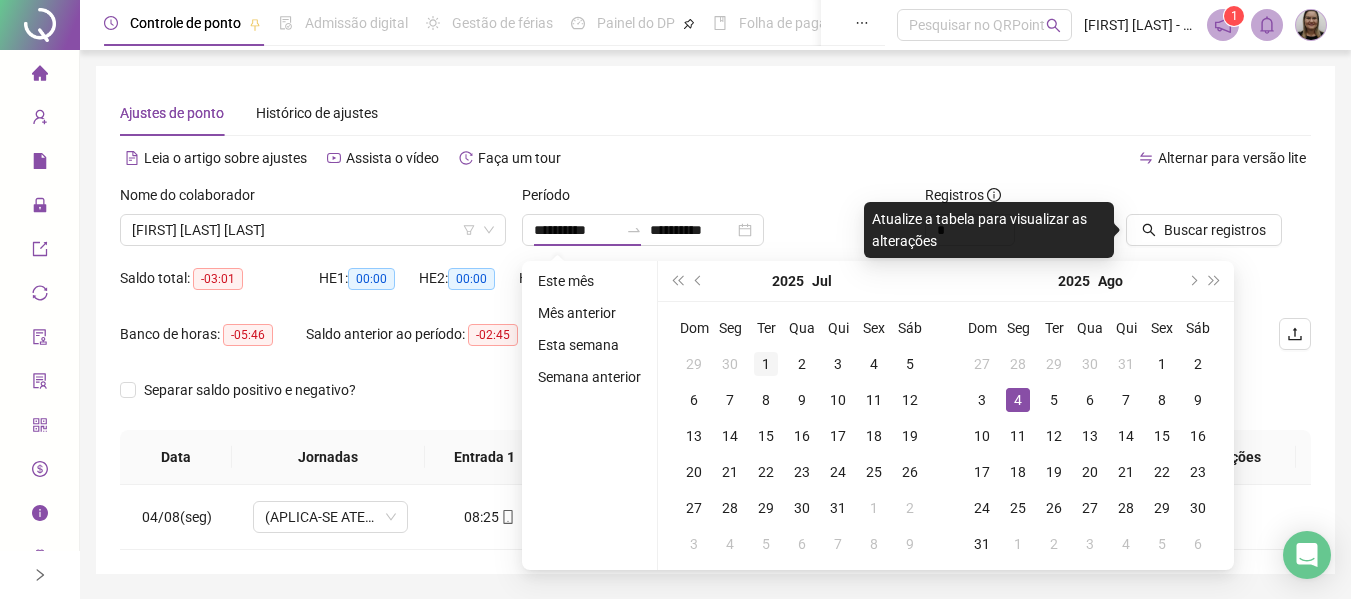 type on "**********" 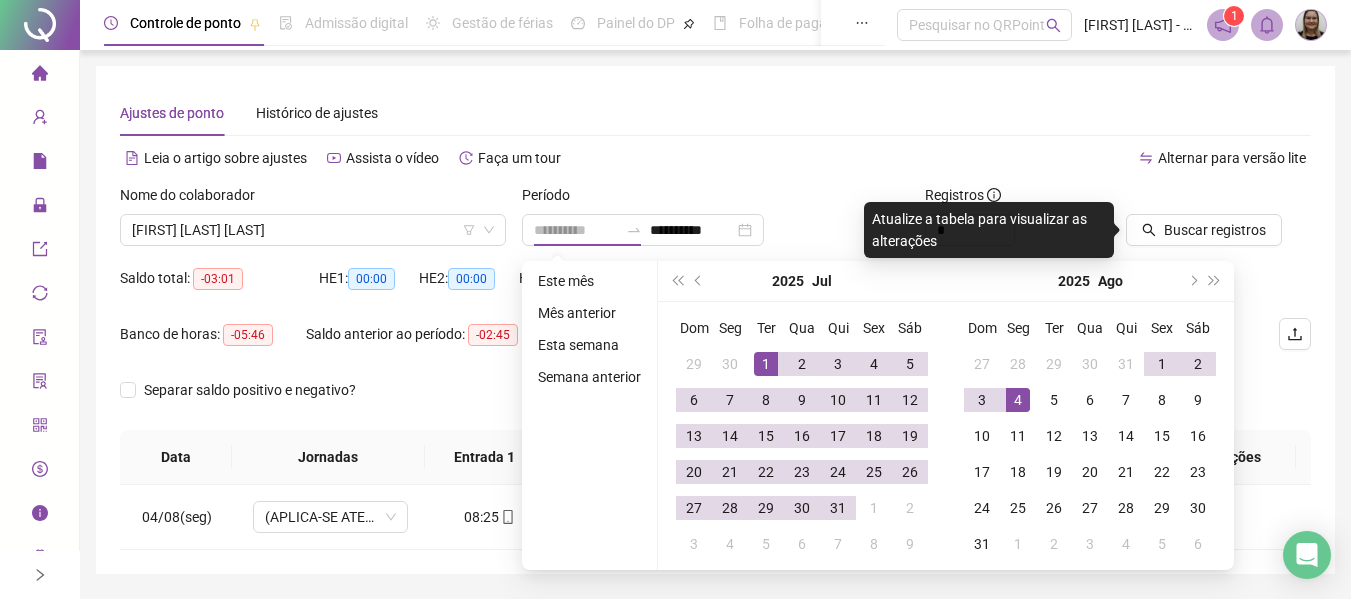 click on "1" at bounding box center (766, 364) 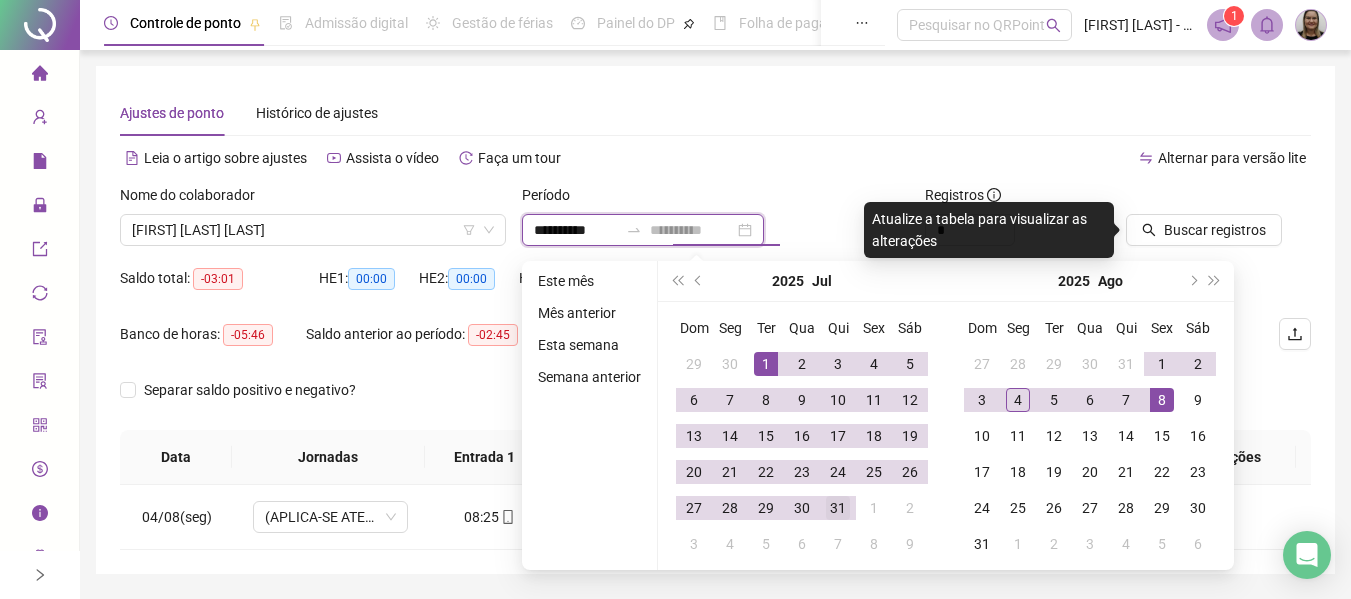 type on "**********" 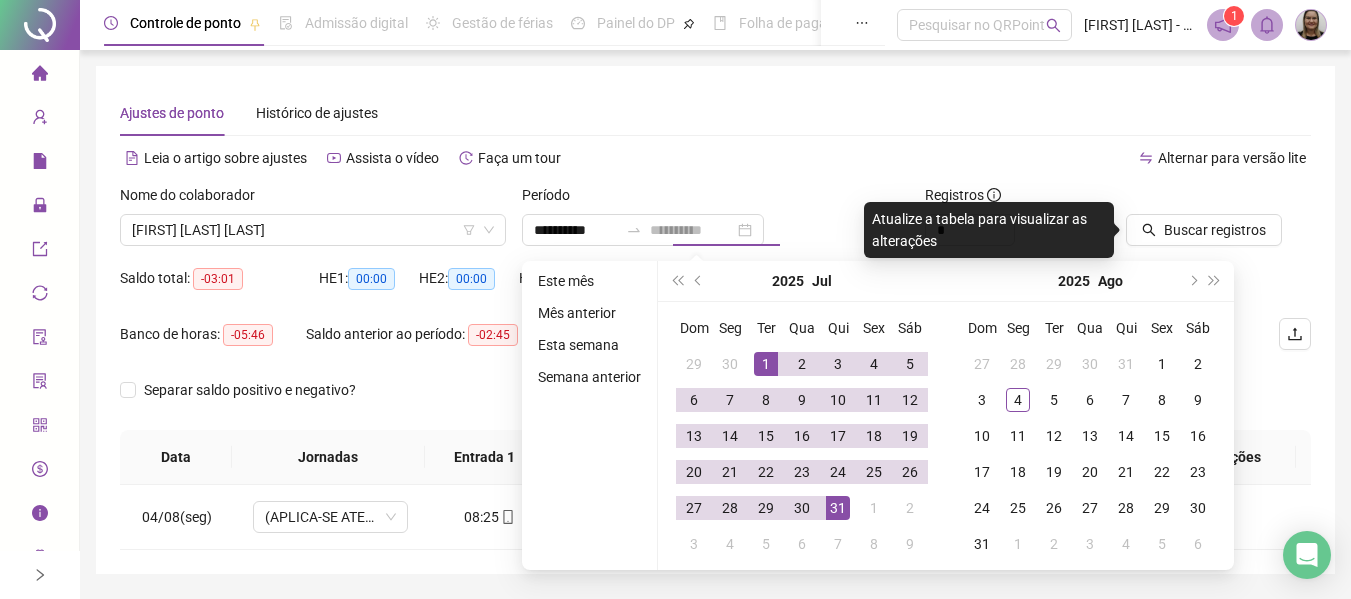 click on "31" at bounding box center (838, 508) 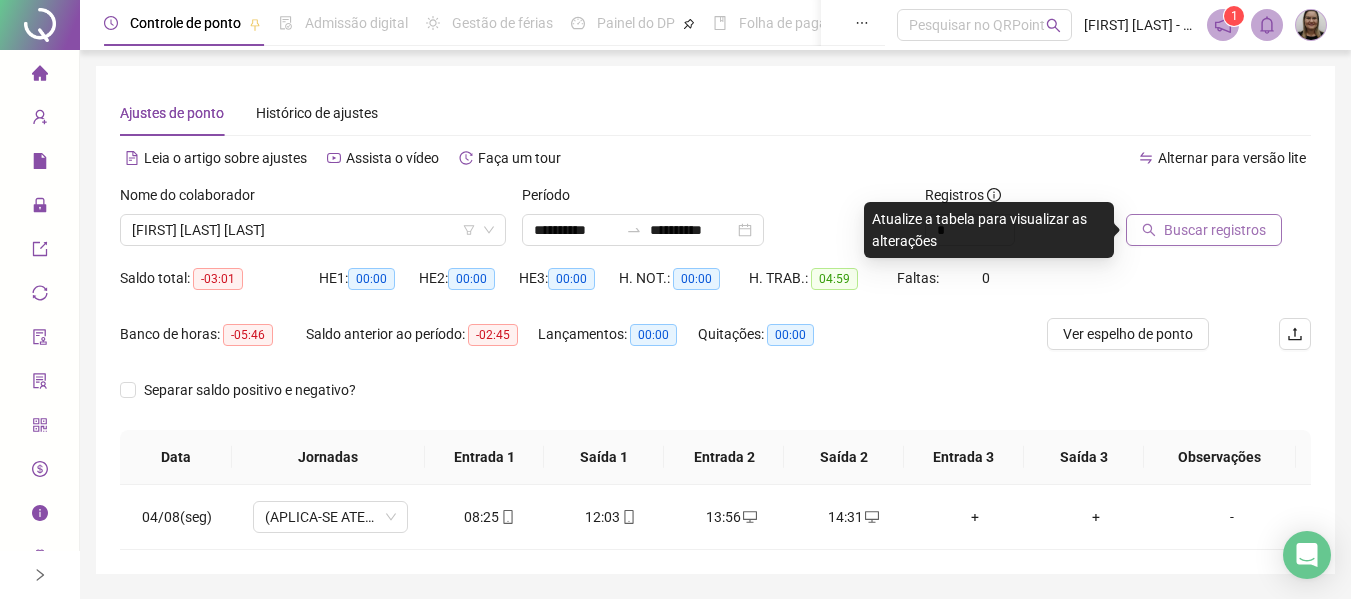 click on "Buscar registros" at bounding box center [1215, 230] 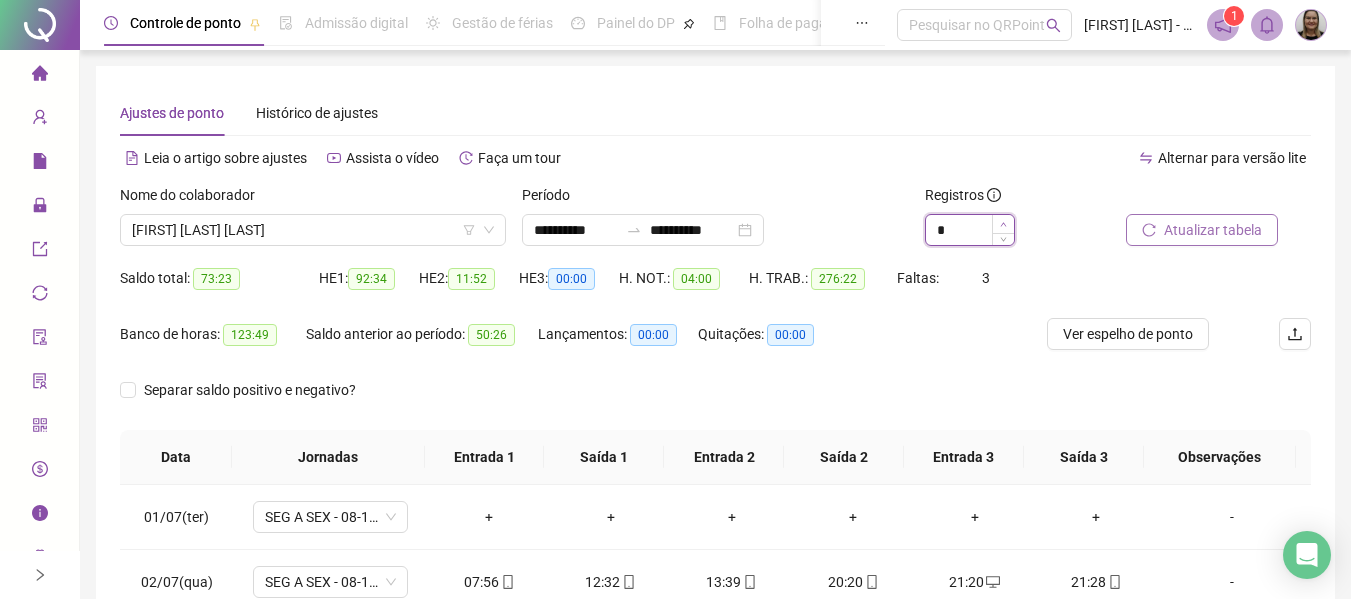 click at bounding box center [1003, 224] 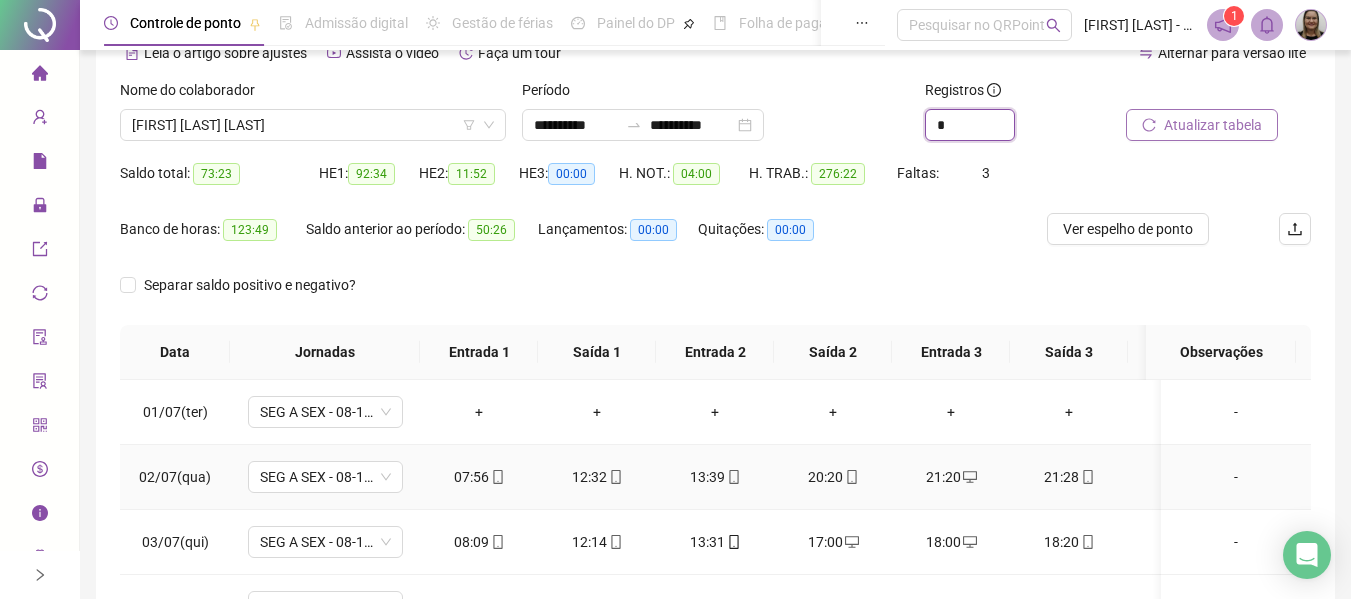 scroll, scrollTop: 100, scrollLeft: 0, axis: vertical 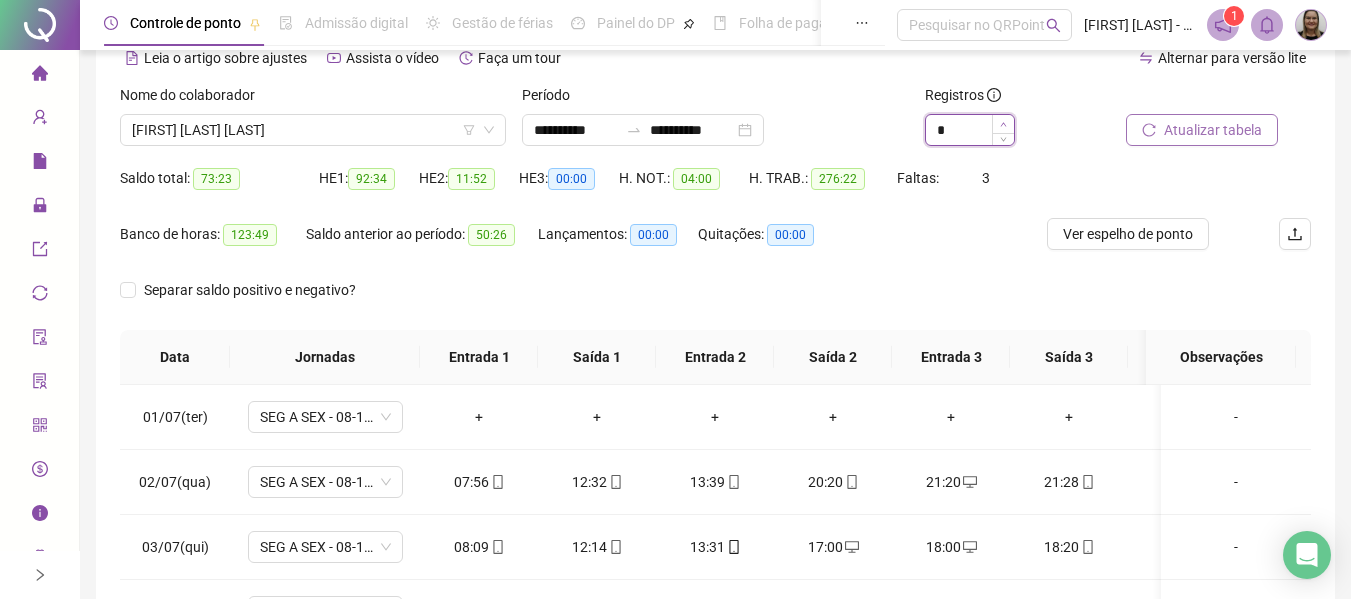 click 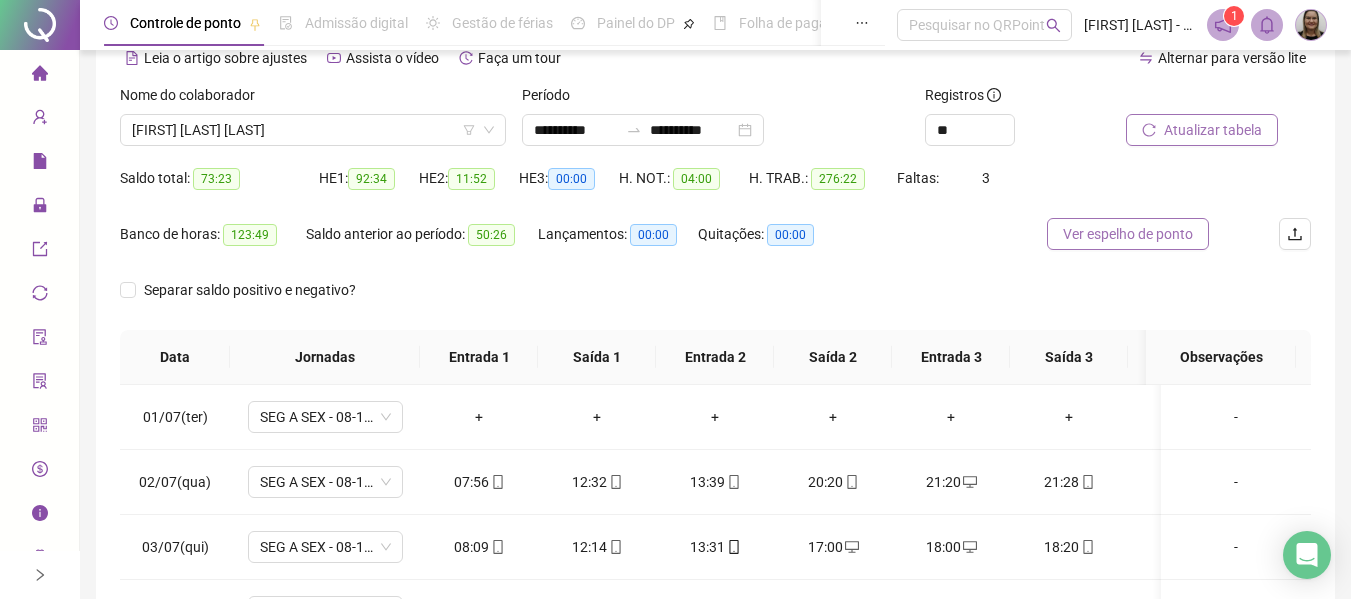 click on "Ver espelho de ponto" at bounding box center (1128, 234) 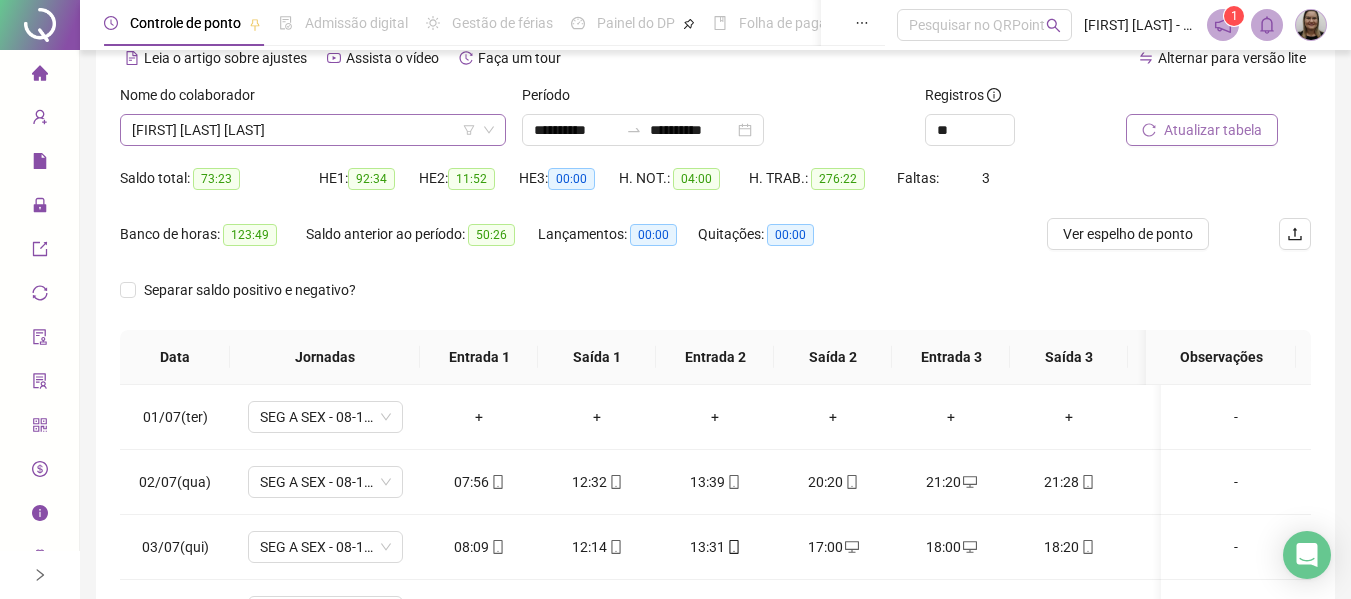click on "[FIRST] [LAST] [LAST]" at bounding box center [313, 130] 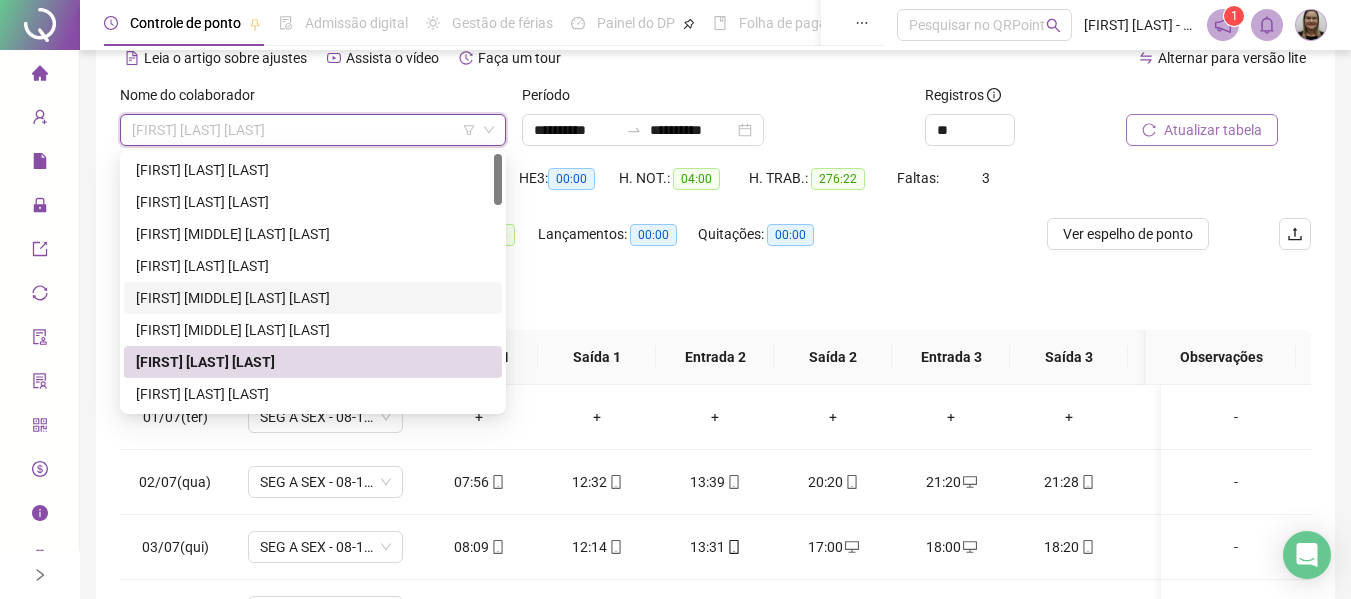 scroll, scrollTop: 100, scrollLeft: 0, axis: vertical 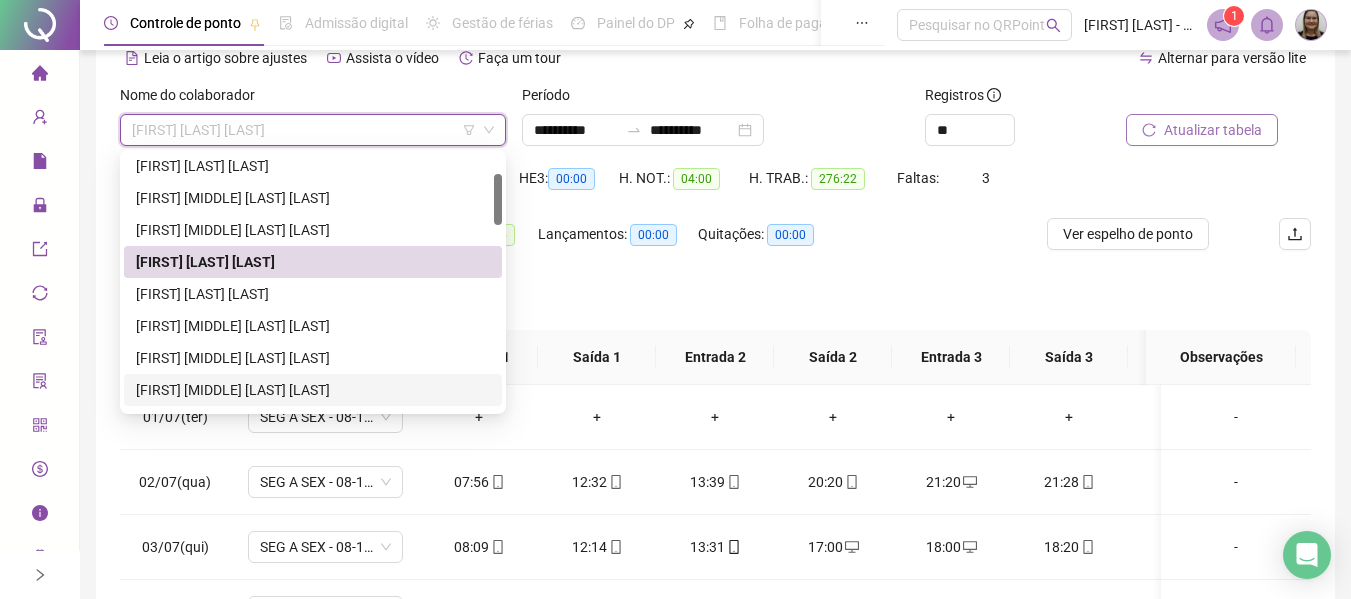 click on "[FIRST] [MIDDLE] [LAST] [LAST]" at bounding box center [313, 390] 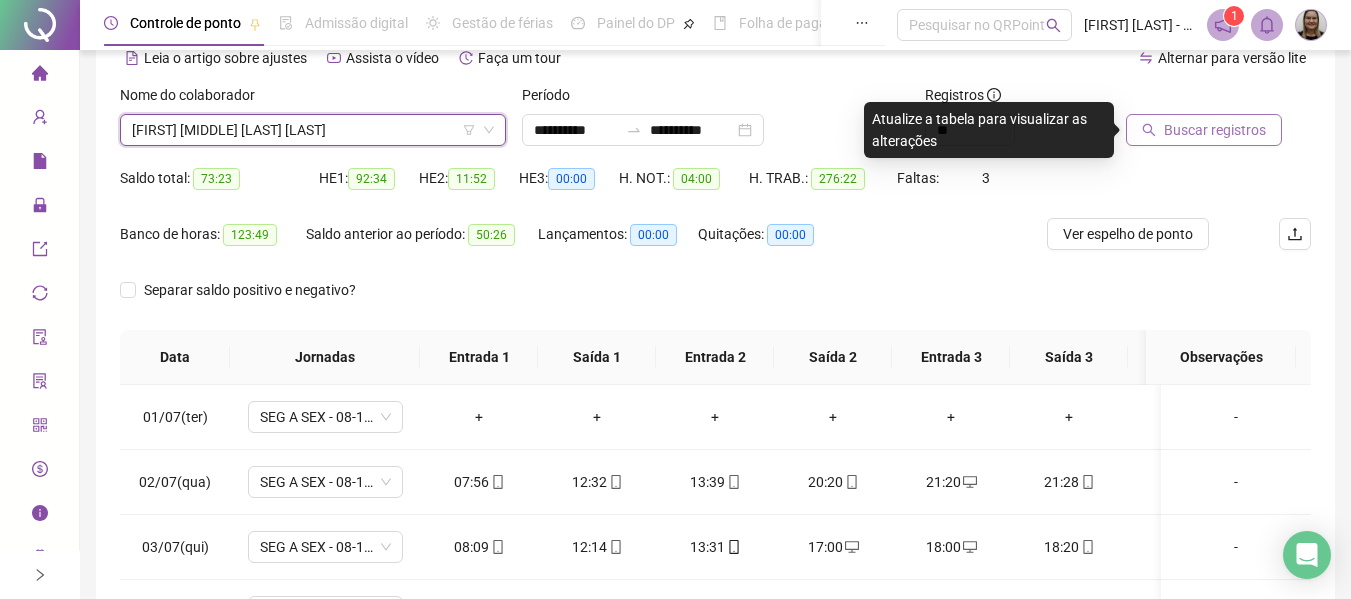 click on "Buscar registros" at bounding box center [1215, 130] 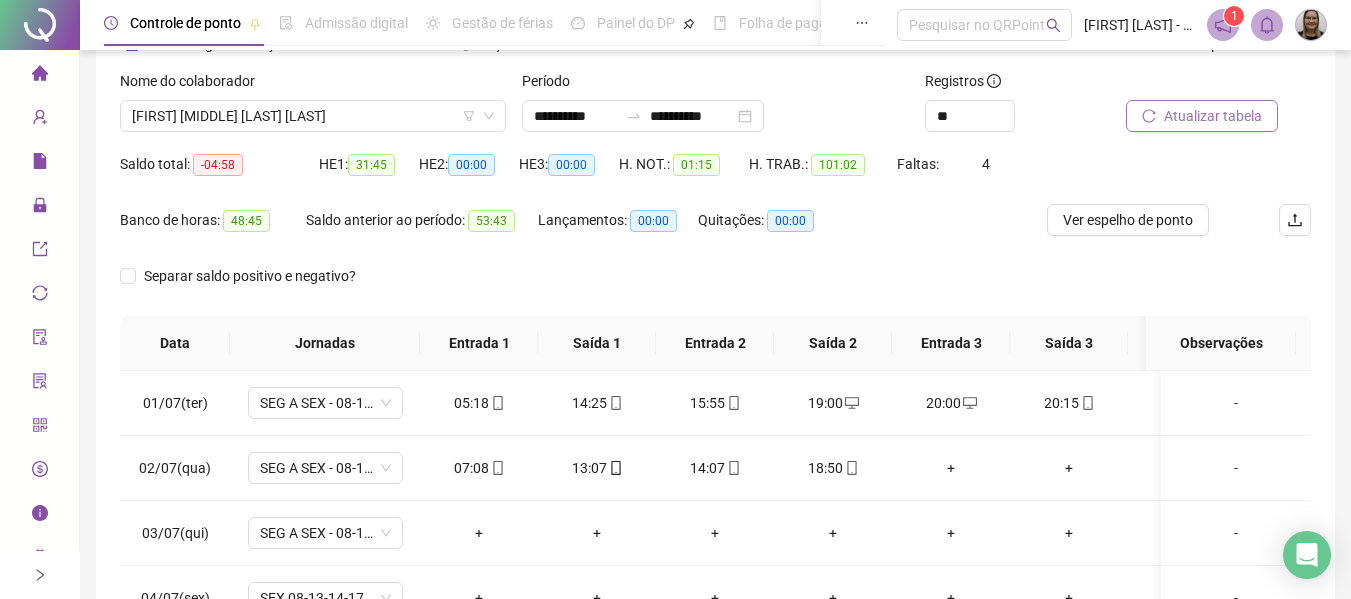 scroll, scrollTop: 200, scrollLeft: 0, axis: vertical 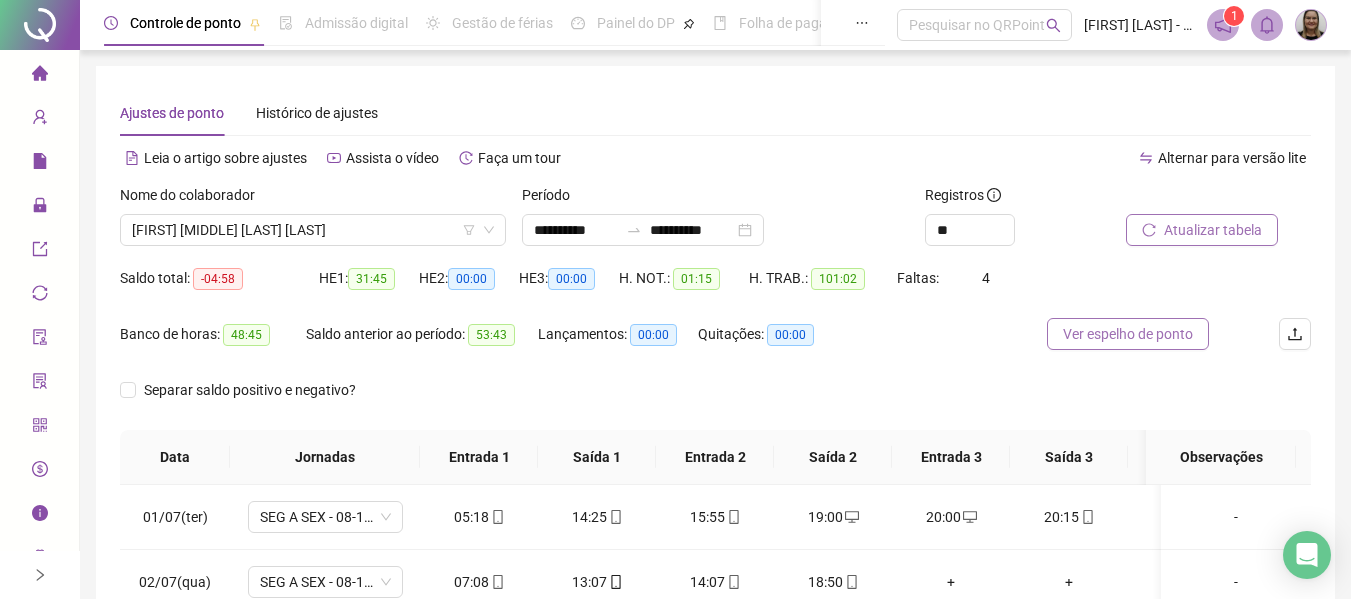 click on "Ver espelho de ponto" at bounding box center [1128, 334] 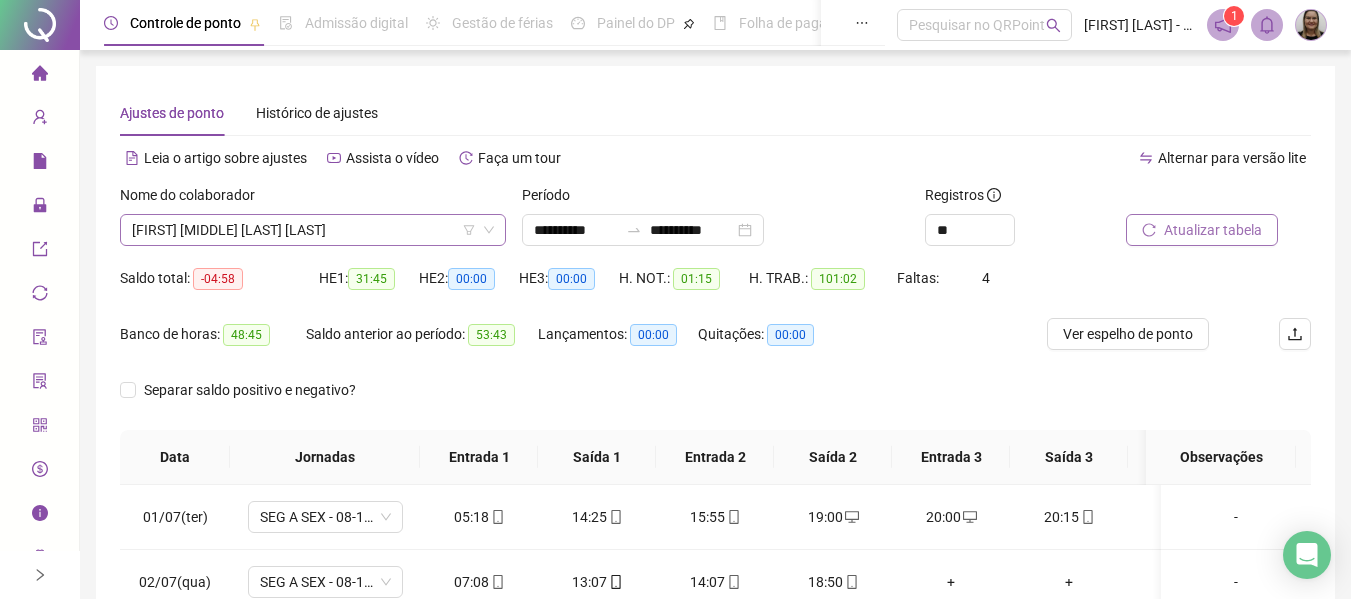 click on "[FIRST] [MIDDLE] [LAST] [LAST]" at bounding box center (313, 230) 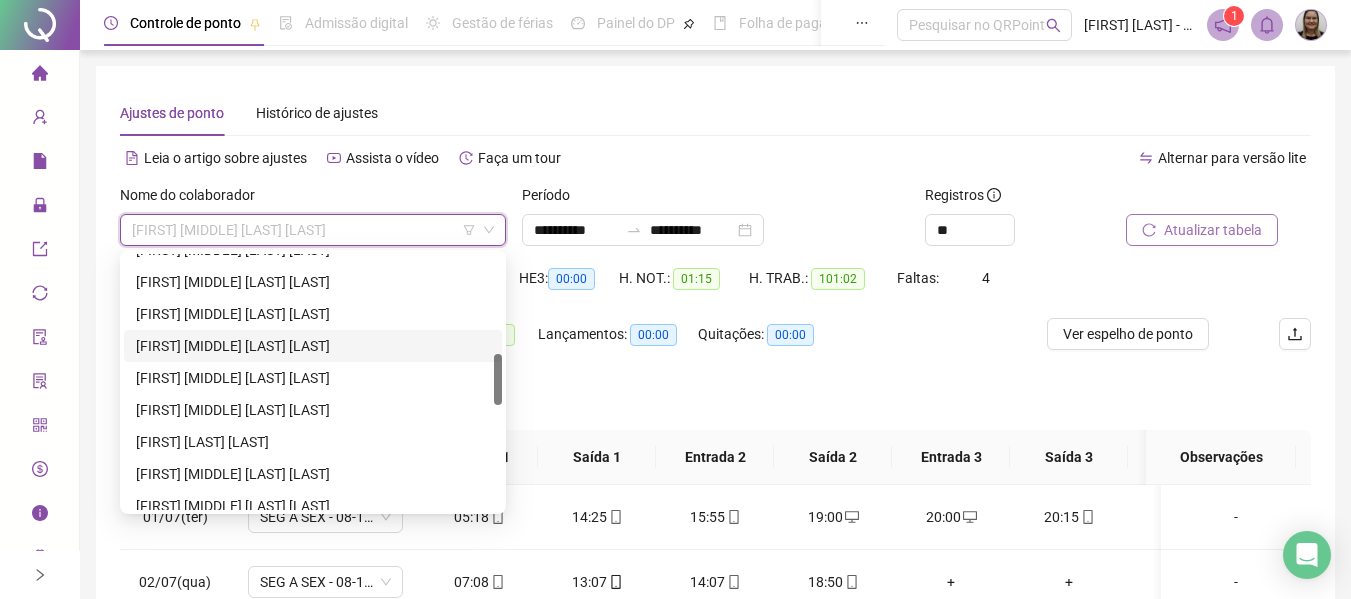 scroll, scrollTop: 300, scrollLeft: 0, axis: vertical 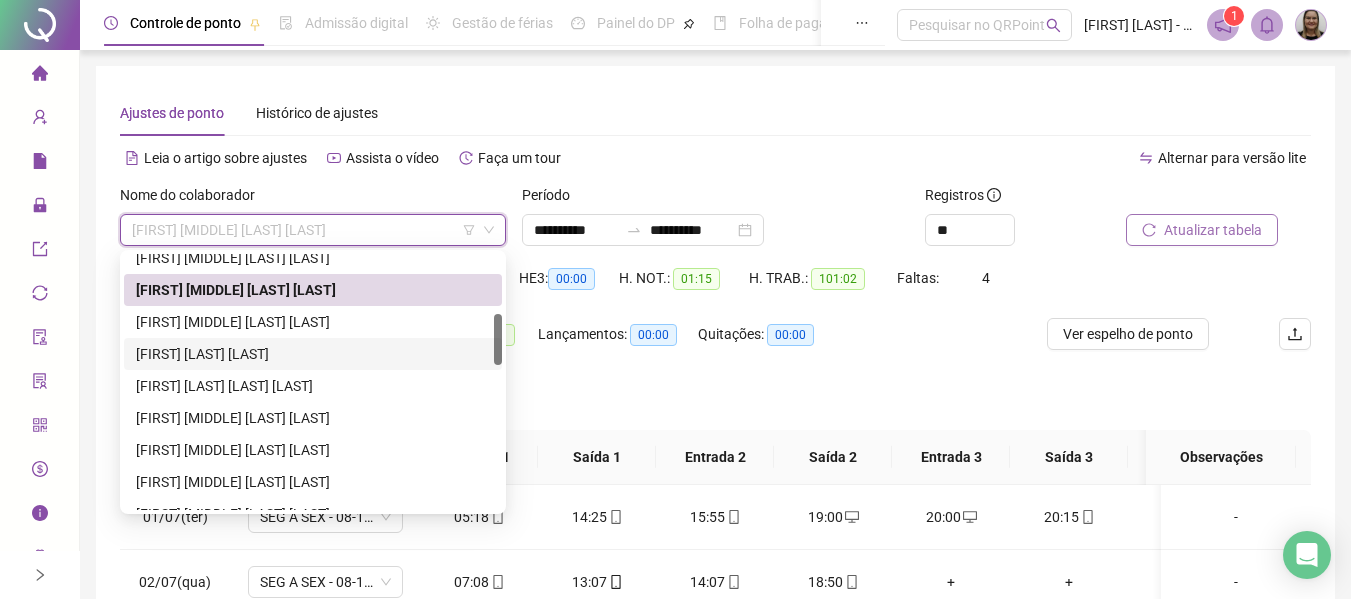 click on "[FIRST] [LAST] [LAST]" at bounding box center (313, 354) 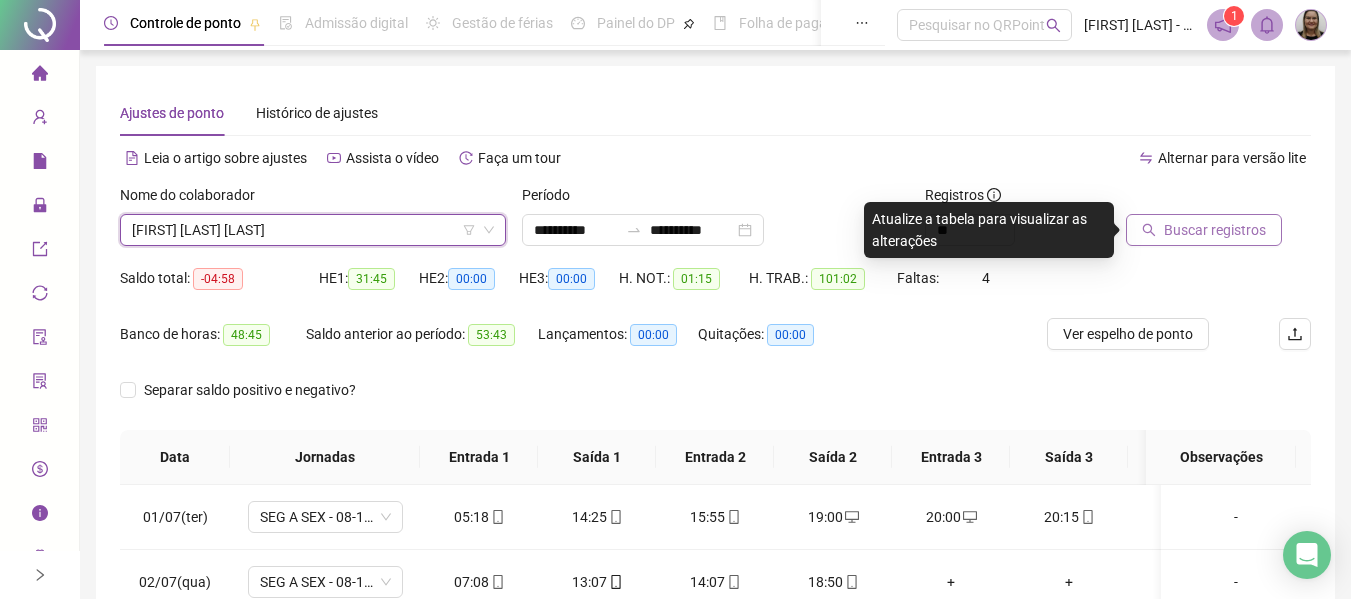 click on "Buscar registros" at bounding box center [1215, 230] 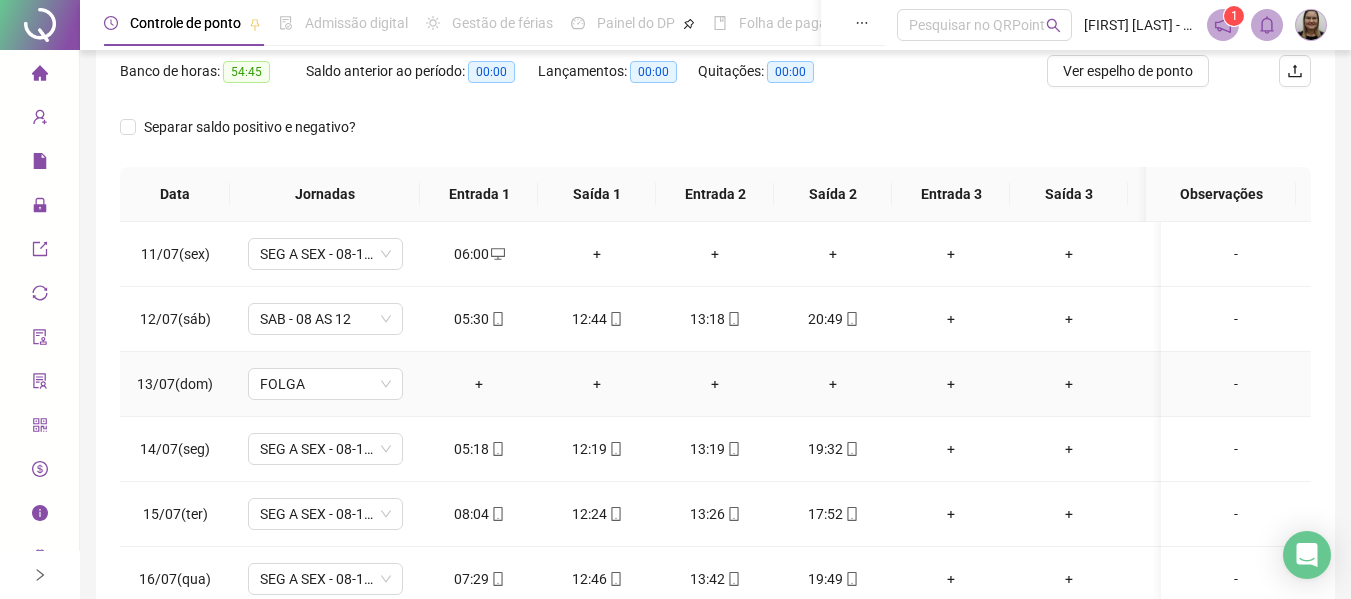 scroll, scrollTop: 300, scrollLeft: 0, axis: vertical 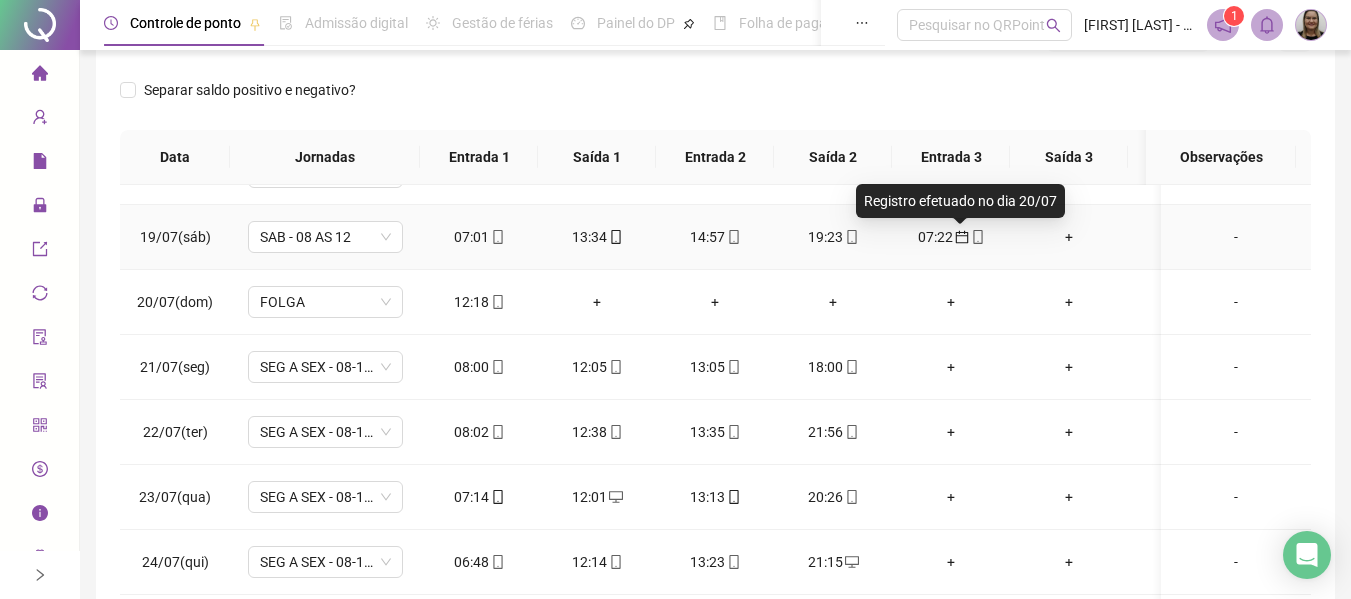 click 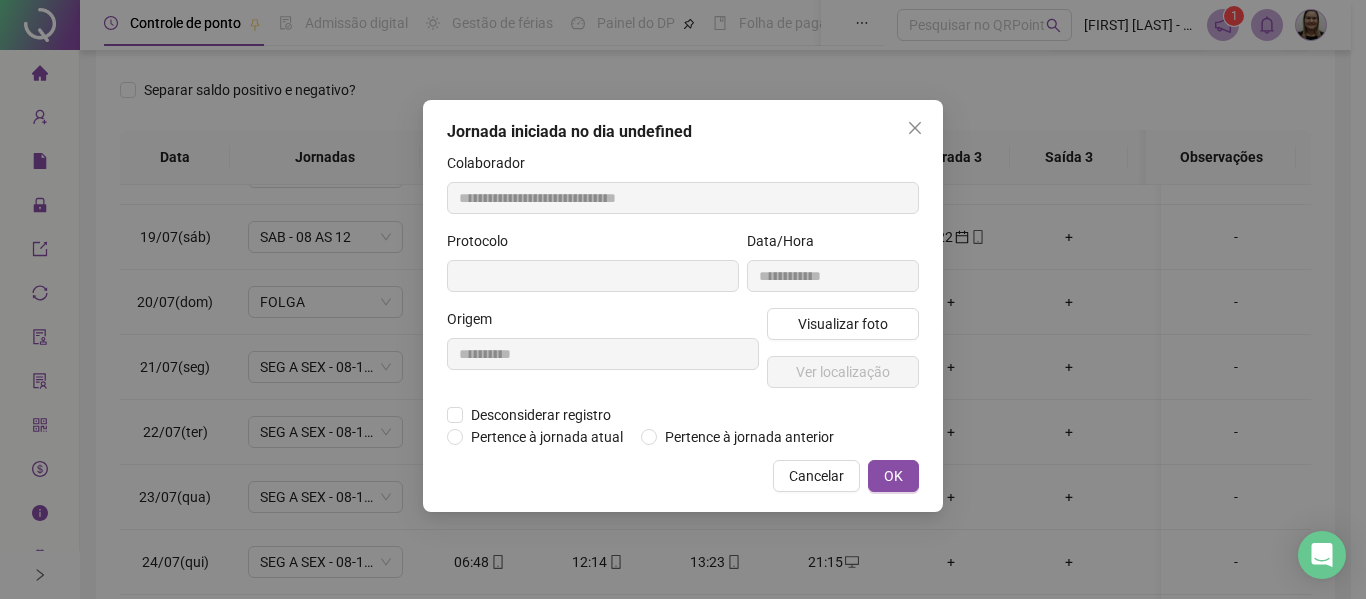 type on "**********" 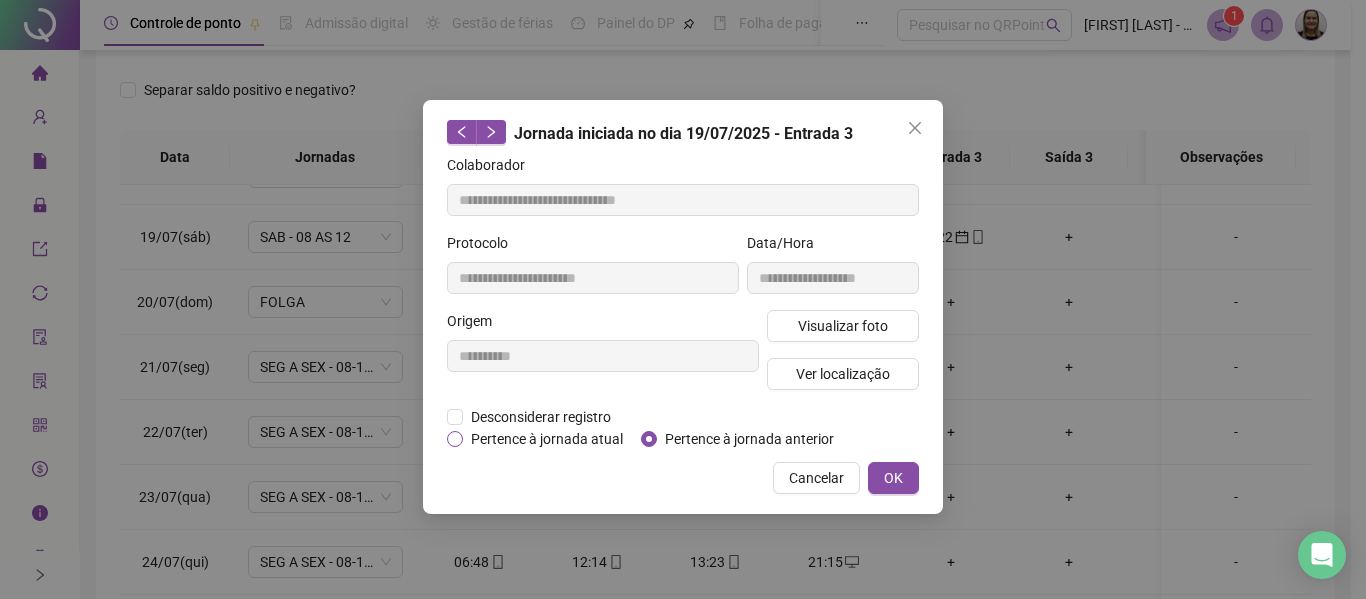 click on "Pertence à jornada atual" at bounding box center (547, 439) 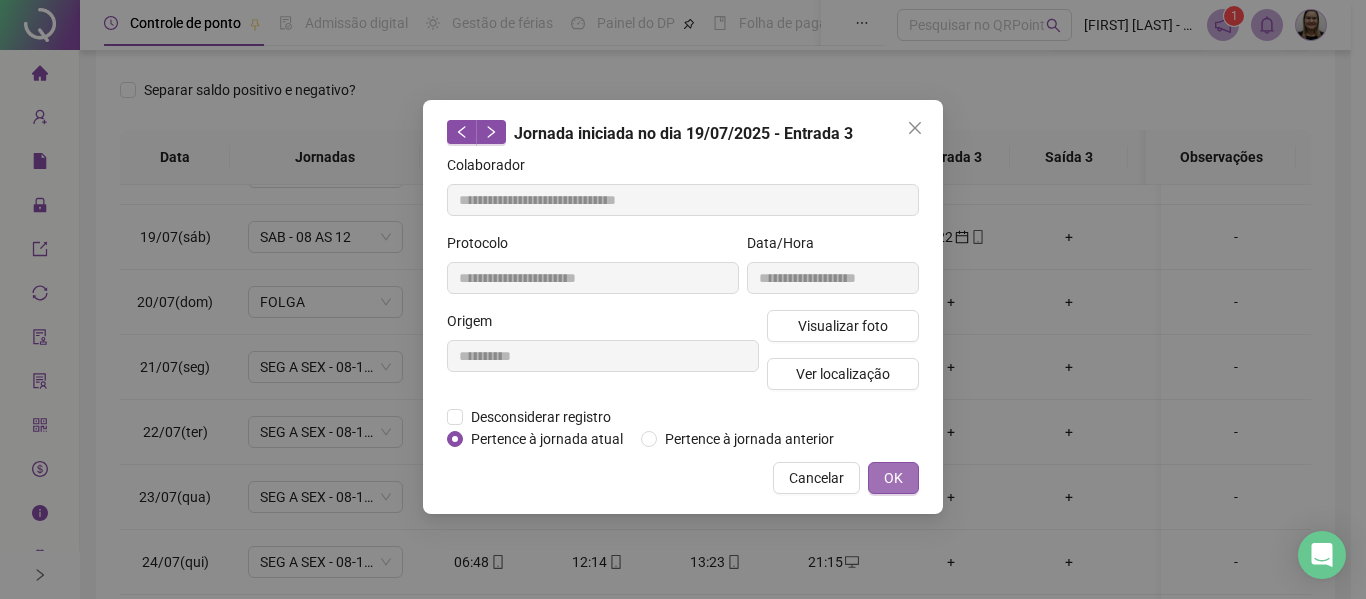 click on "OK" at bounding box center (893, 478) 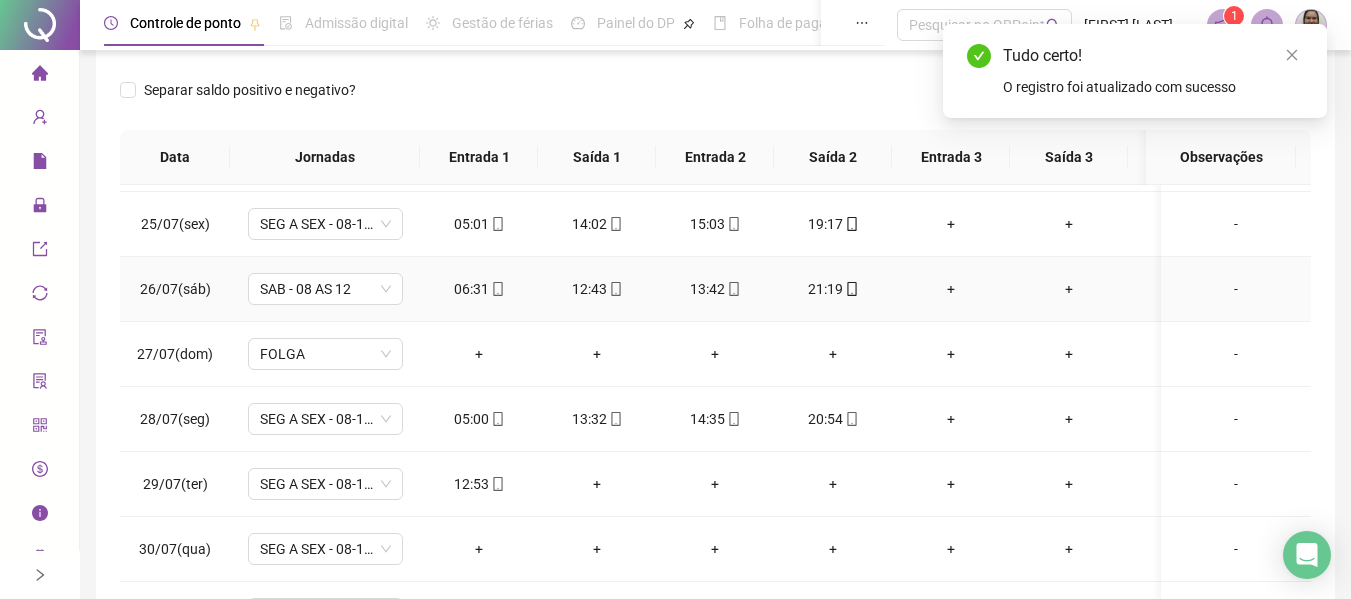 scroll, scrollTop: 953, scrollLeft: 0, axis: vertical 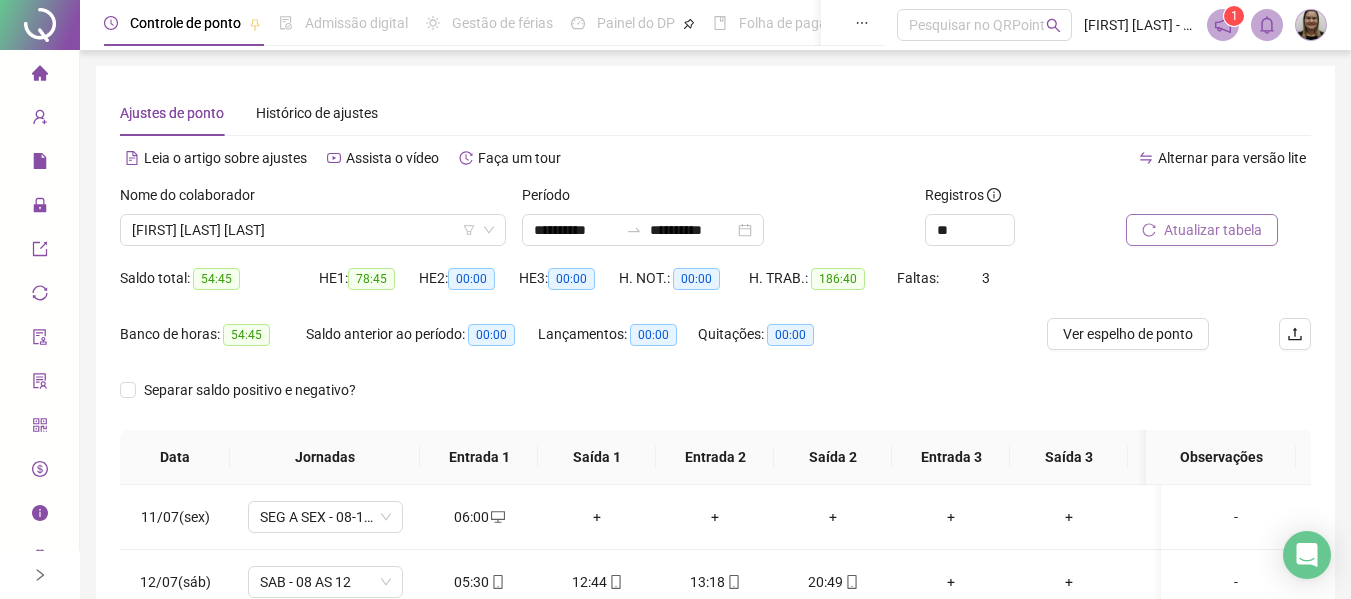 click on "Atualizar tabela" at bounding box center [1213, 230] 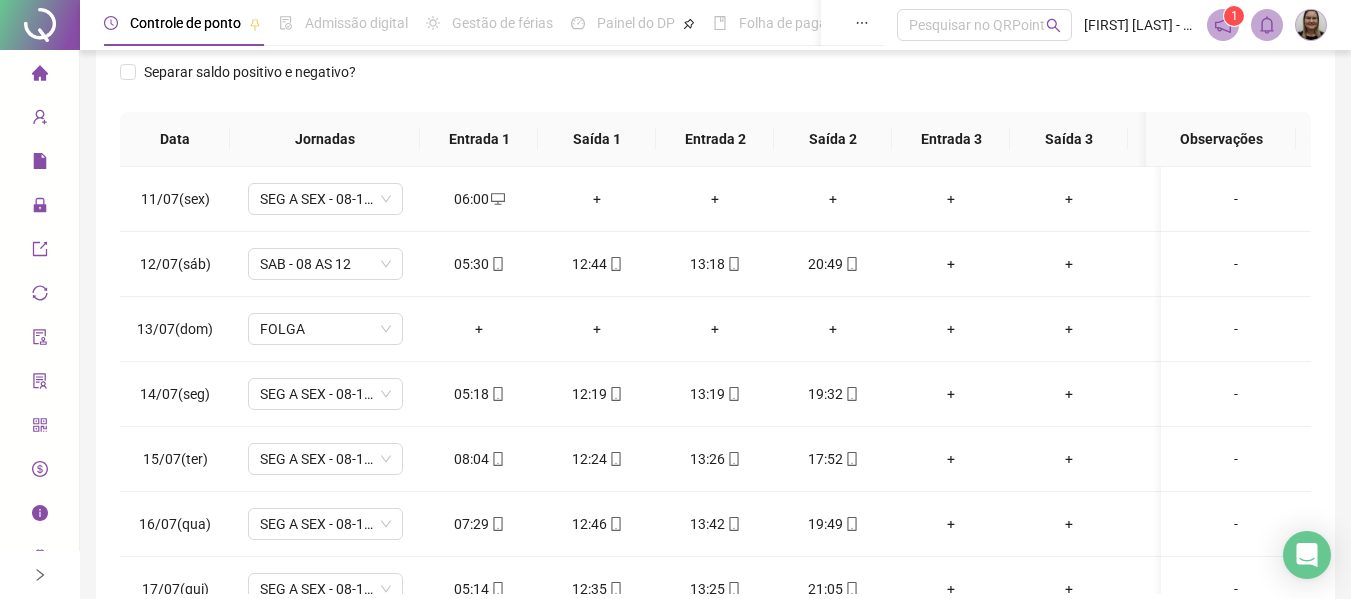 scroll, scrollTop: 400, scrollLeft: 0, axis: vertical 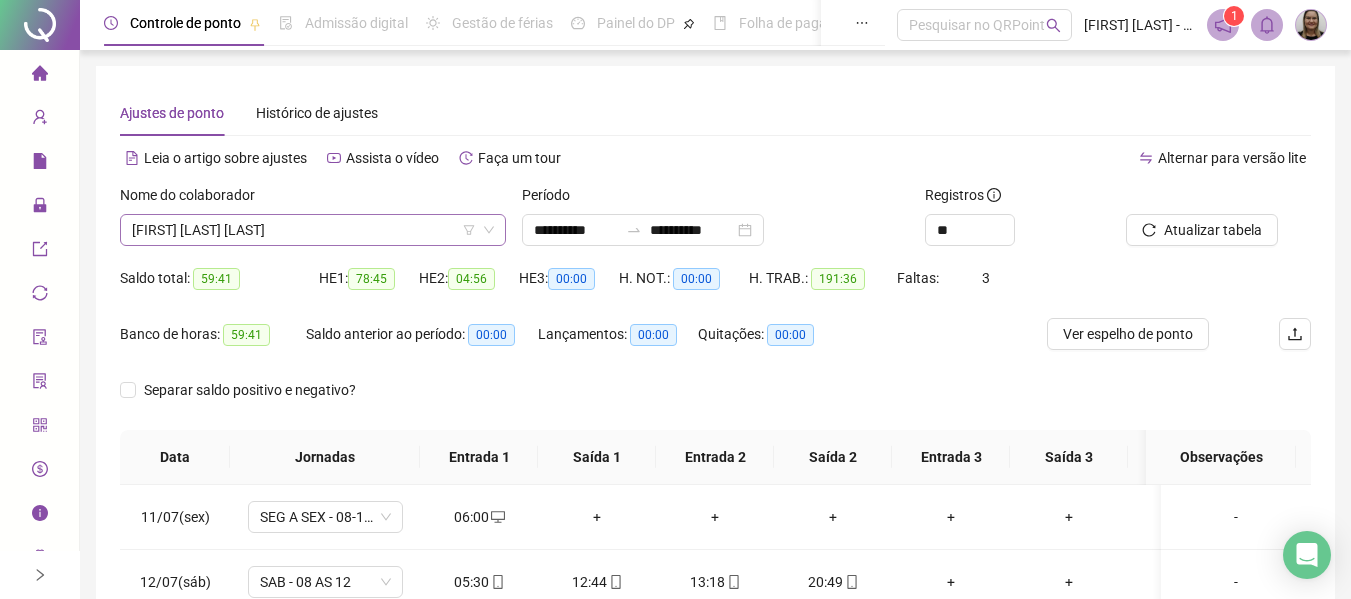 click on "[FIRST] [LAST] [LAST]" at bounding box center [313, 230] 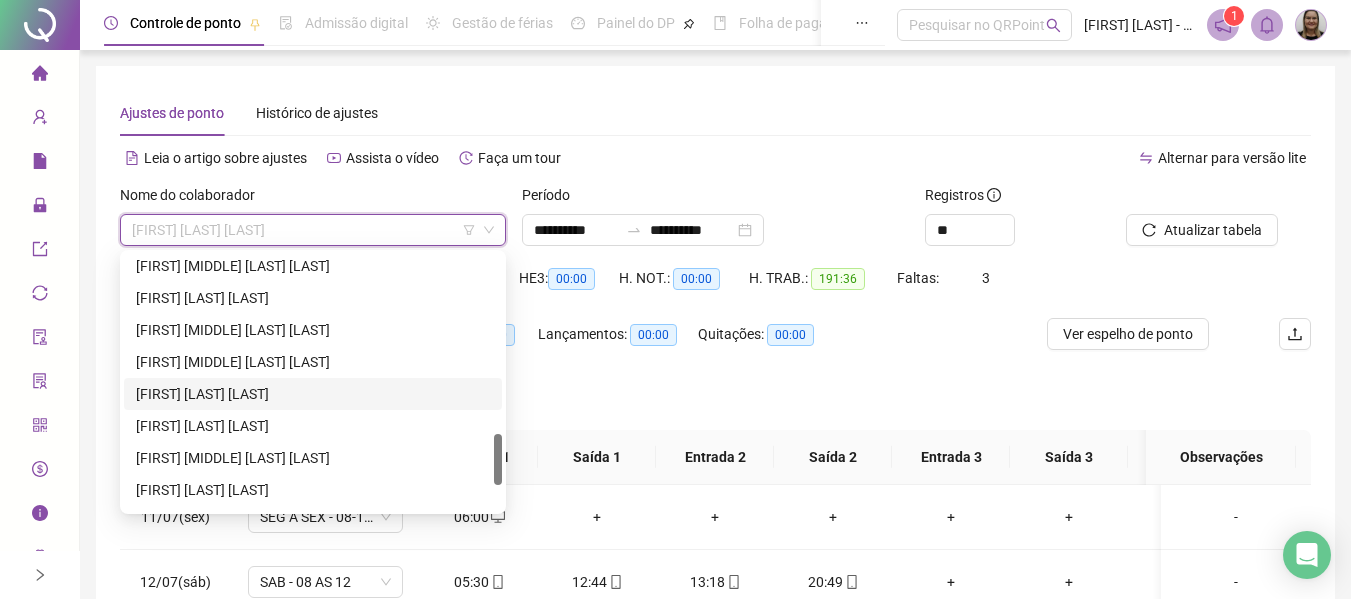 scroll, scrollTop: 1024, scrollLeft: 0, axis: vertical 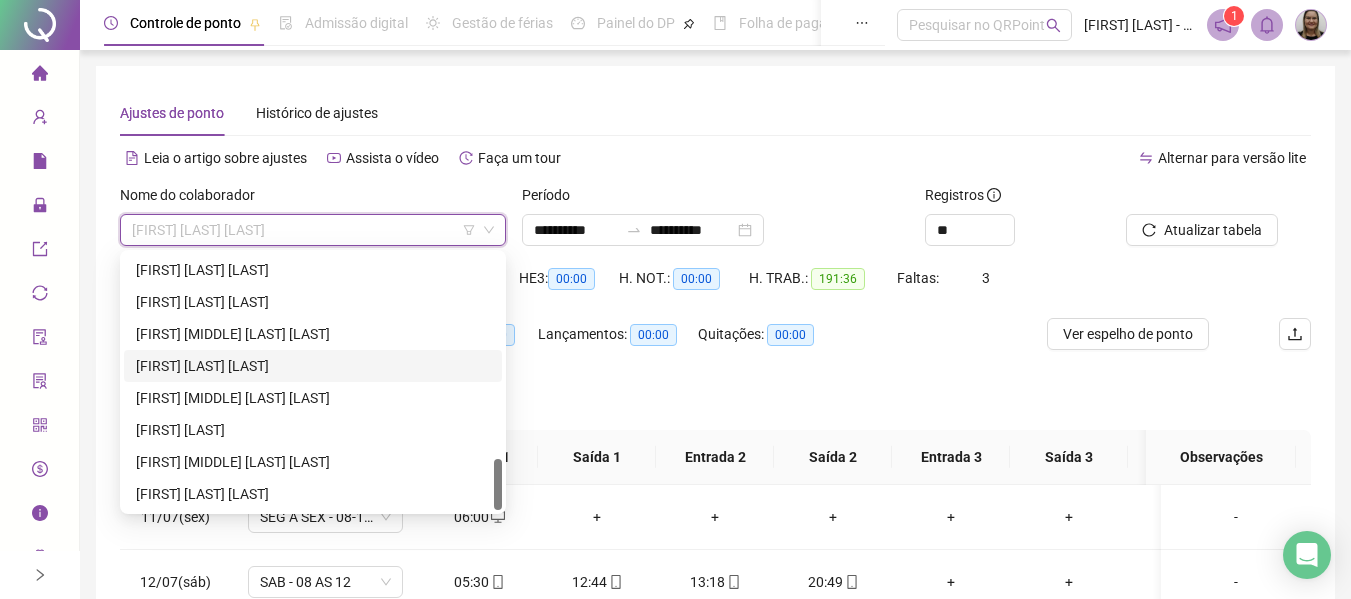 click on "[FIRST] [LAST] [LAST]" at bounding box center [313, 366] 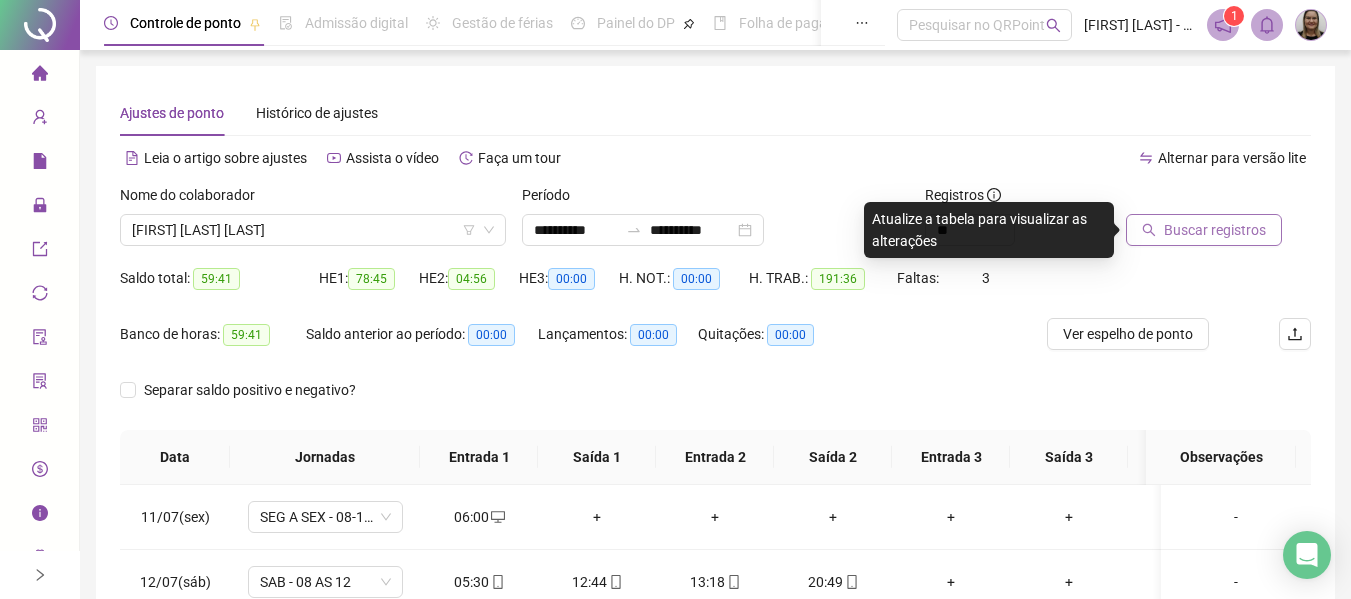 click on "Buscar registros" at bounding box center [1215, 230] 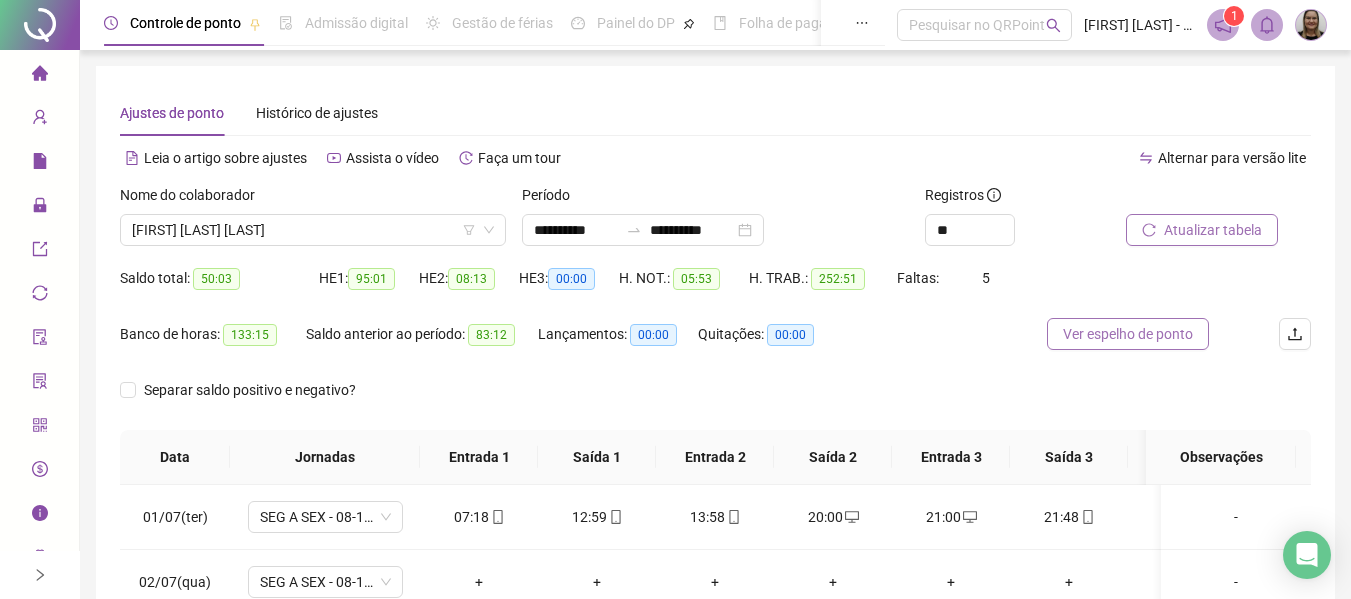 click on "Ver espelho de ponto" at bounding box center [1128, 334] 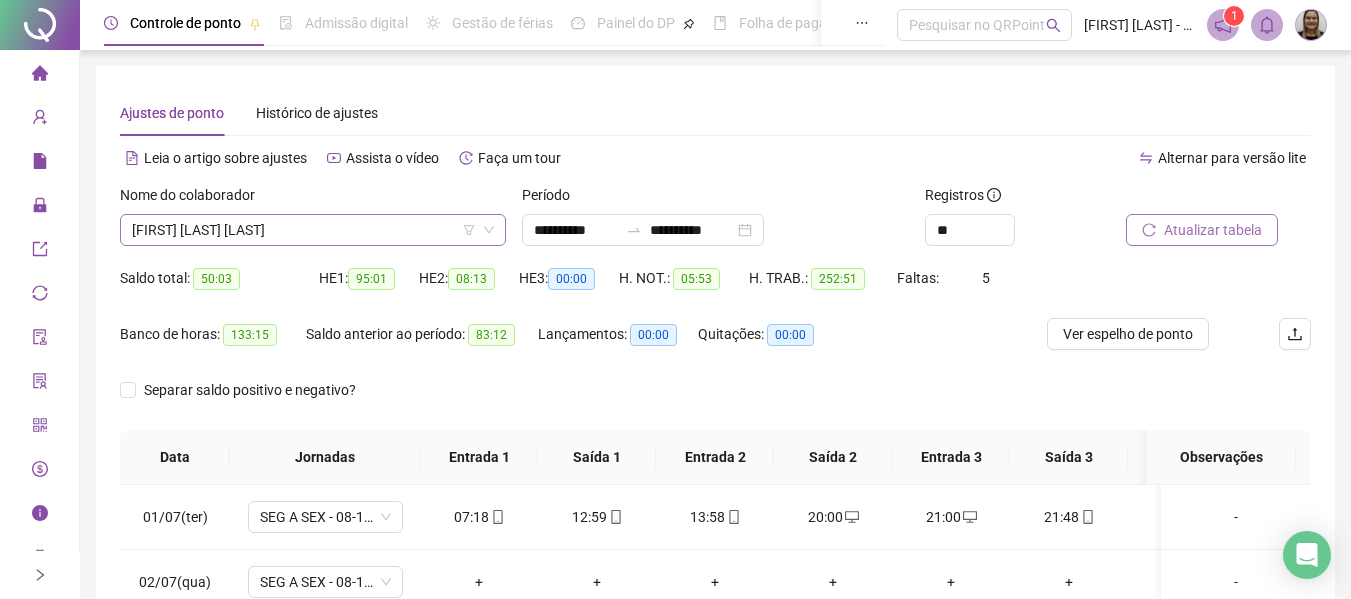 click on "[FIRST] [LAST] [LAST]" at bounding box center [313, 230] 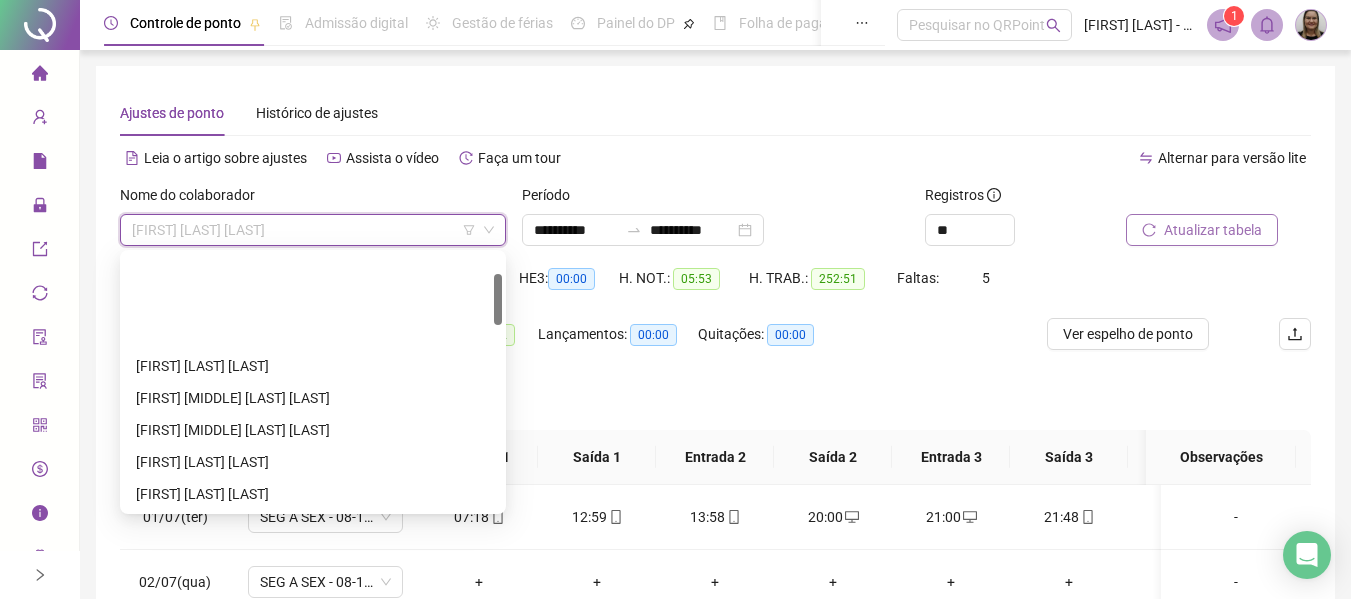scroll, scrollTop: 200, scrollLeft: 0, axis: vertical 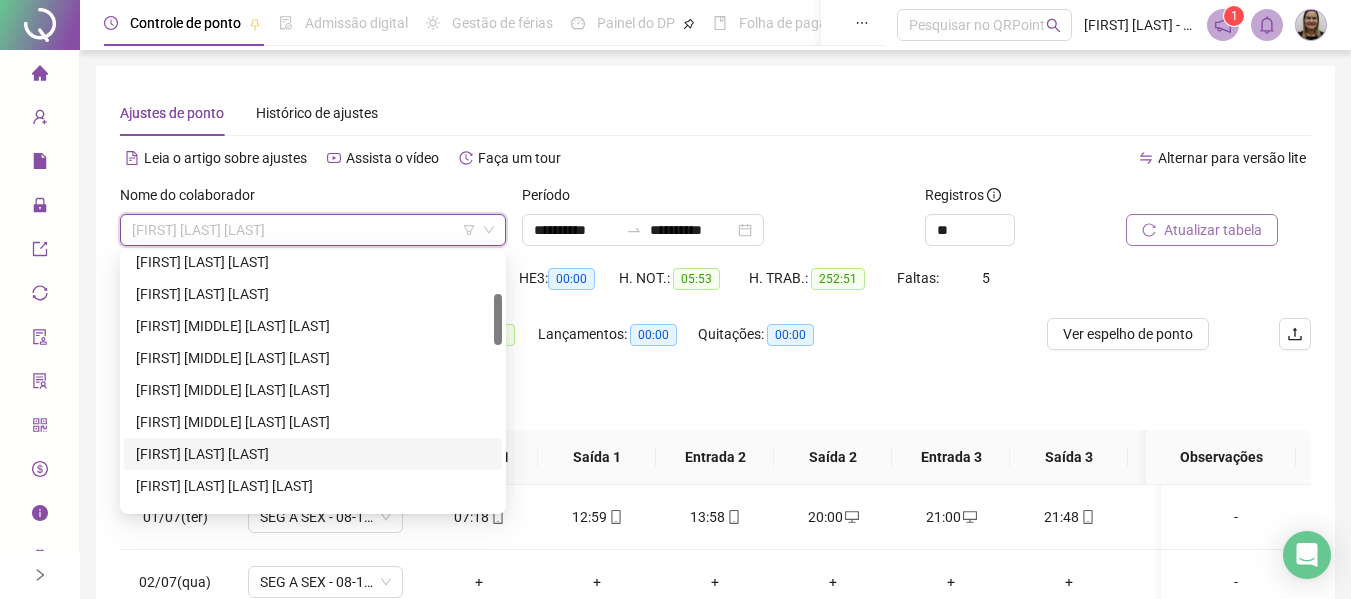 click on "[FIRST] [LAST] [LAST]" at bounding box center [313, 454] 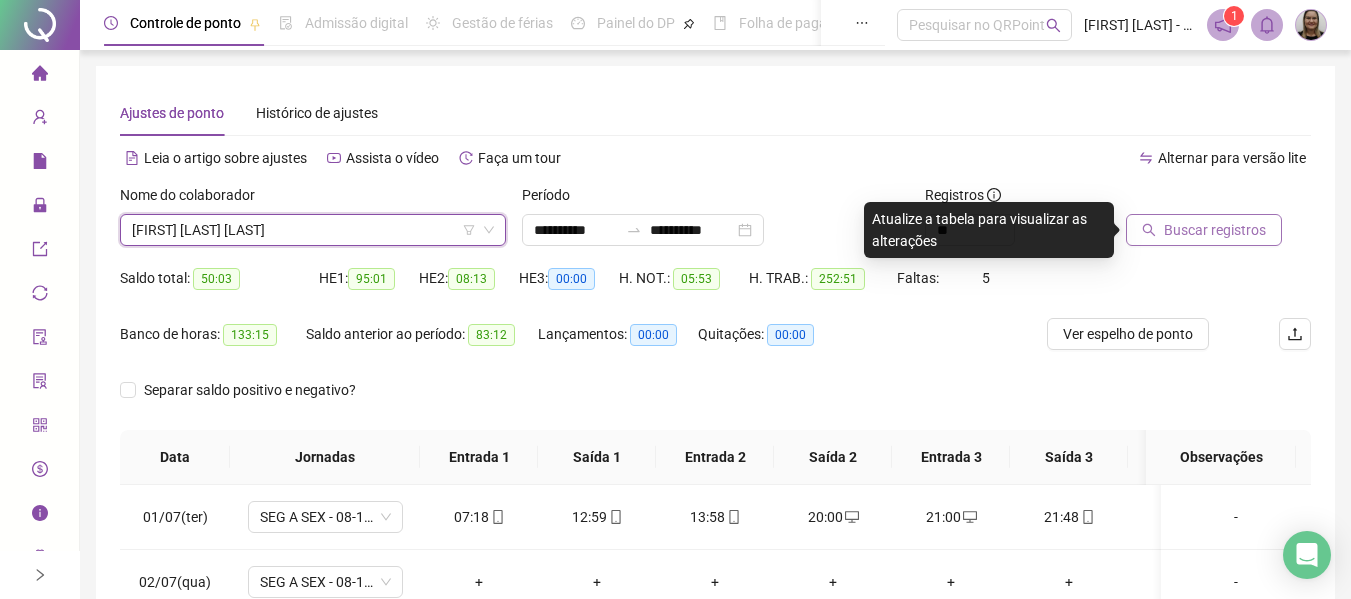 click on "Buscar registros" at bounding box center [1215, 230] 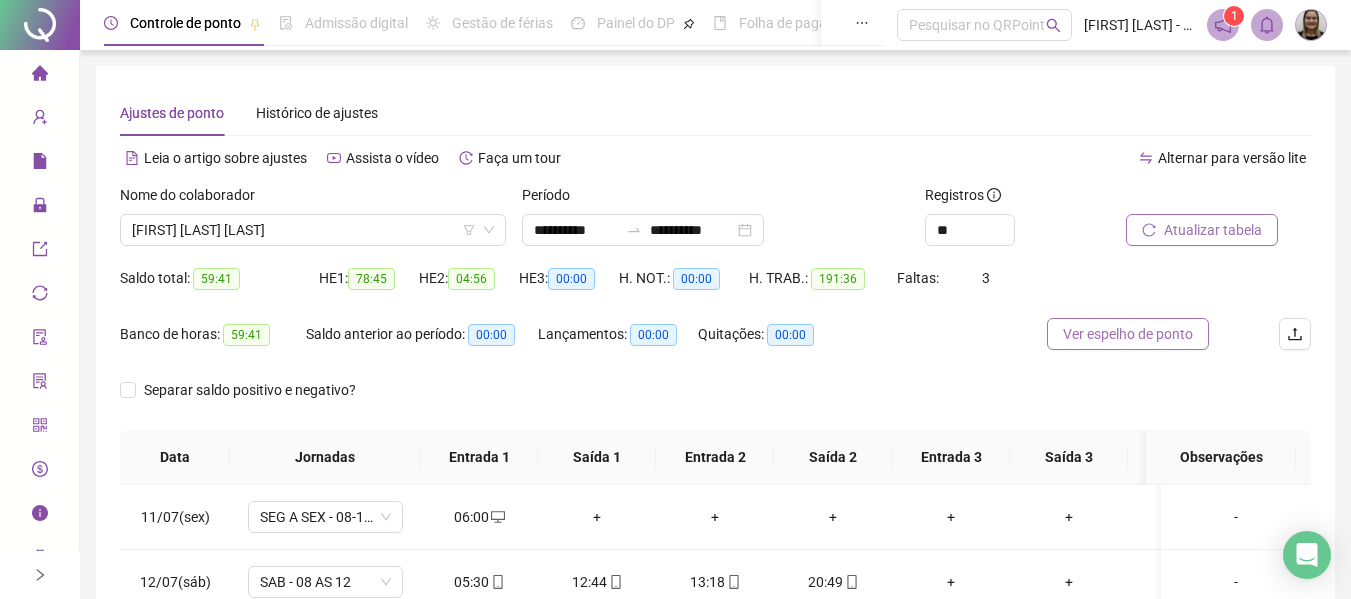 click on "Ver espelho de ponto" at bounding box center [1128, 334] 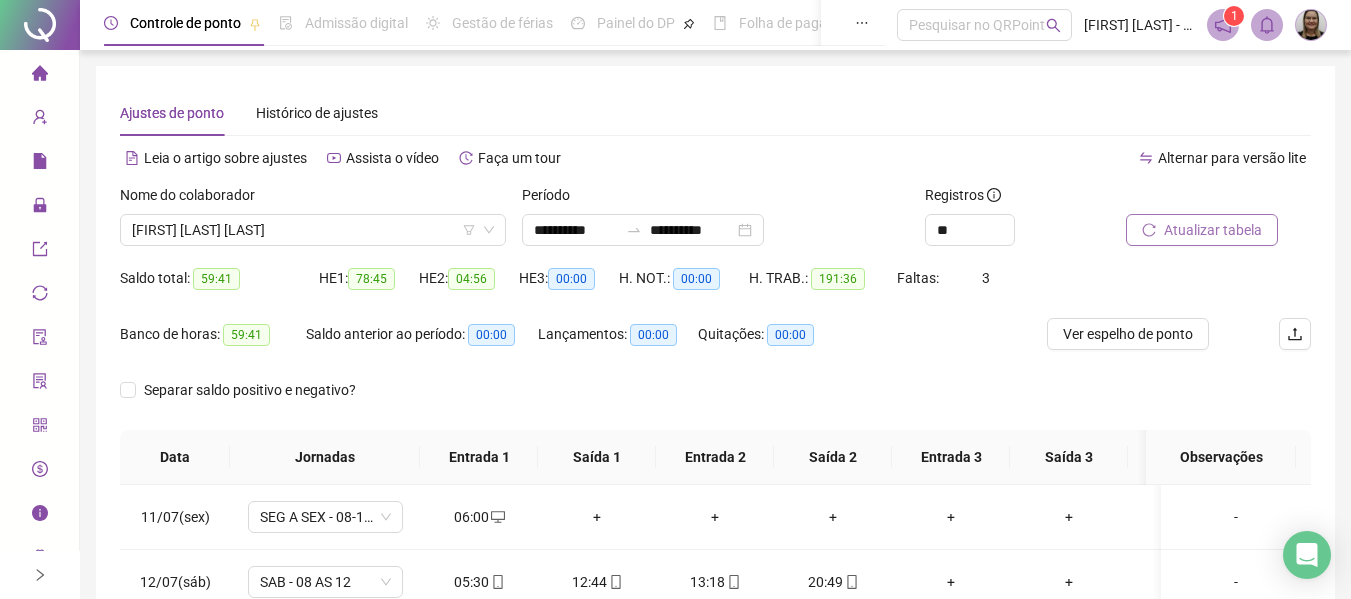 scroll, scrollTop: 100, scrollLeft: 0, axis: vertical 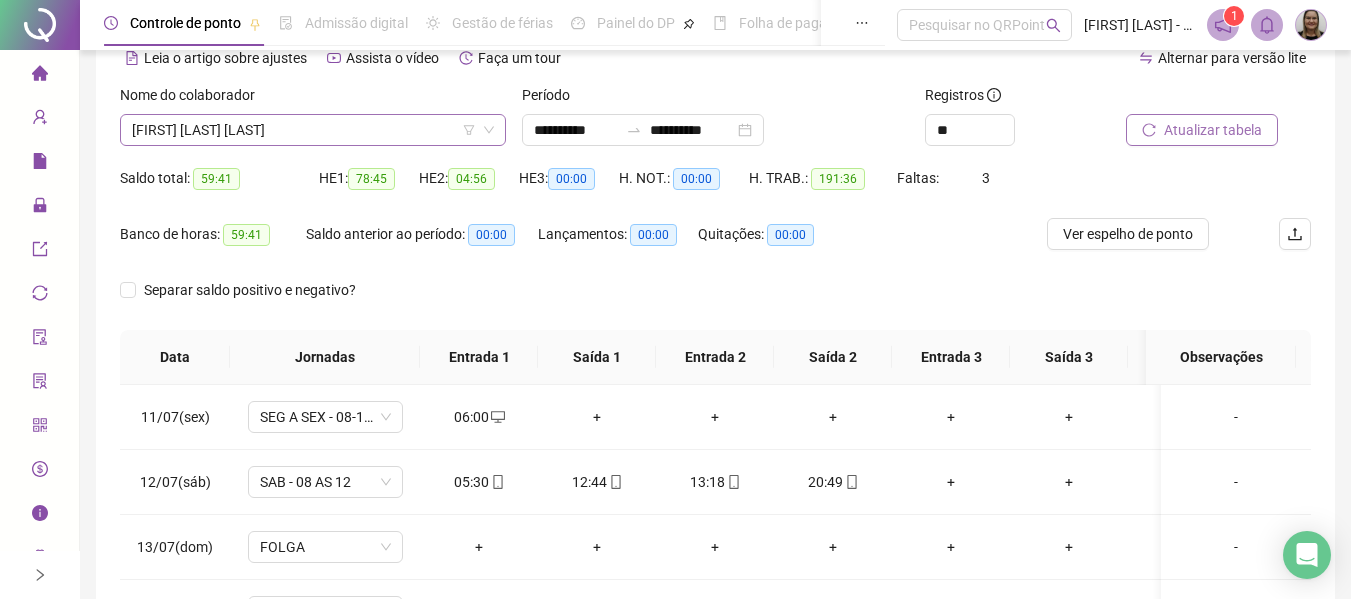 click on "[FIRST] [LAST] [LAST]" at bounding box center (313, 130) 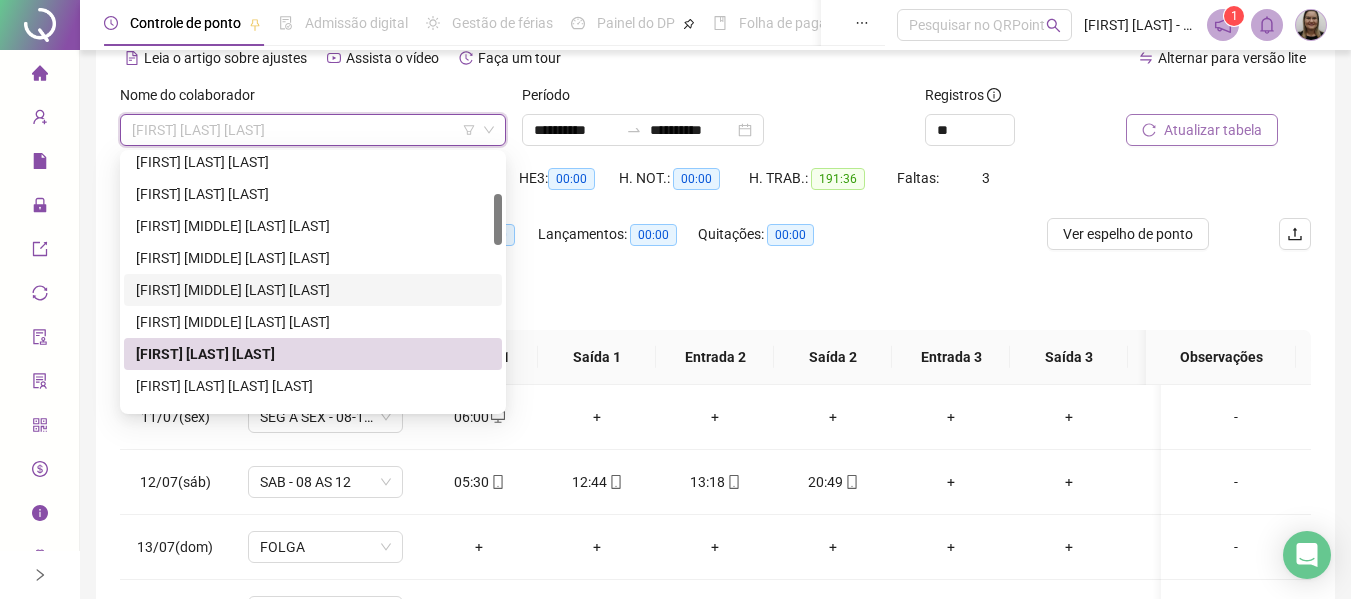 click on "[FIRST] [MIDDLE] [LAST] [LAST]" at bounding box center [313, 290] 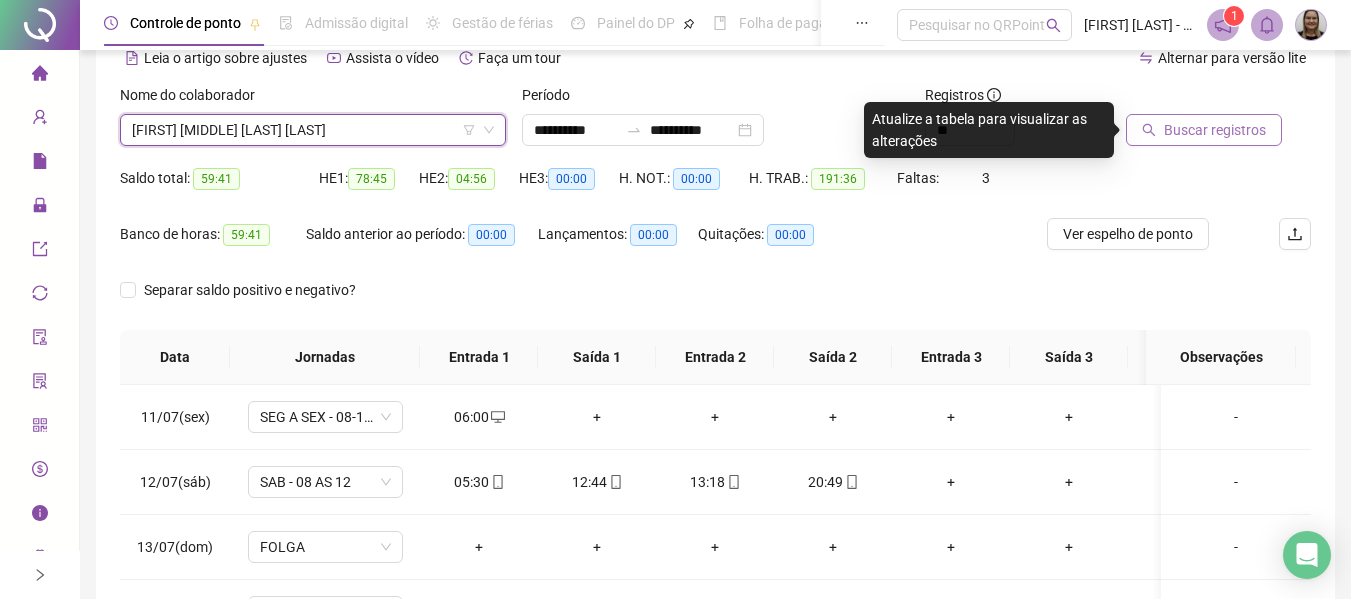 click on "Buscar registros" at bounding box center [1215, 130] 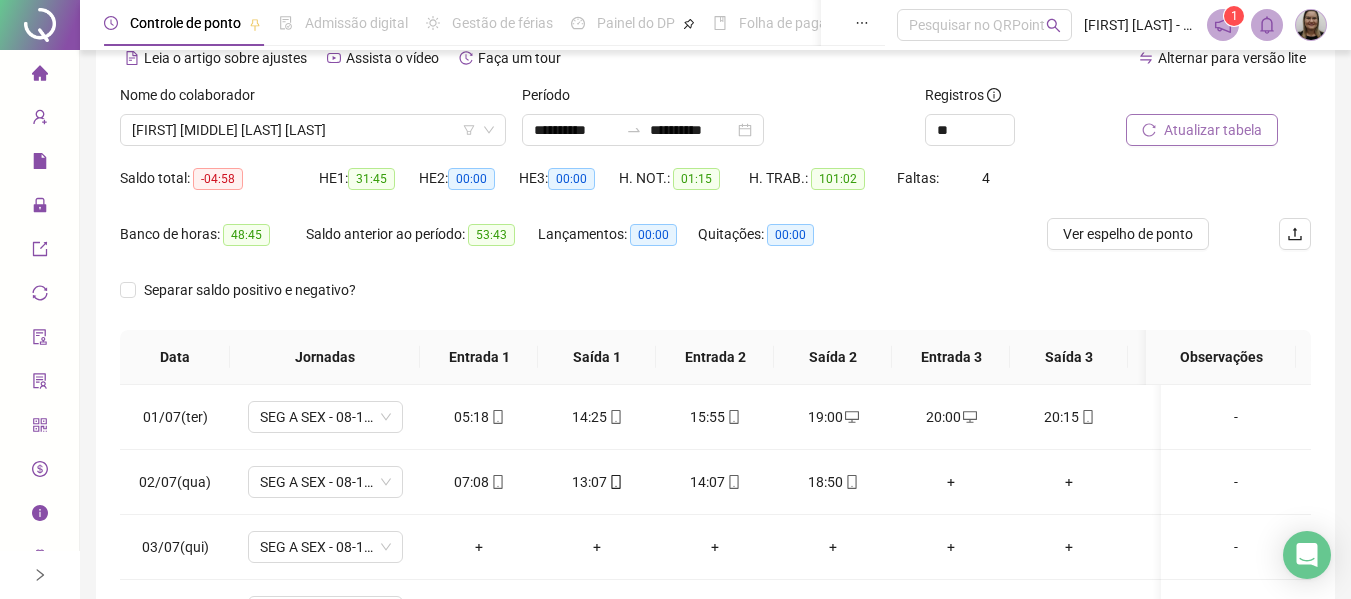 scroll, scrollTop: 400, scrollLeft: 0, axis: vertical 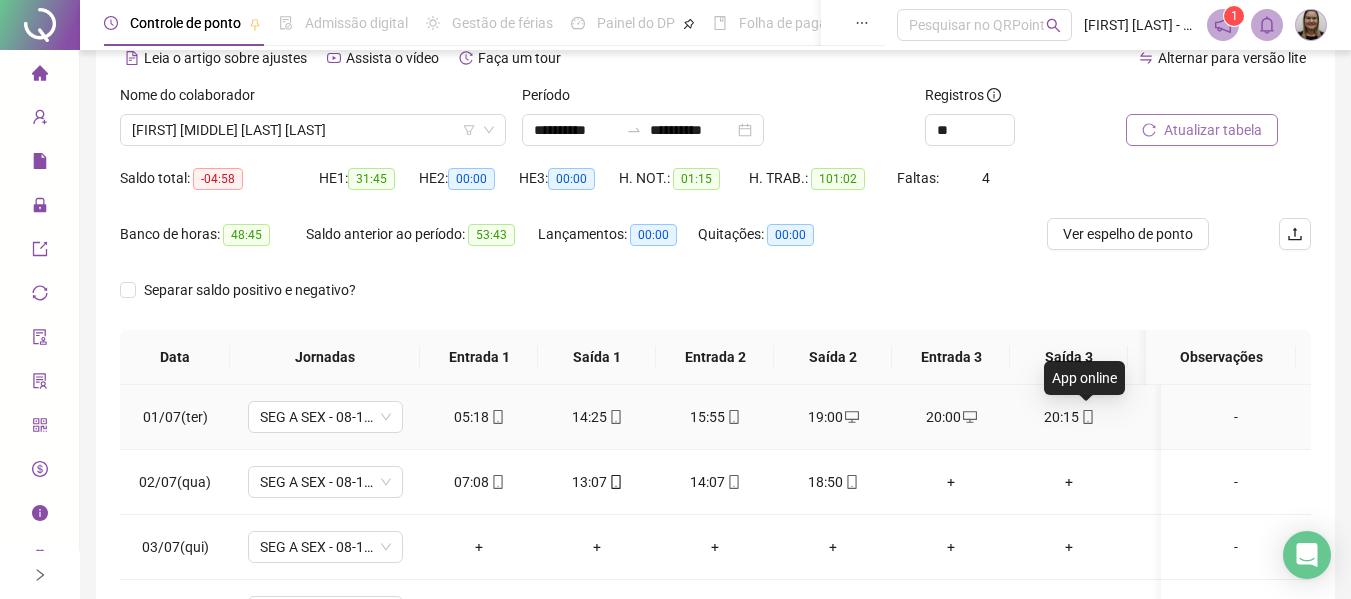 click 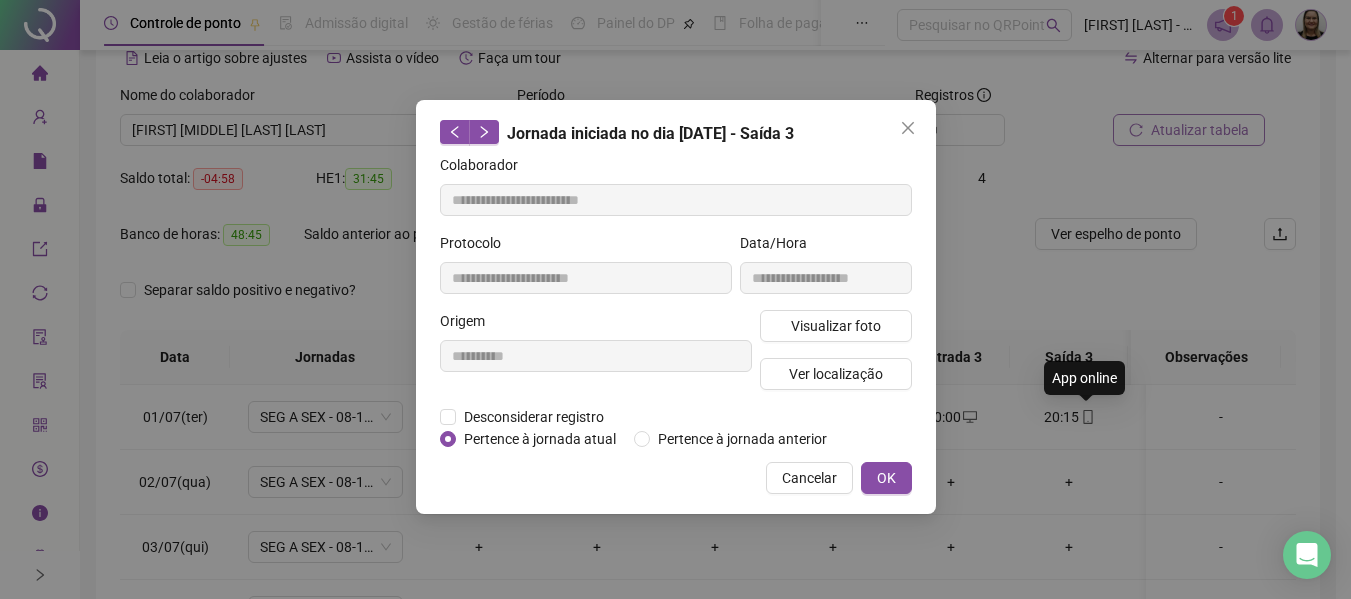 type on "**********" 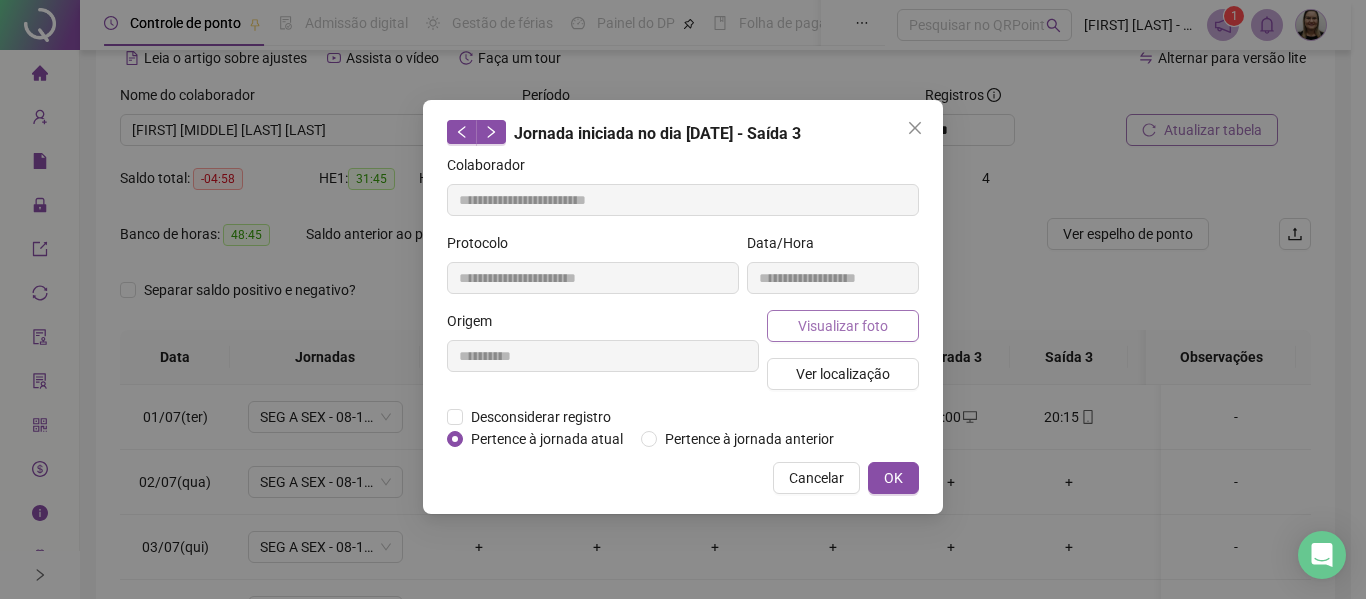 click on "Visualizar foto" at bounding box center [843, 326] 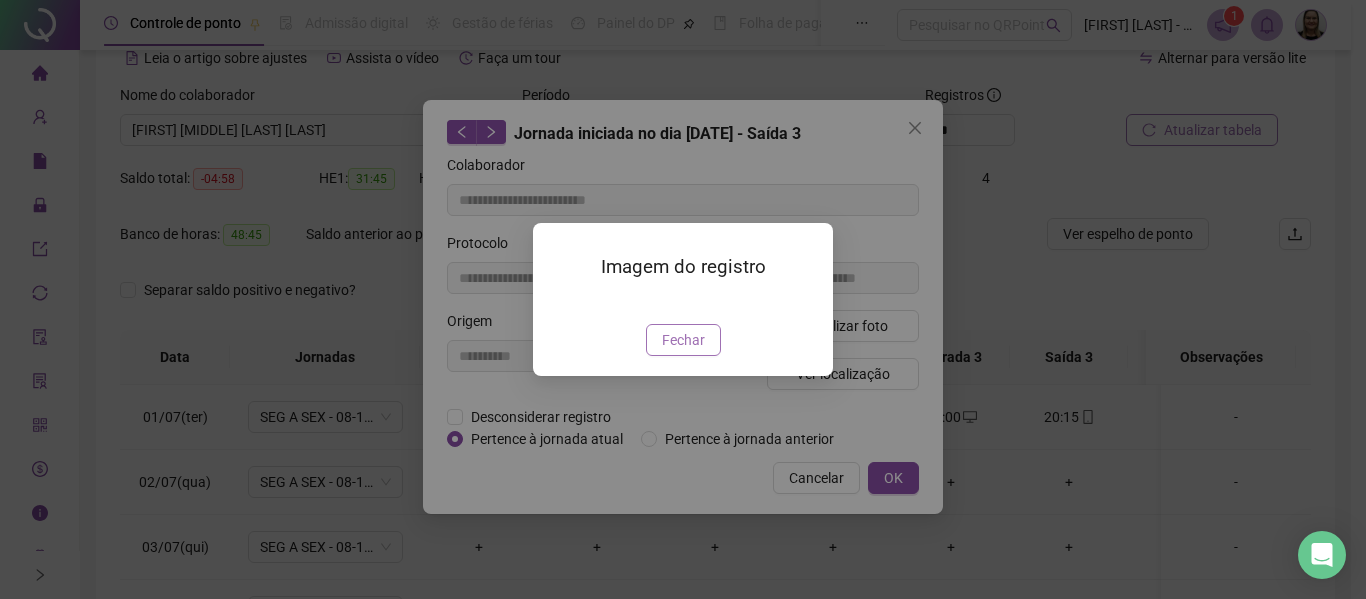 click on "Fechar" at bounding box center [683, 340] 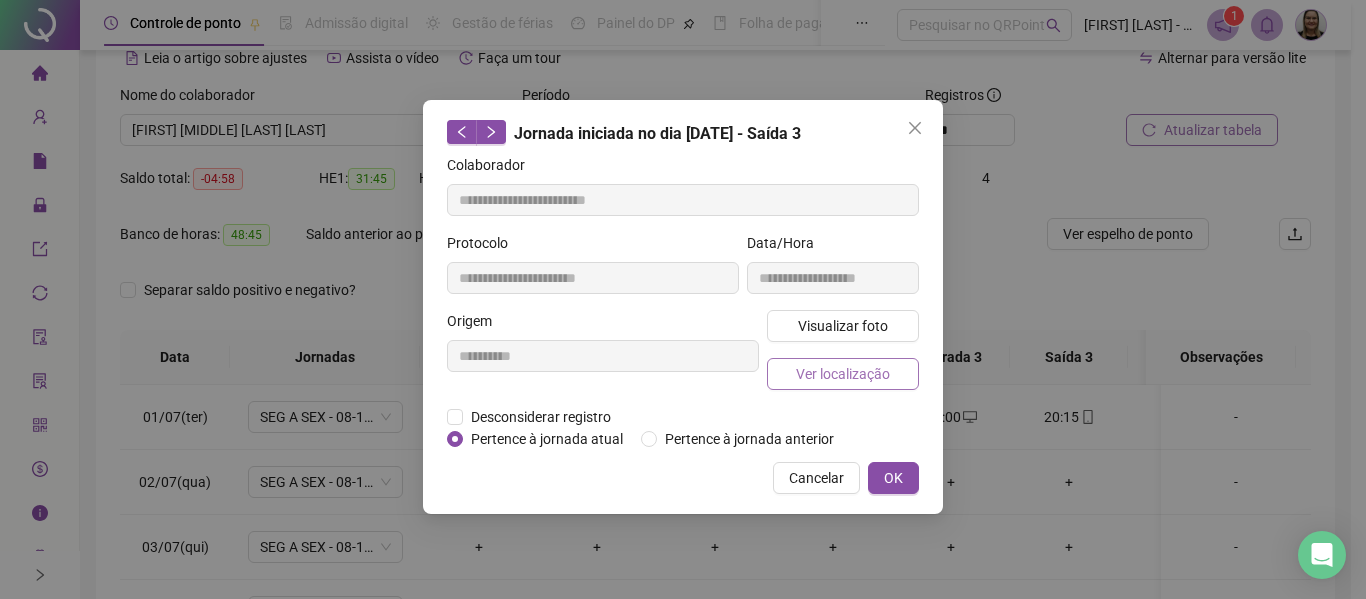 click on "Ver localização" at bounding box center (843, 374) 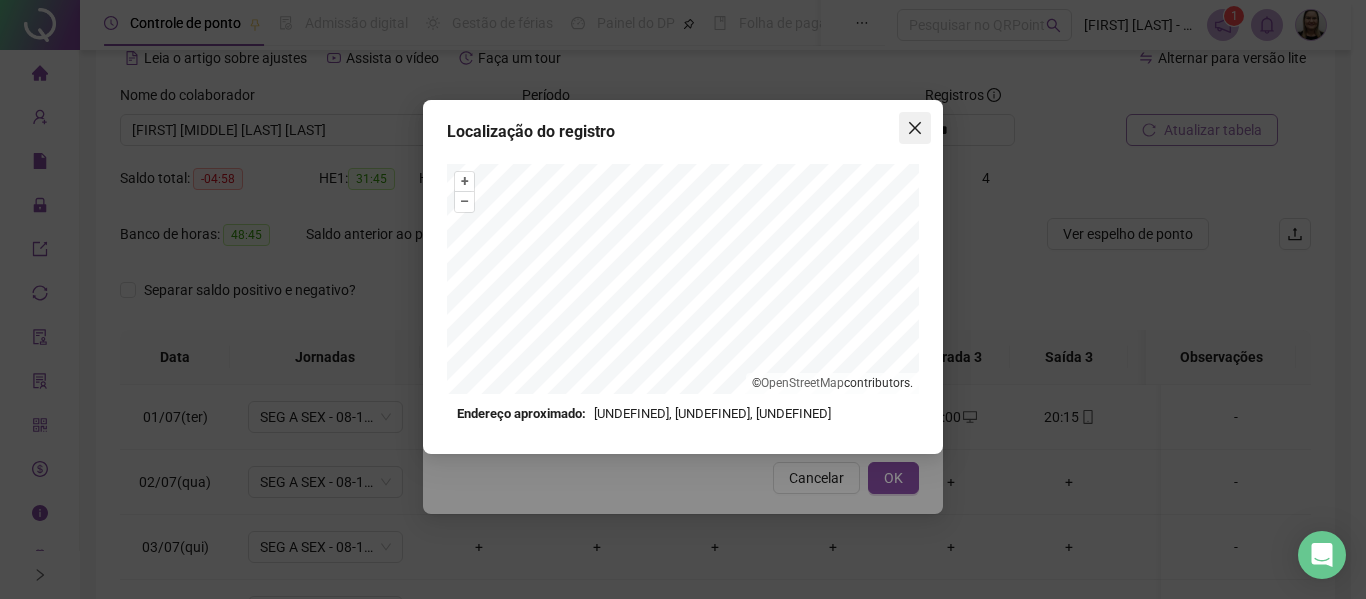 click 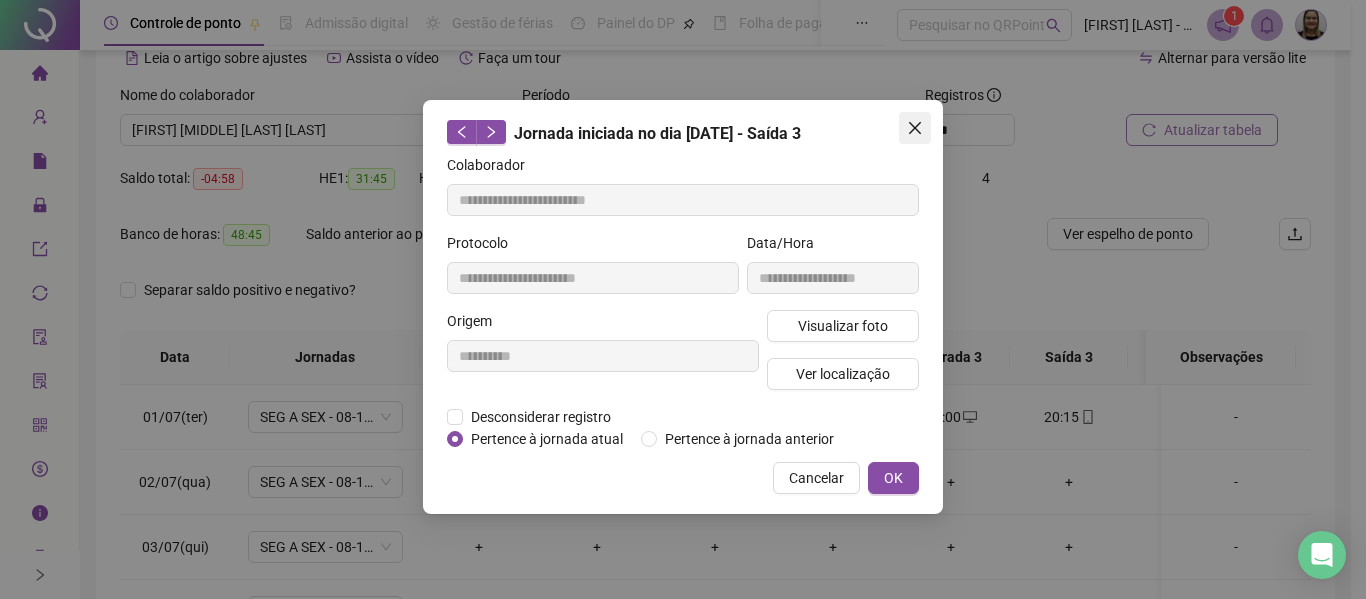 click 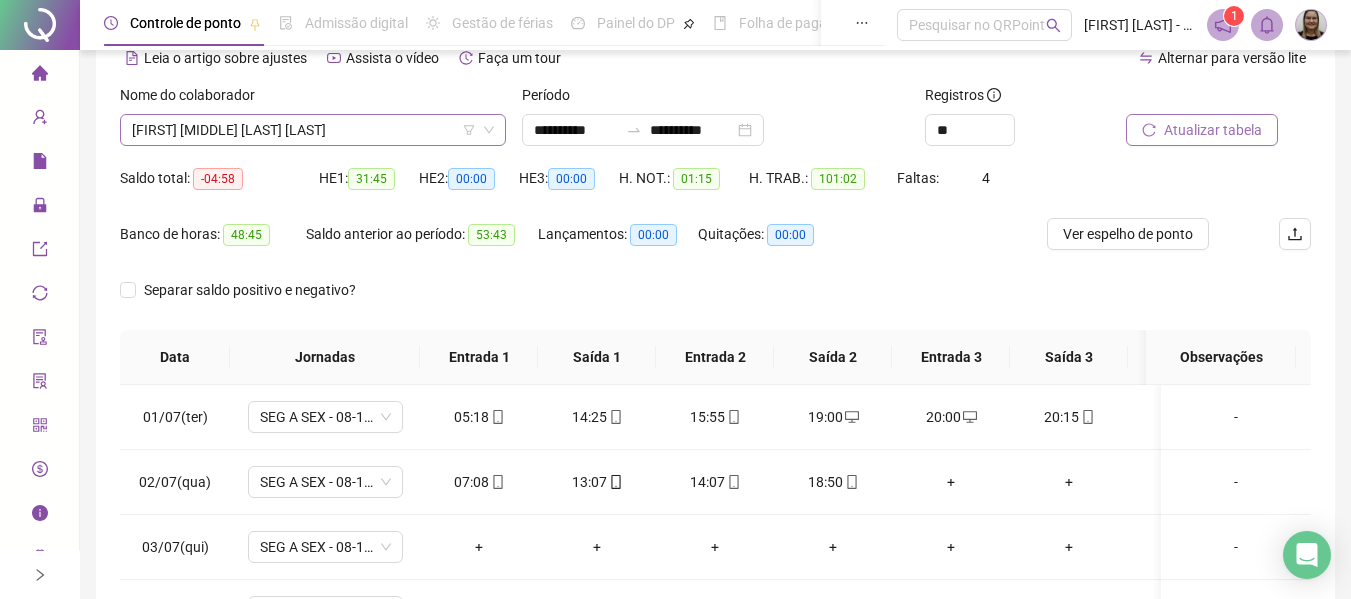 click on "[FIRST] [MIDDLE] [LAST] [LAST]" at bounding box center [313, 130] 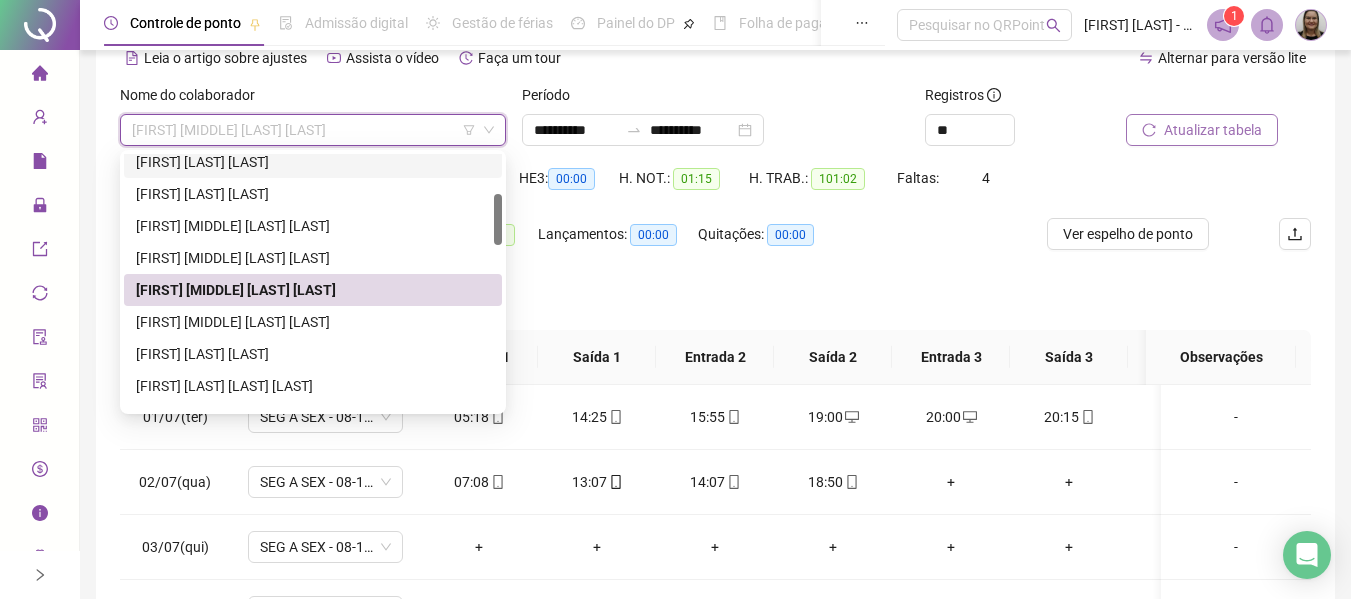 click on "[FIRST] [LAST] [LAST]" at bounding box center (313, 162) 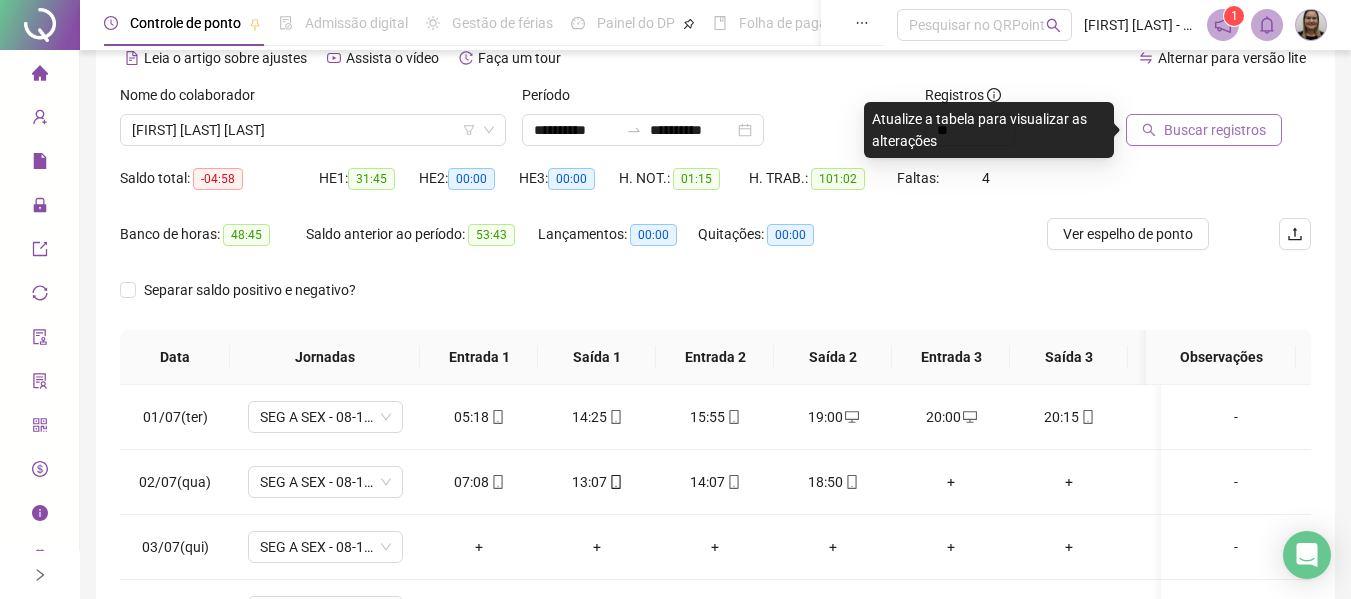 click on "Buscar registros" at bounding box center [1215, 130] 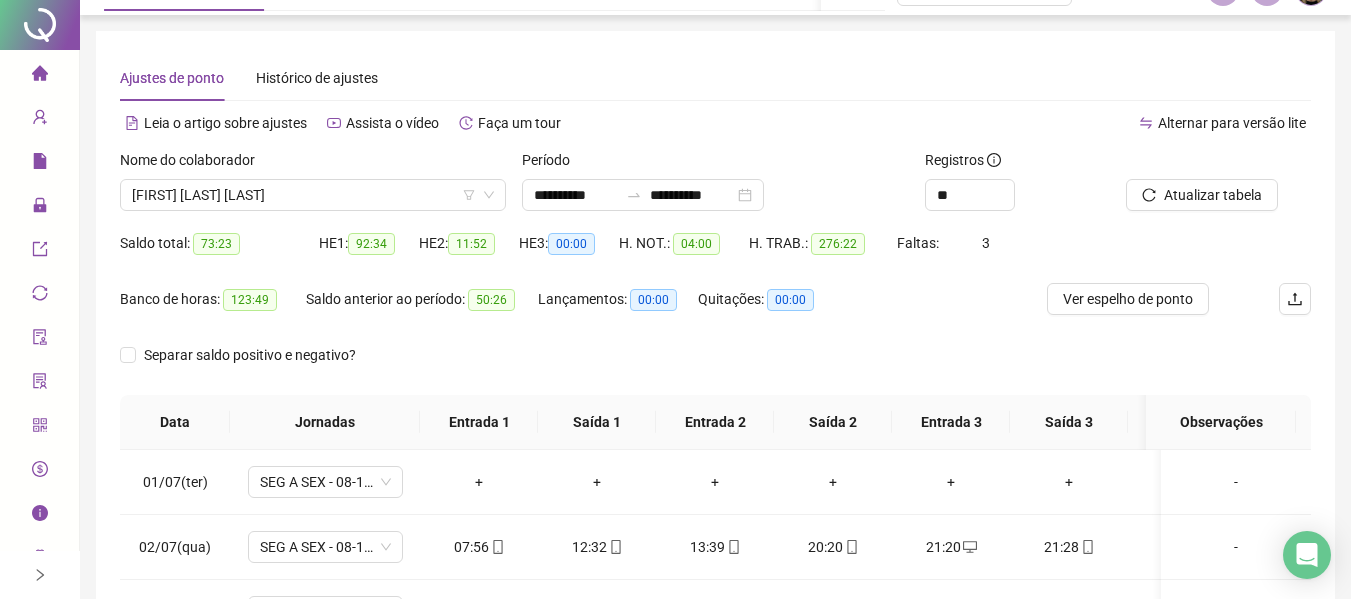 scroll, scrollTop: 0, scrollLeft: 0, axis: both 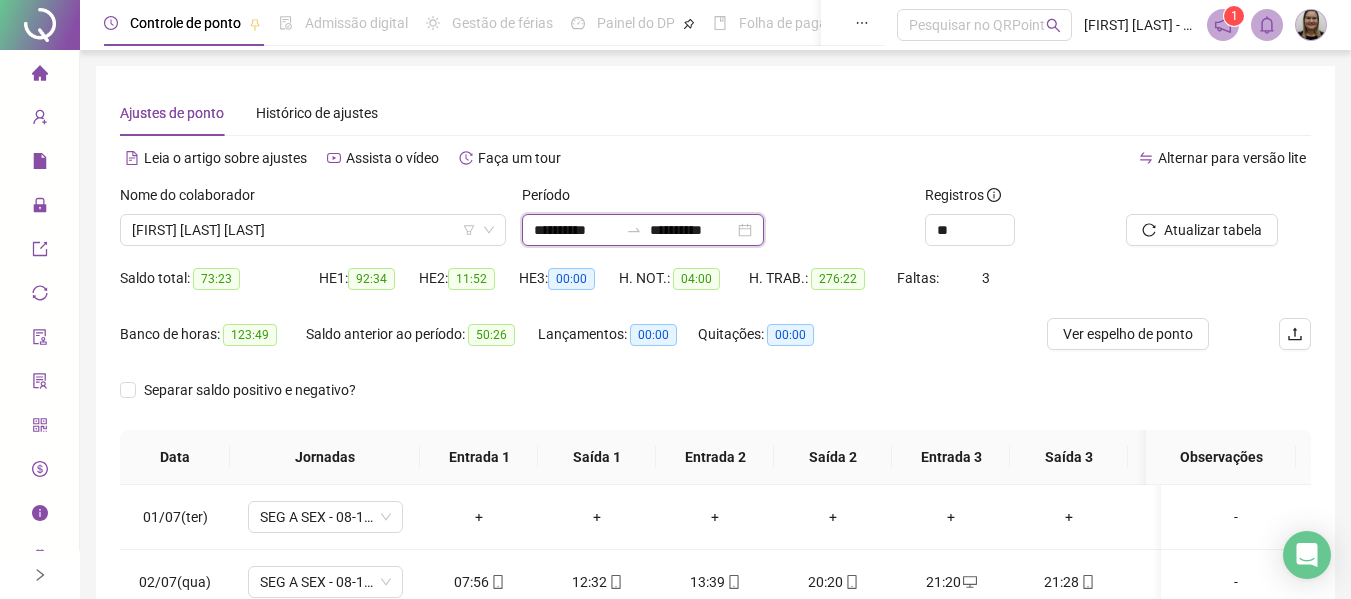 click on "**********" at bounding box center (576, 230) 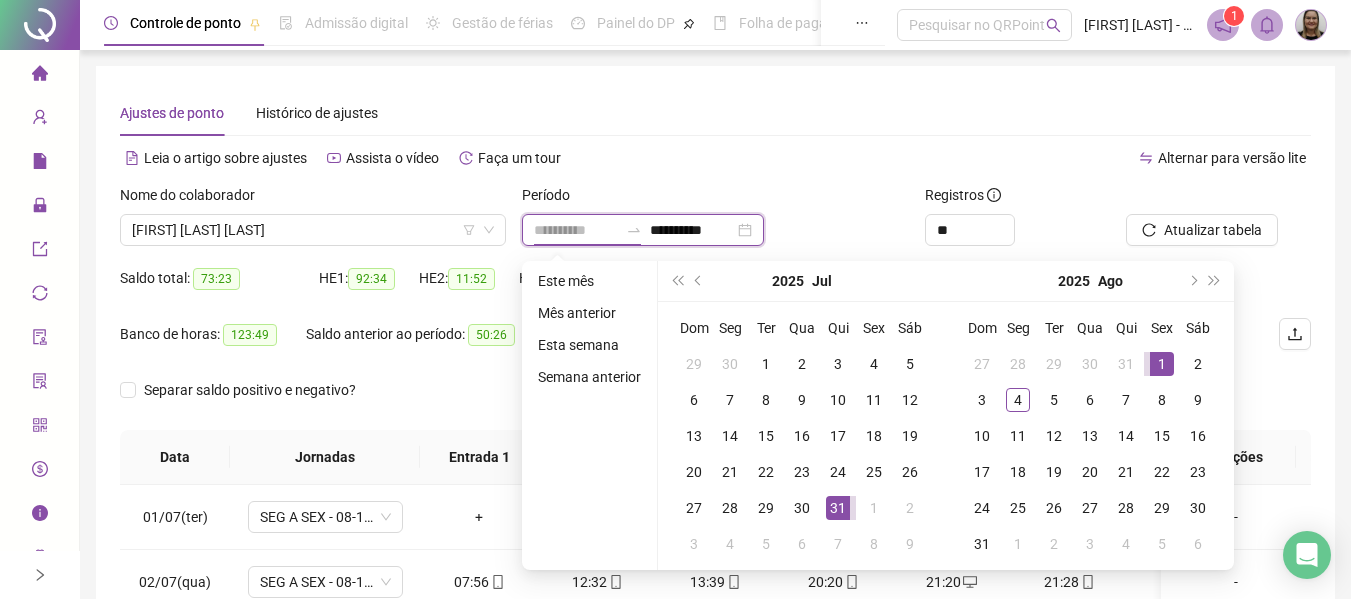 type on "**********" 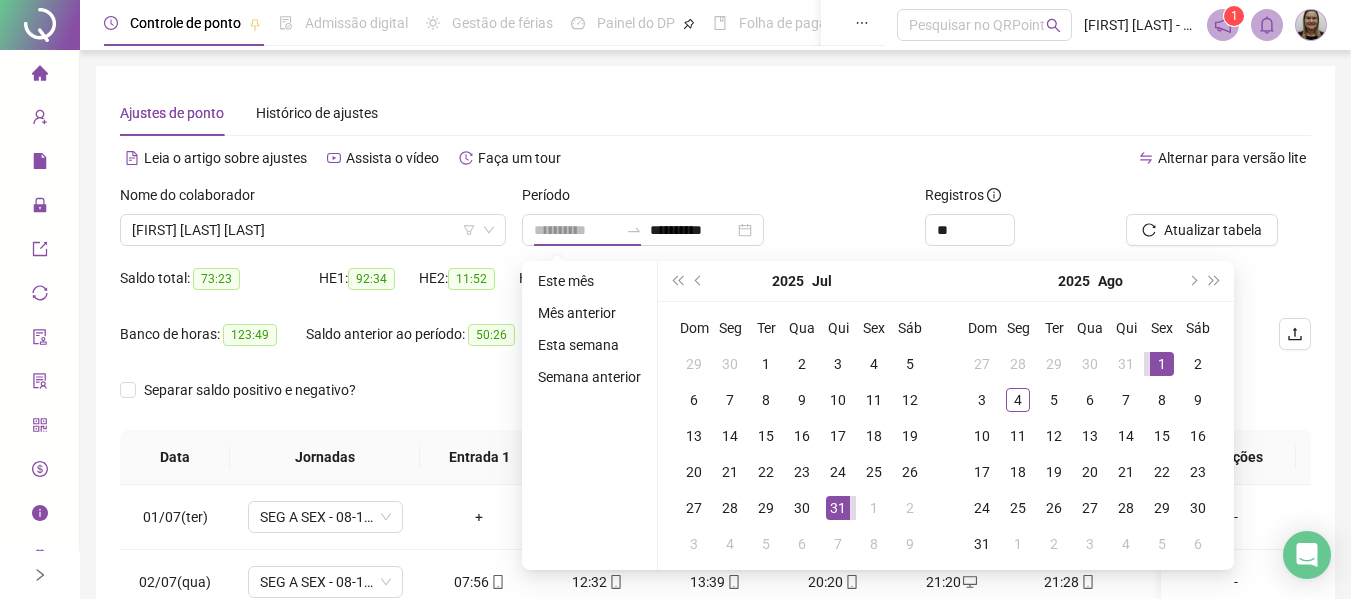 click on "1" at bounding box center (1162, 364) 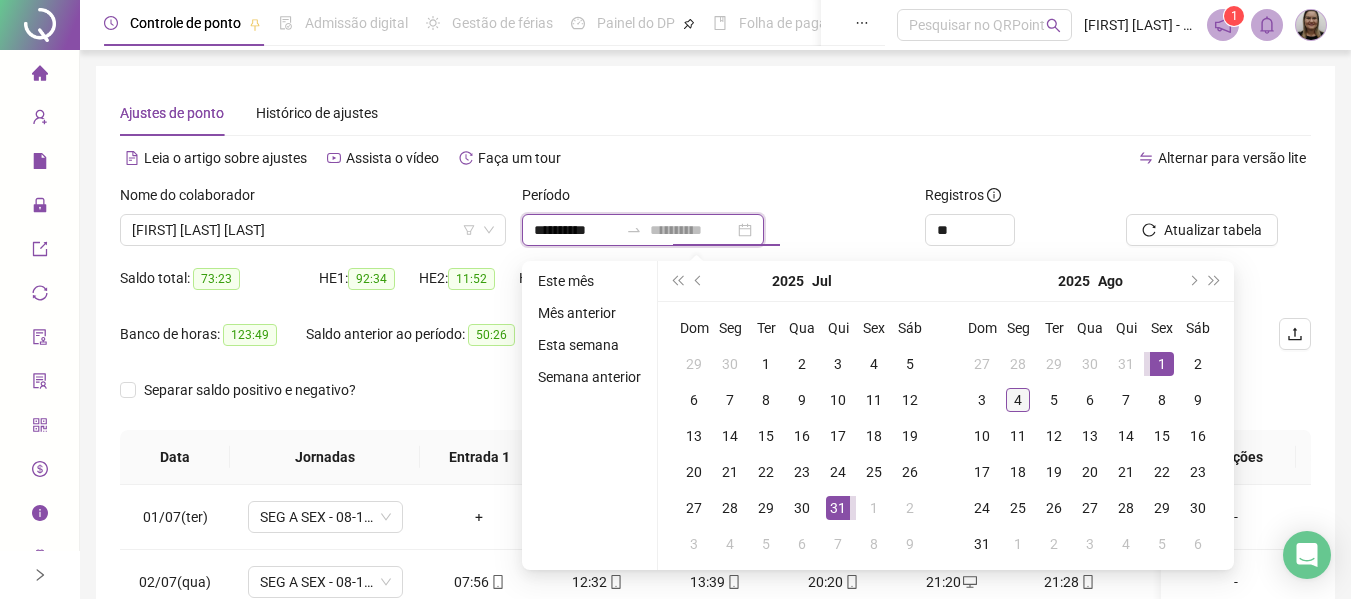 type on "**********" 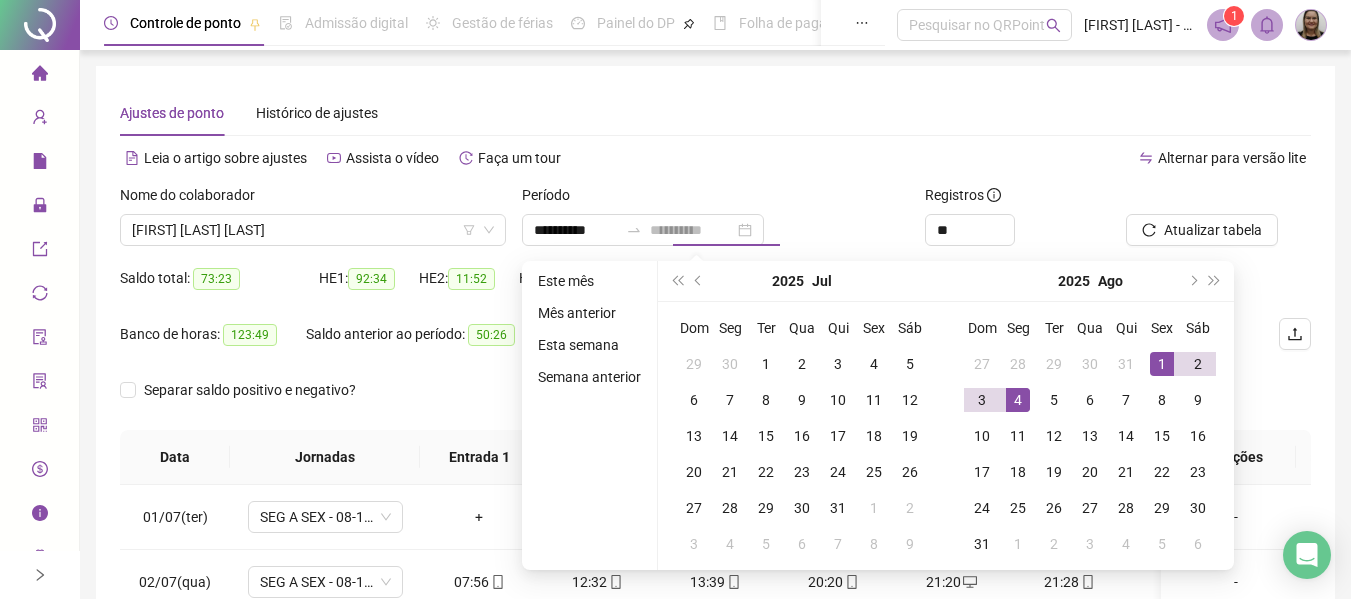 click on "4" at bounding box center [1018, 400] 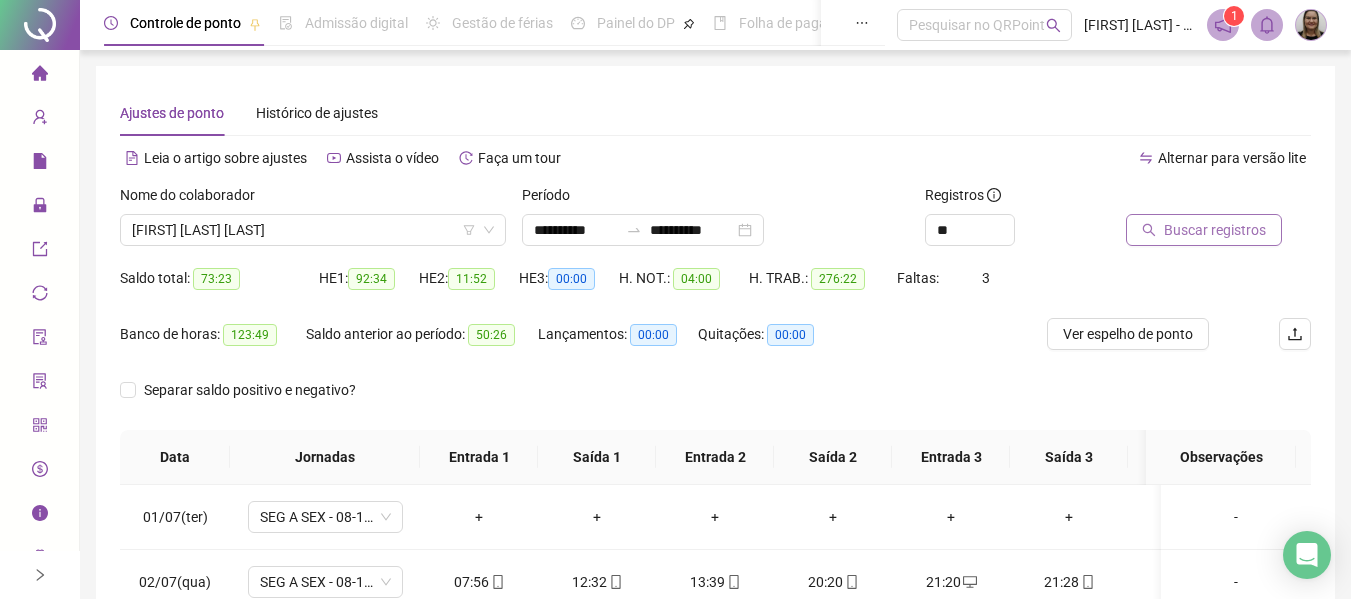 click on "Buscar registros" at bounding box center (1204, 230) 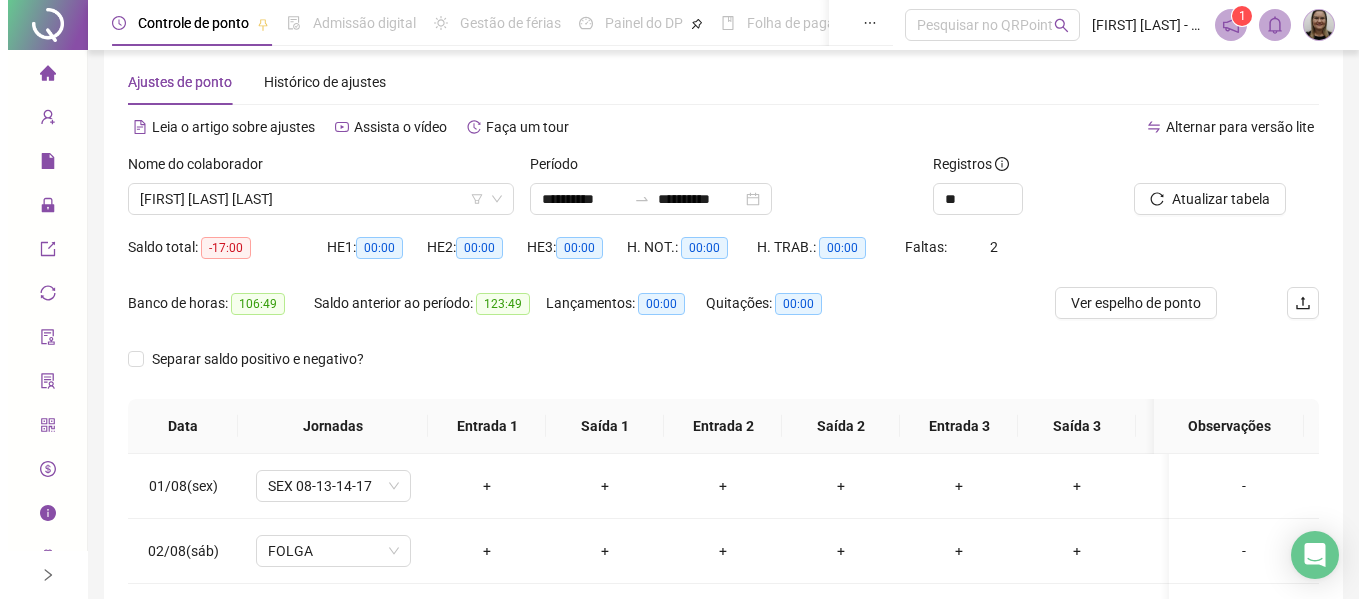 scroll, scrollTop: 0, scrollLeft: 0, axis: both 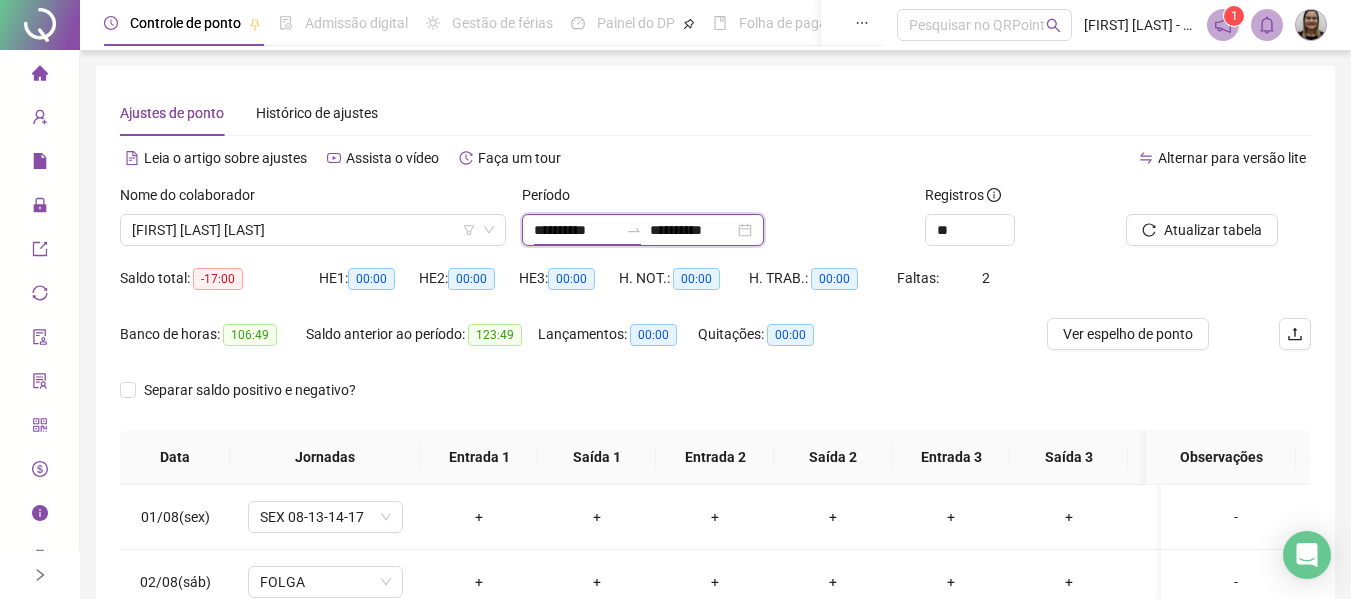 click on "**********" at bounding box center [576, 230] 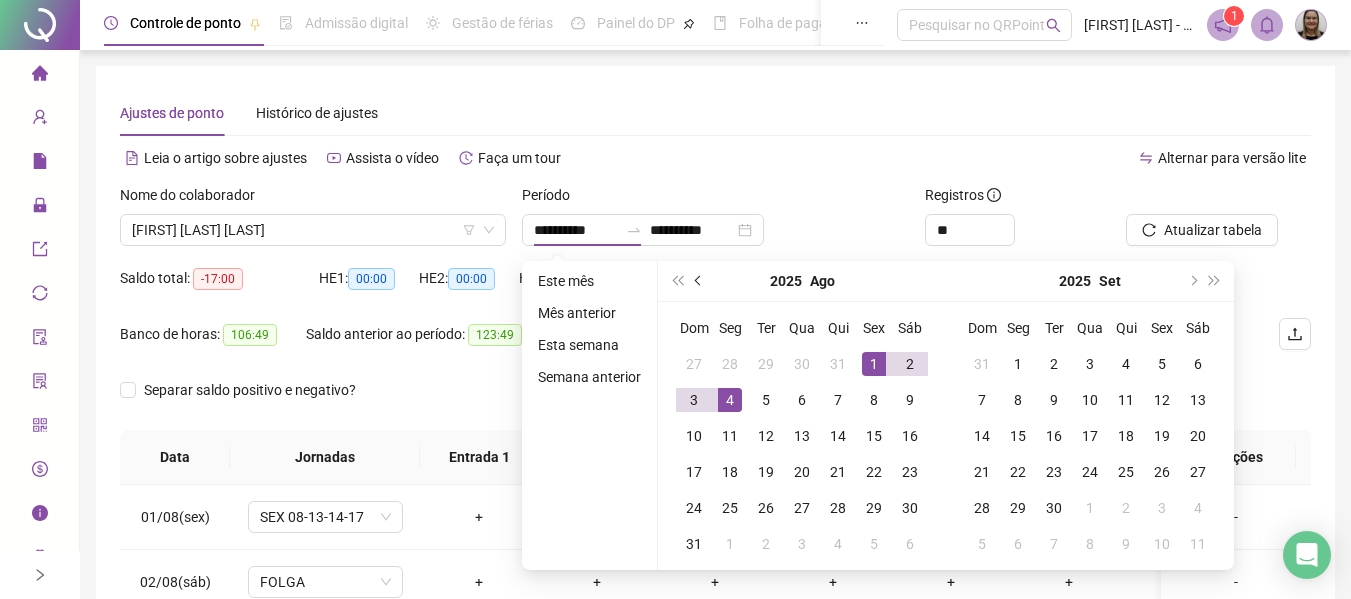 click at bounding box center [699, 281] 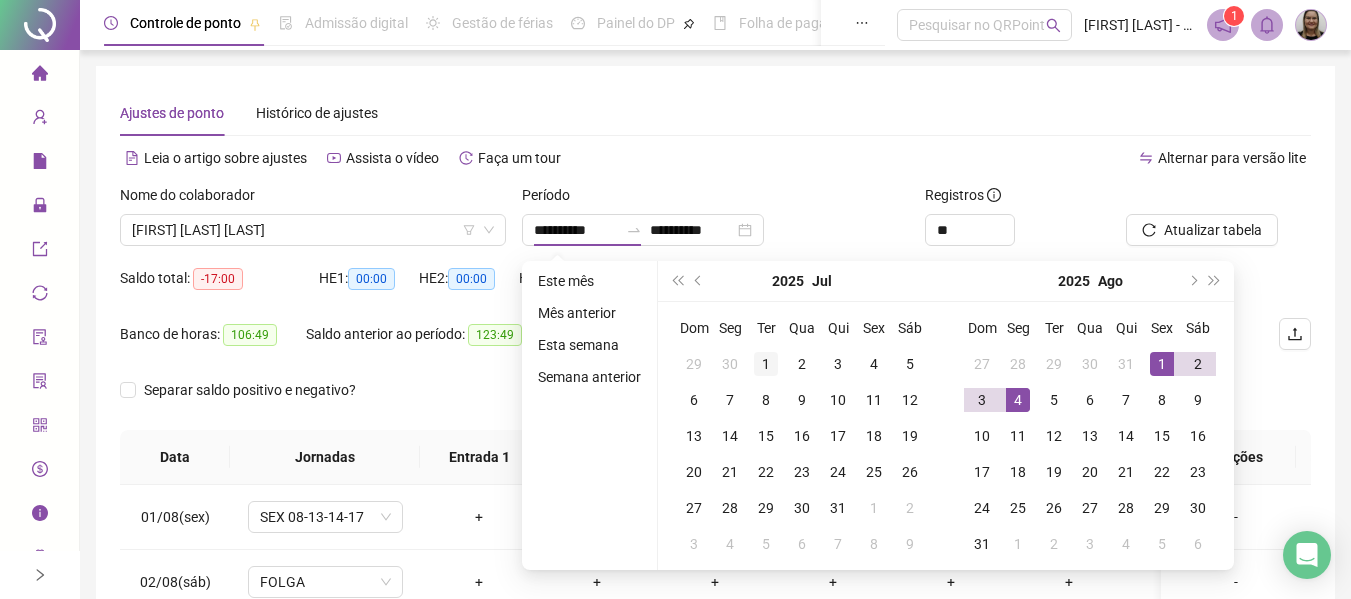 type on "**********" 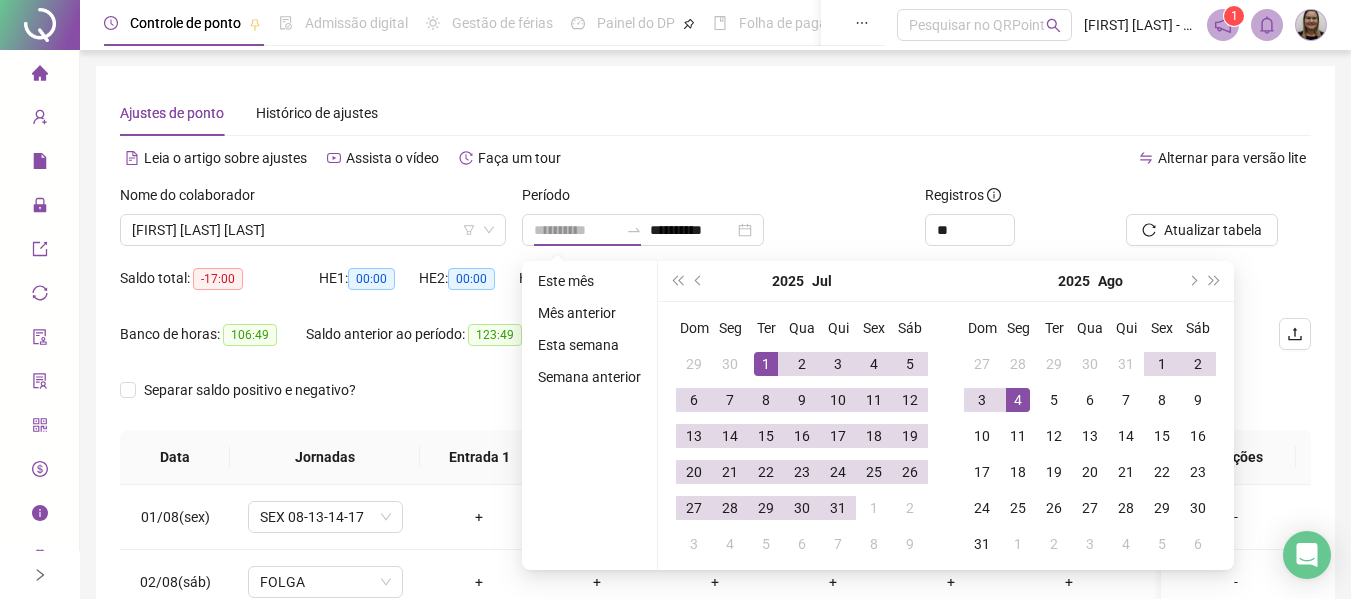 click on "1" at bounding box center [766, 364] 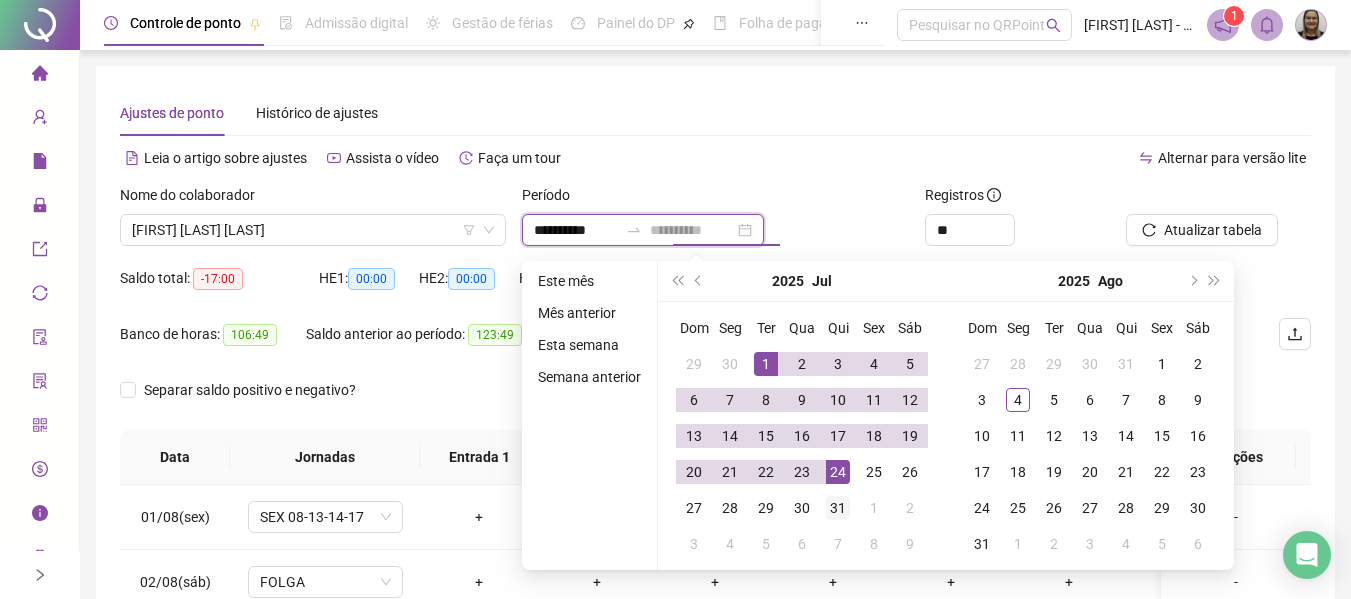 type on "**********" 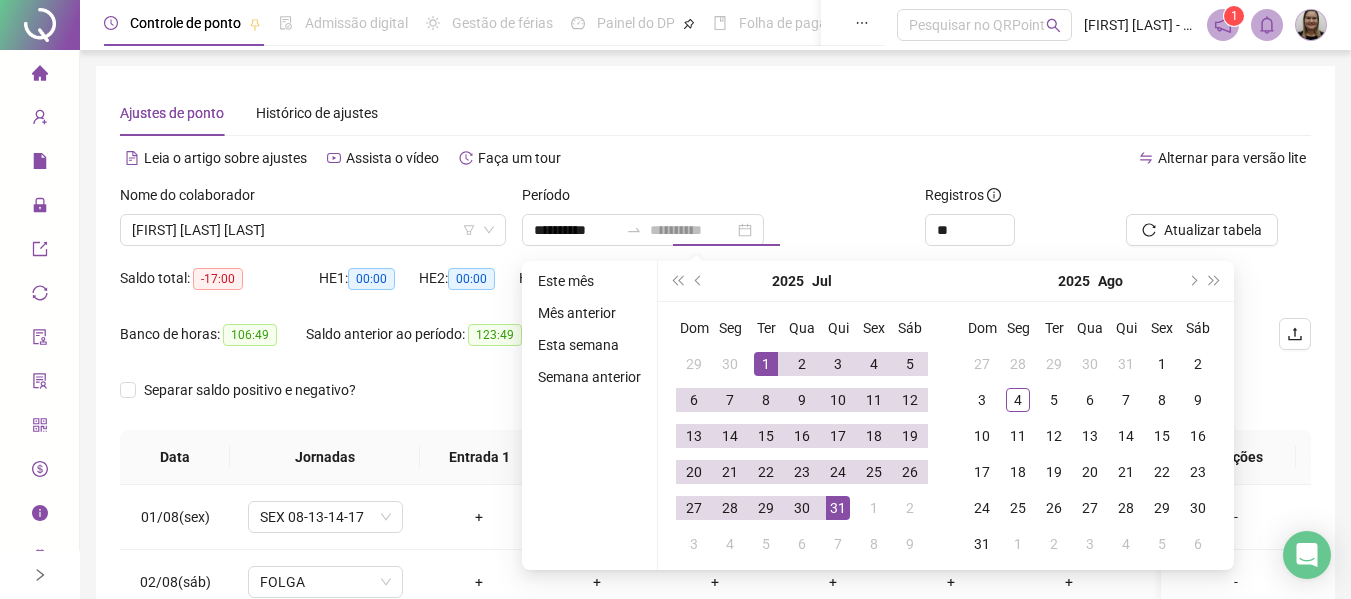 drag, startPoint x: 835, startPoint y: 501, endPoint x: 1018, endPoint y: 359, distance: 231.63118 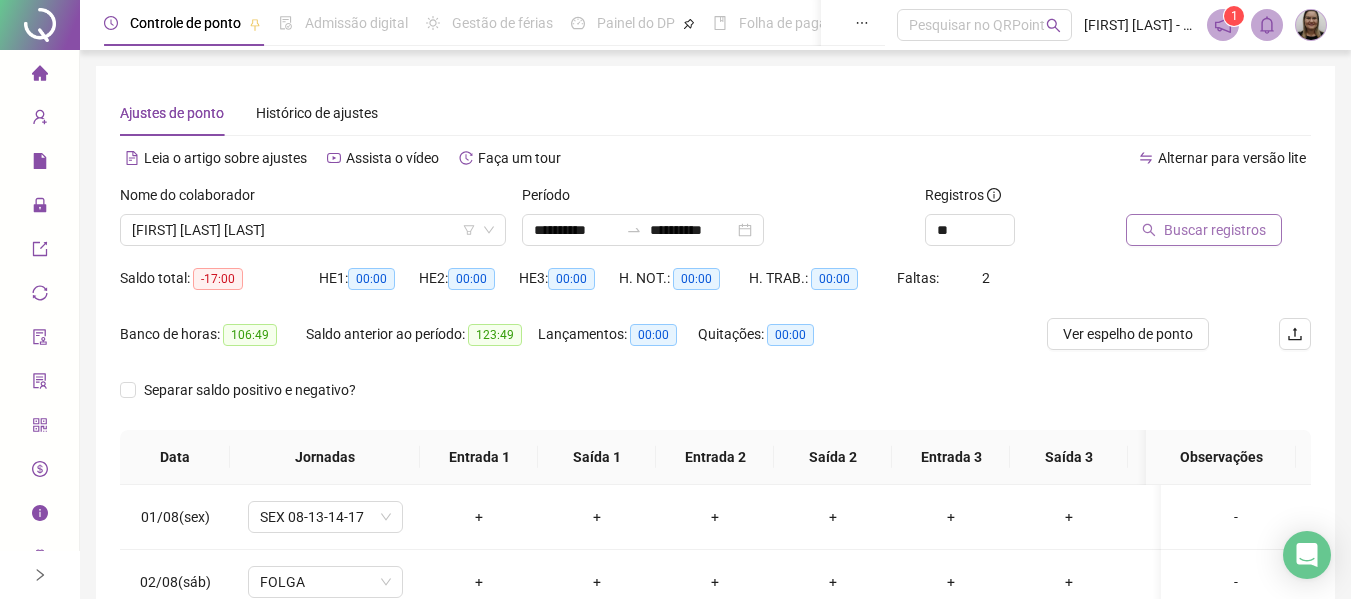 click on "Buscar registros" at bounding box center [1215, 230] 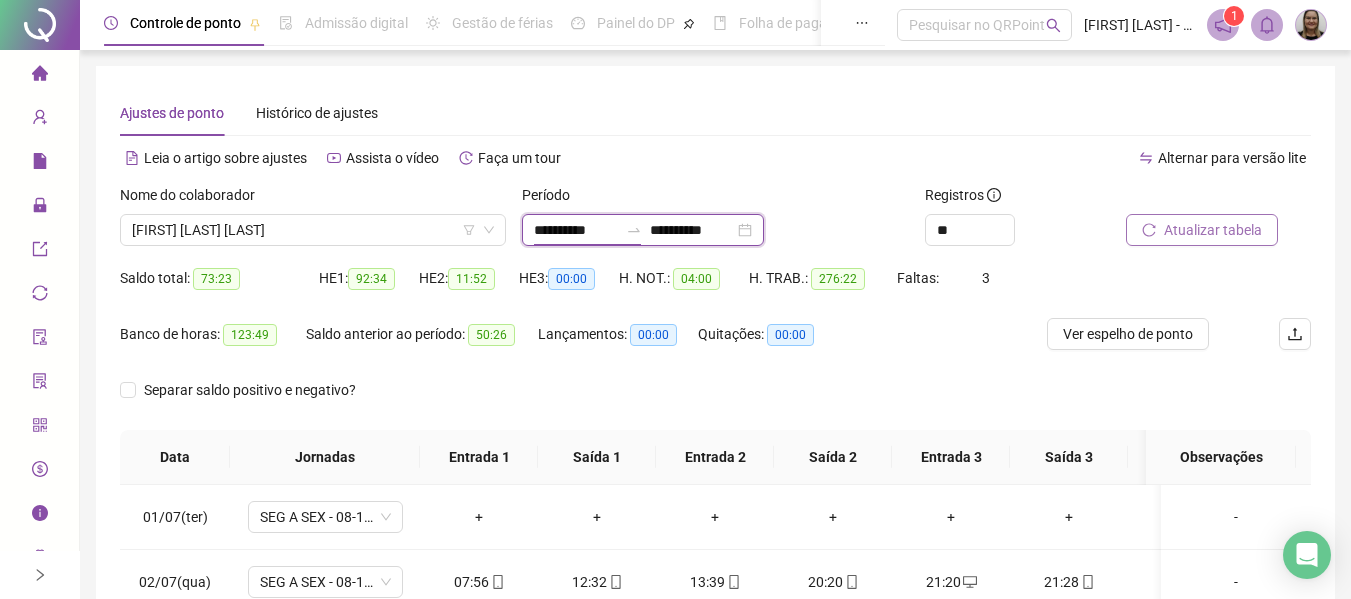 click on "**********" at bounding box center [576, 230] 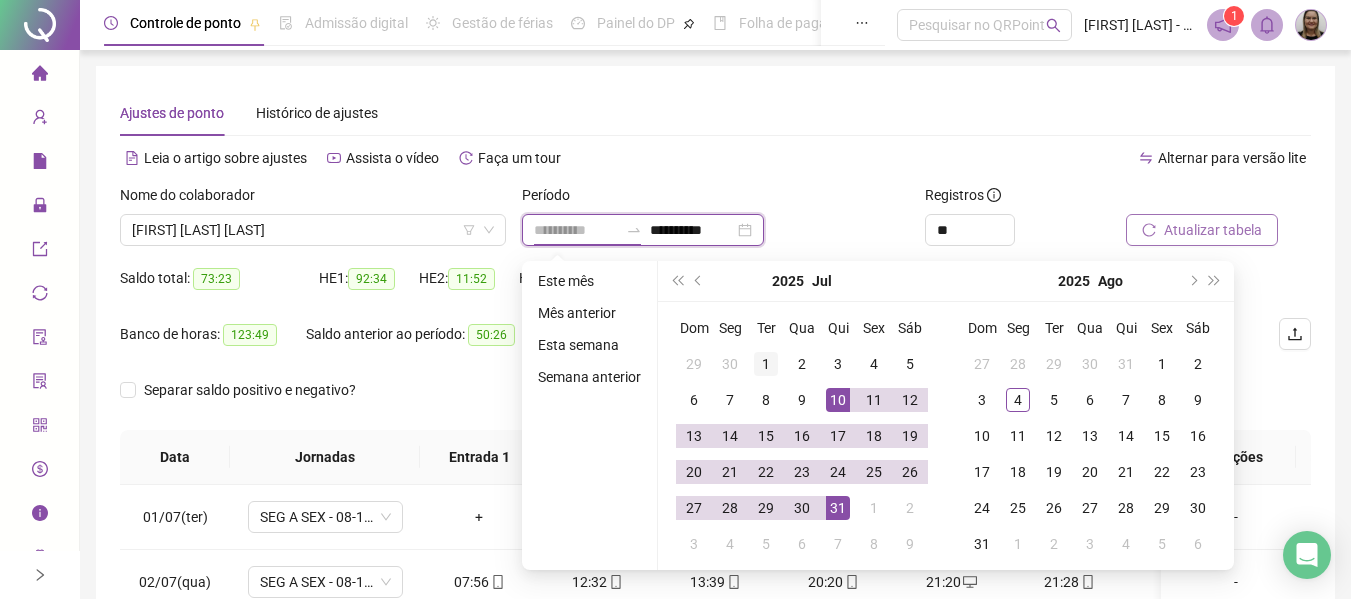 type on "**********" 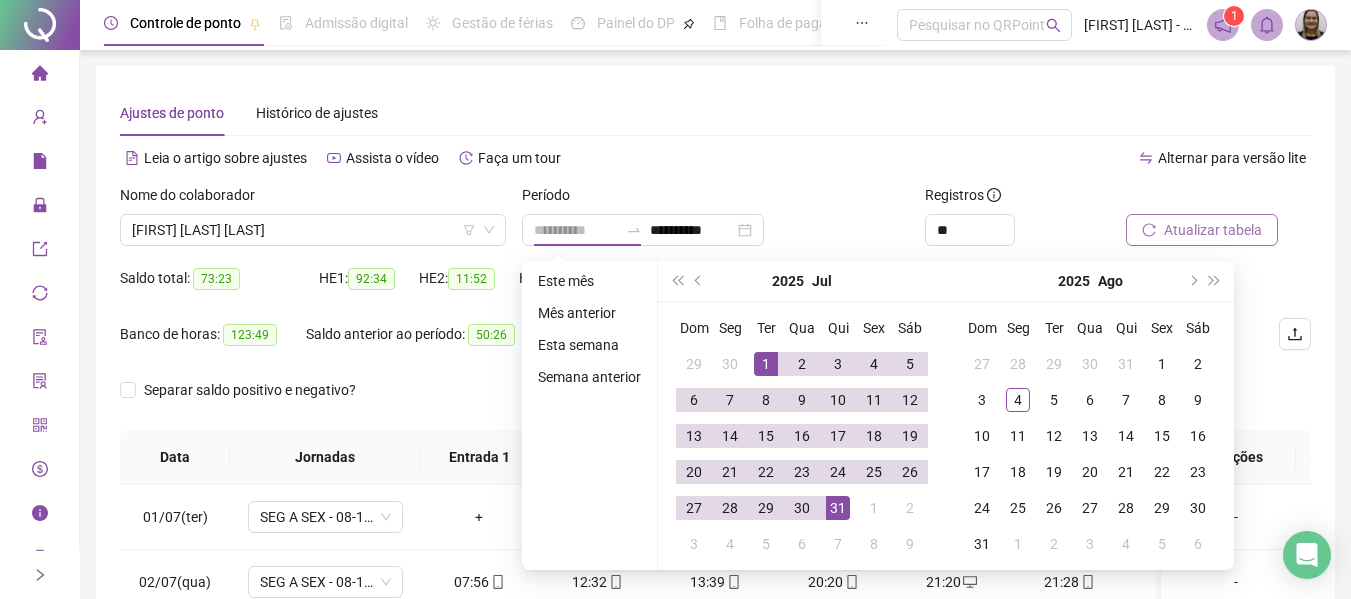 click on "1" at bounding box center (766, 364) 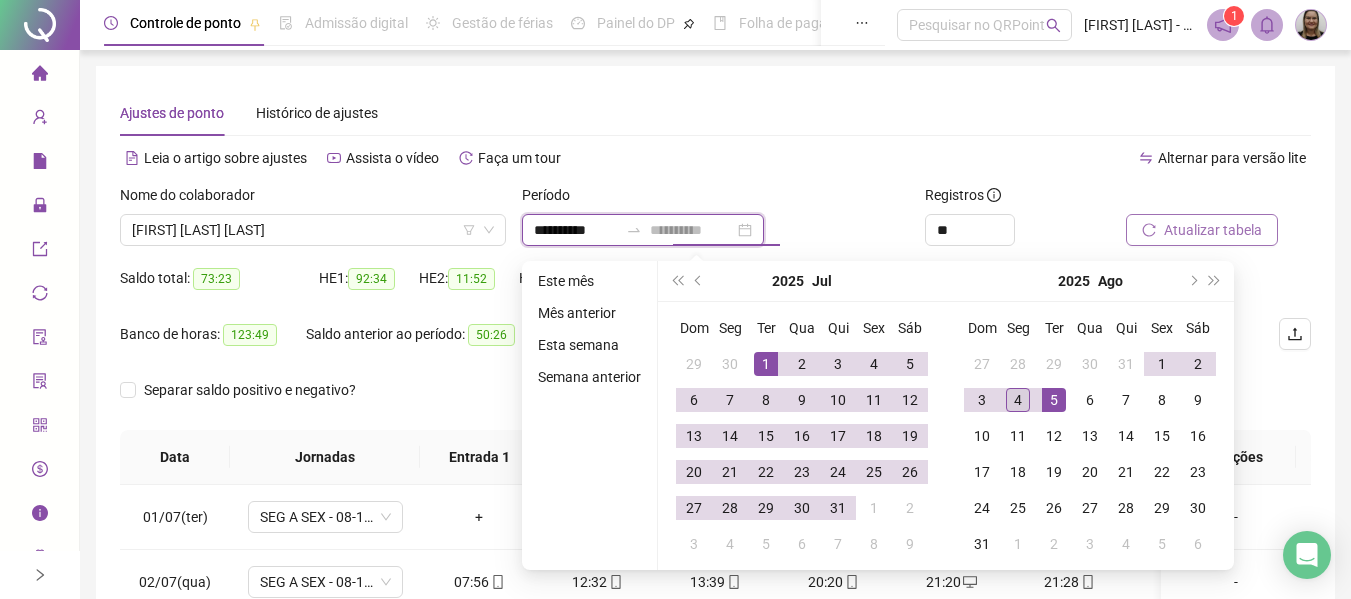 type on "**********" 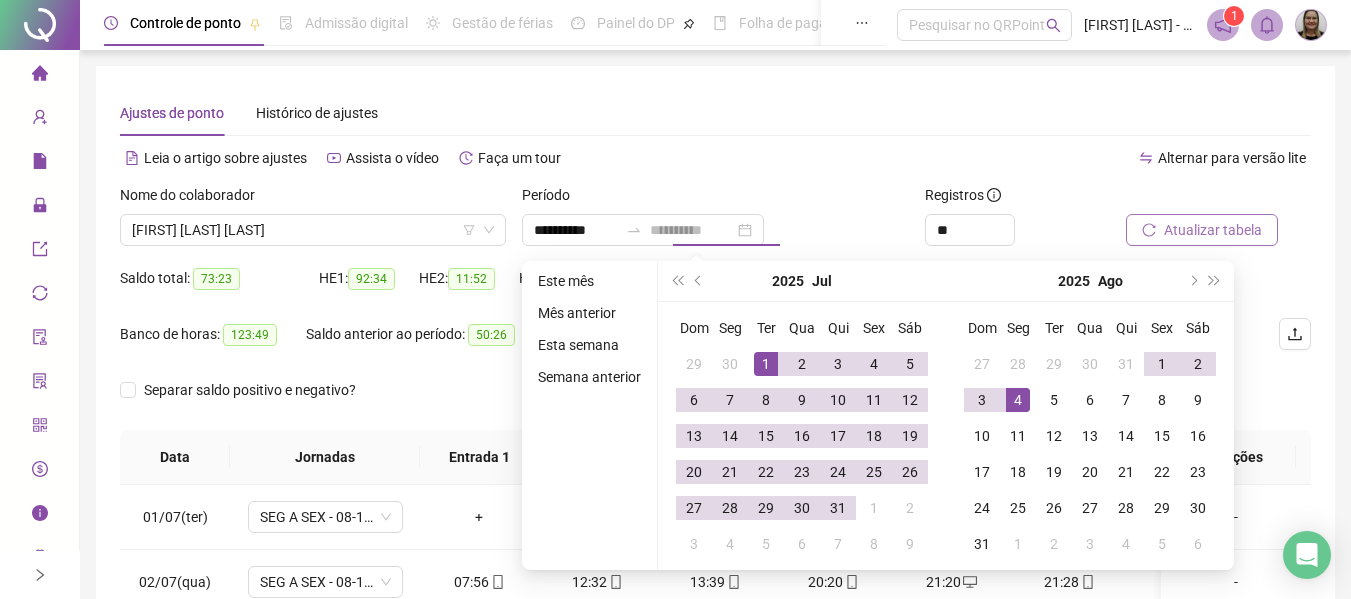 click on "4" at bounding box center [1018, 400] 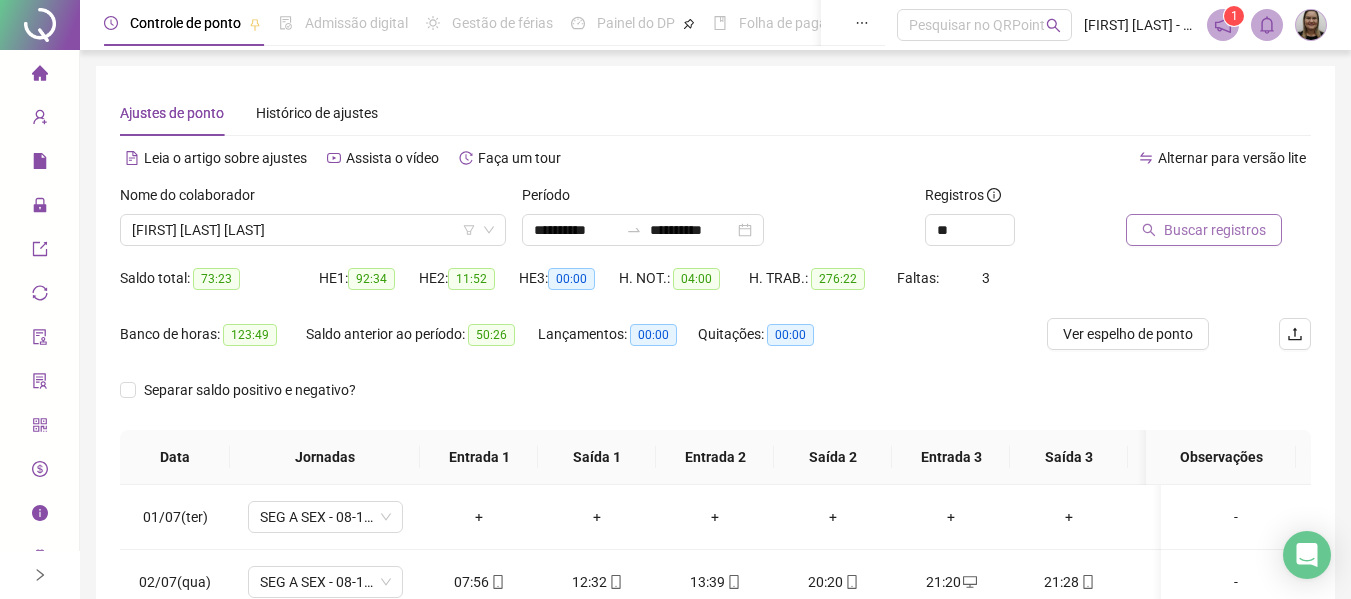 click on "Buscar registros" at bounding box center [1215, 230] 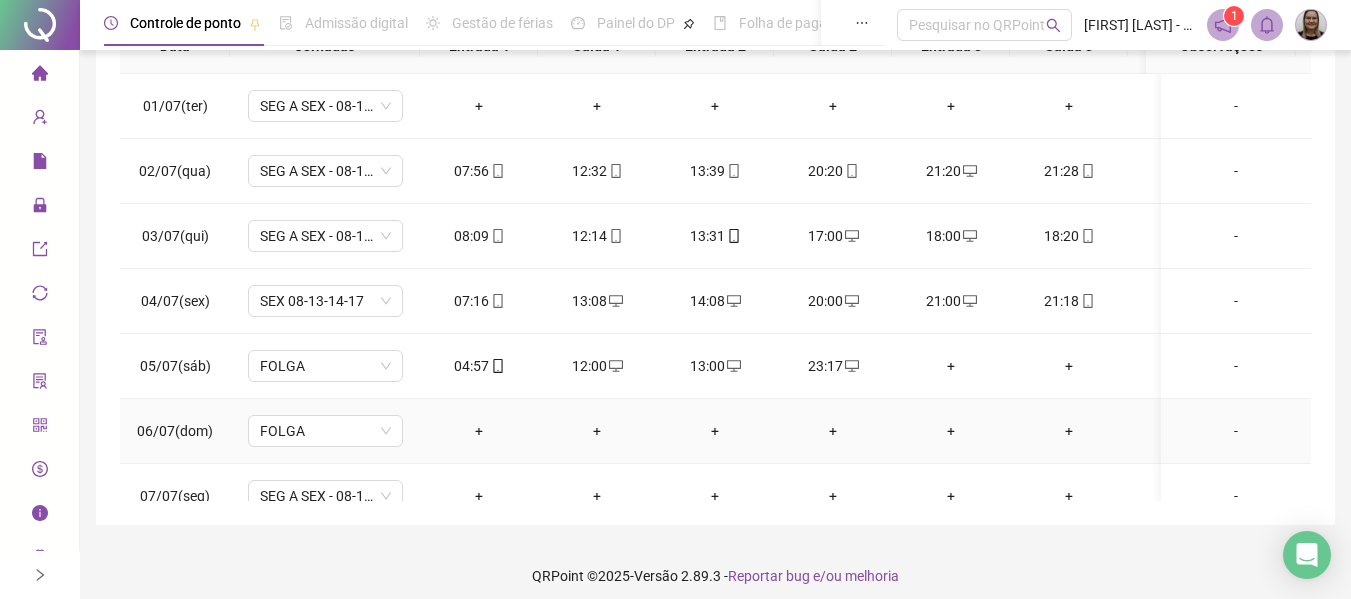 scroll, scrollTop: 423, scrollLeft: 0, axis: vertical 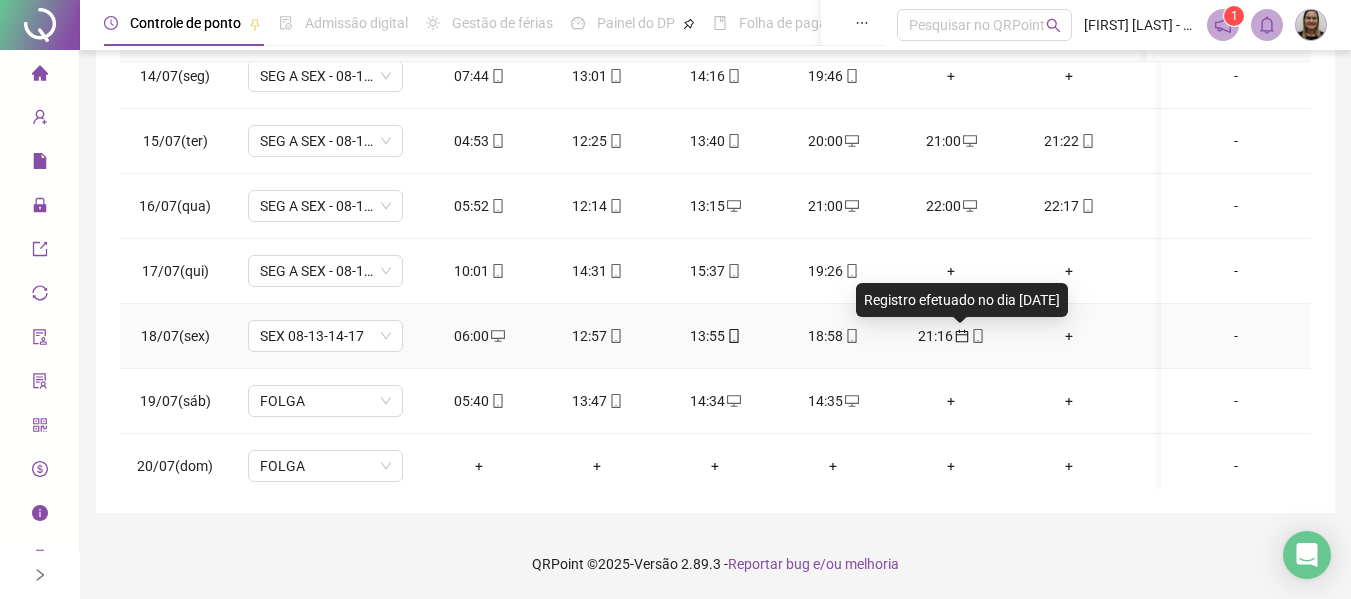 click 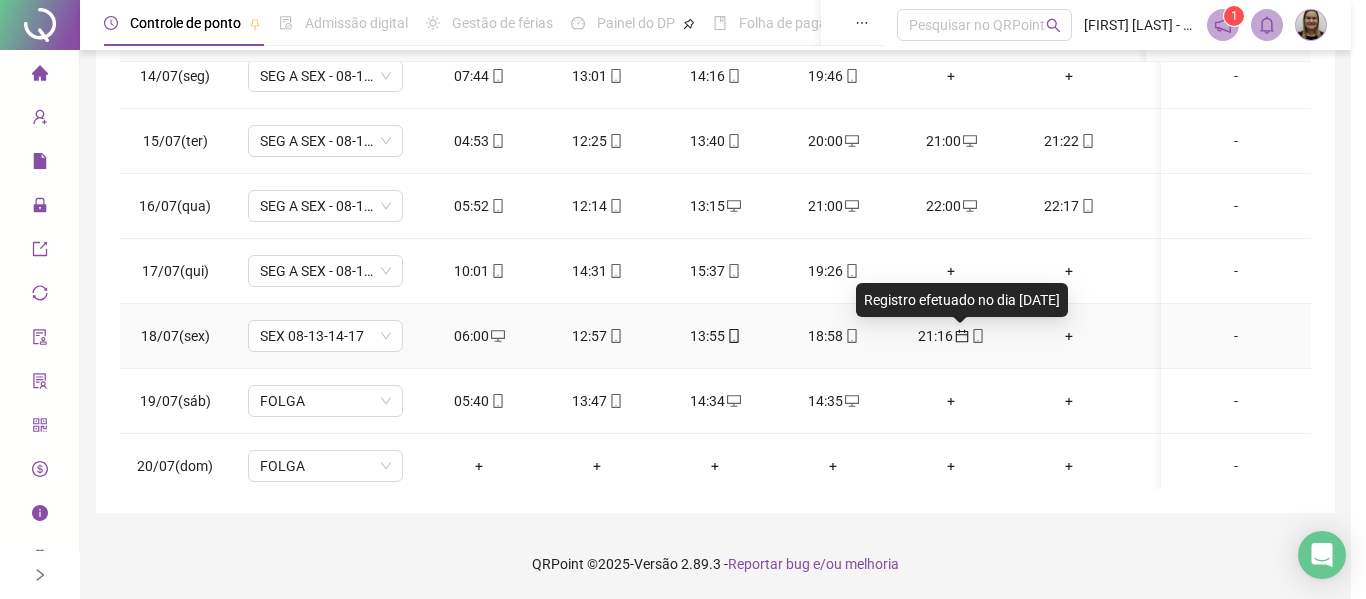 type on "**********" 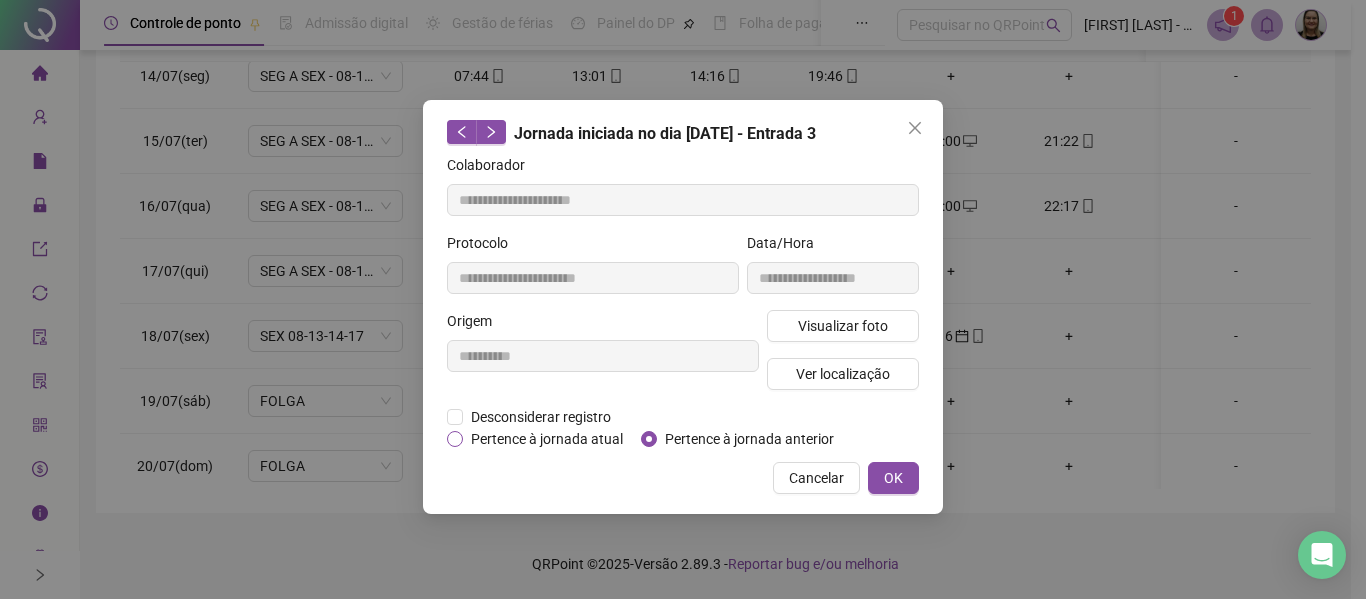 click on "Pertence à jornada atual" at bounding box center [547, 439] 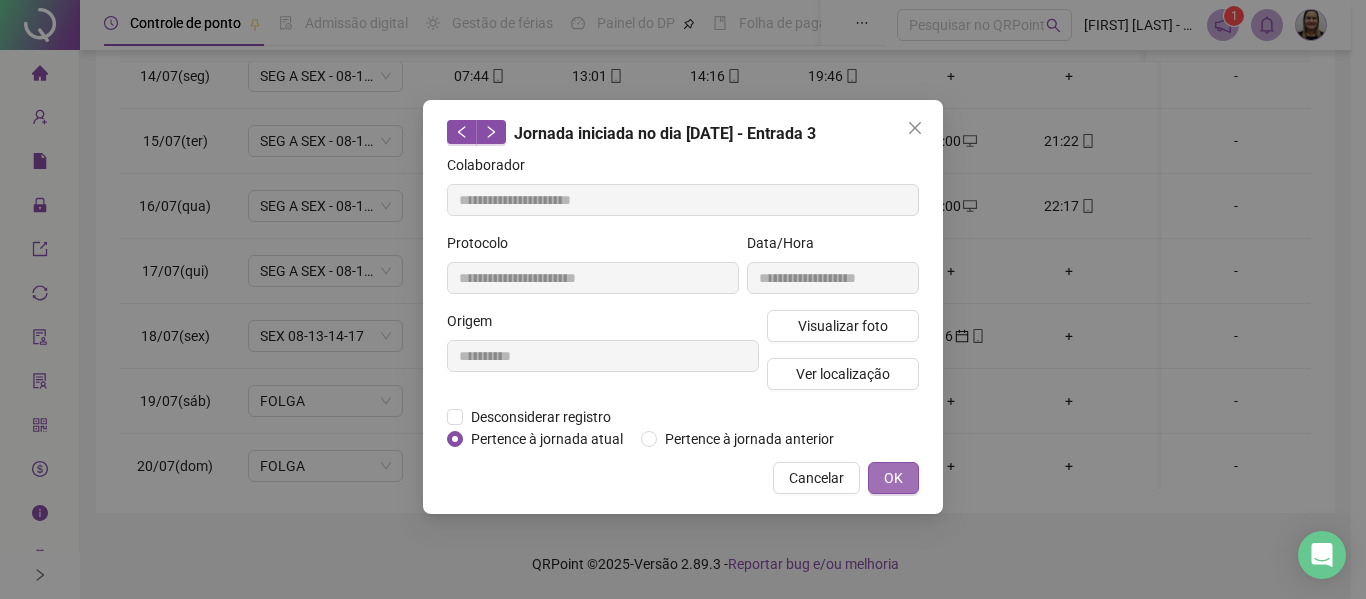 click on "OK" at bounding box center (893, 478) 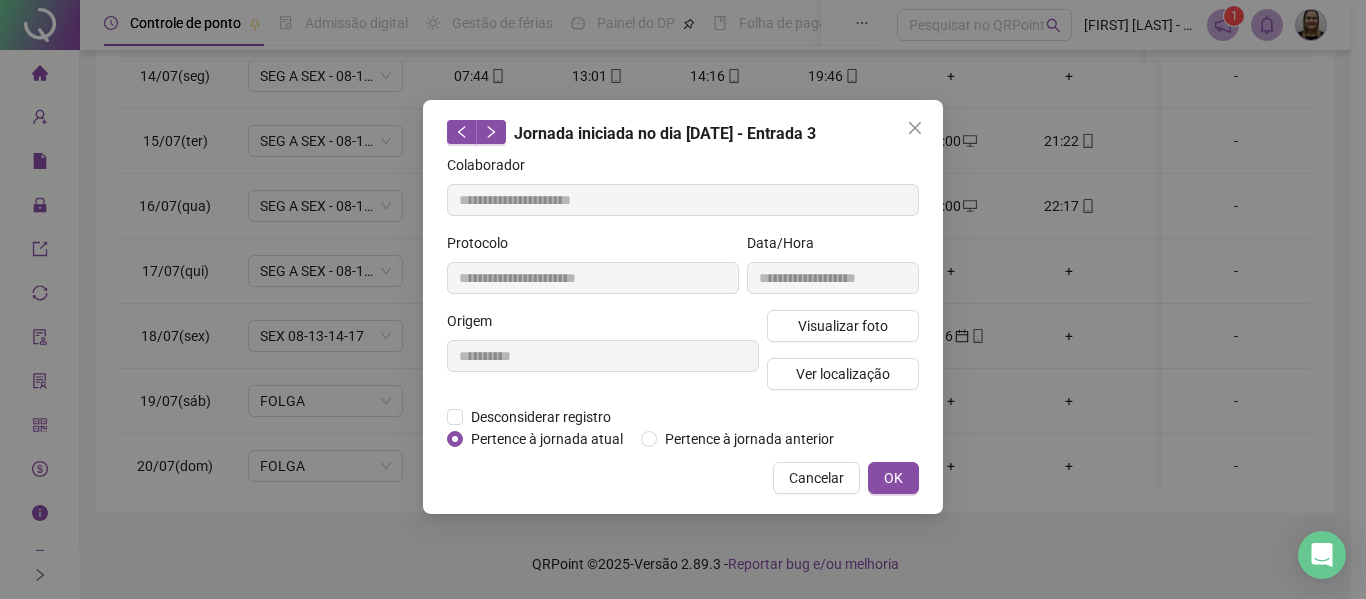 click on "**********" at bounding box center [683, 299] 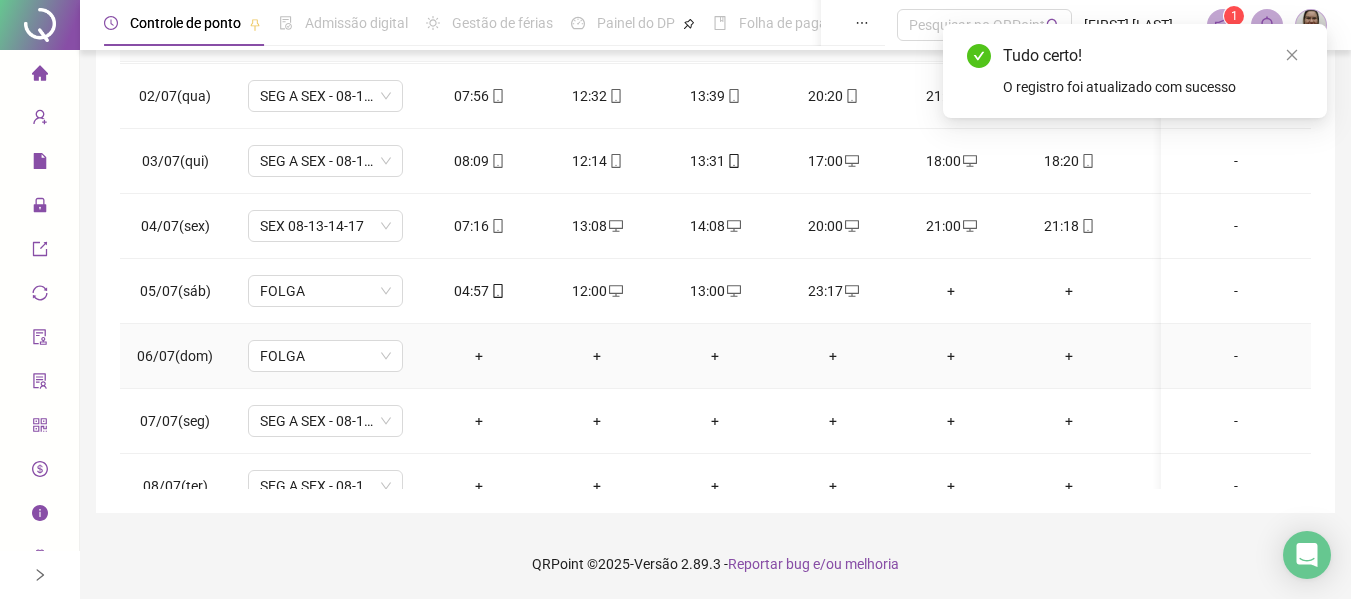scroll, scrollTop: 0, scrollLeft: 0, axis: both 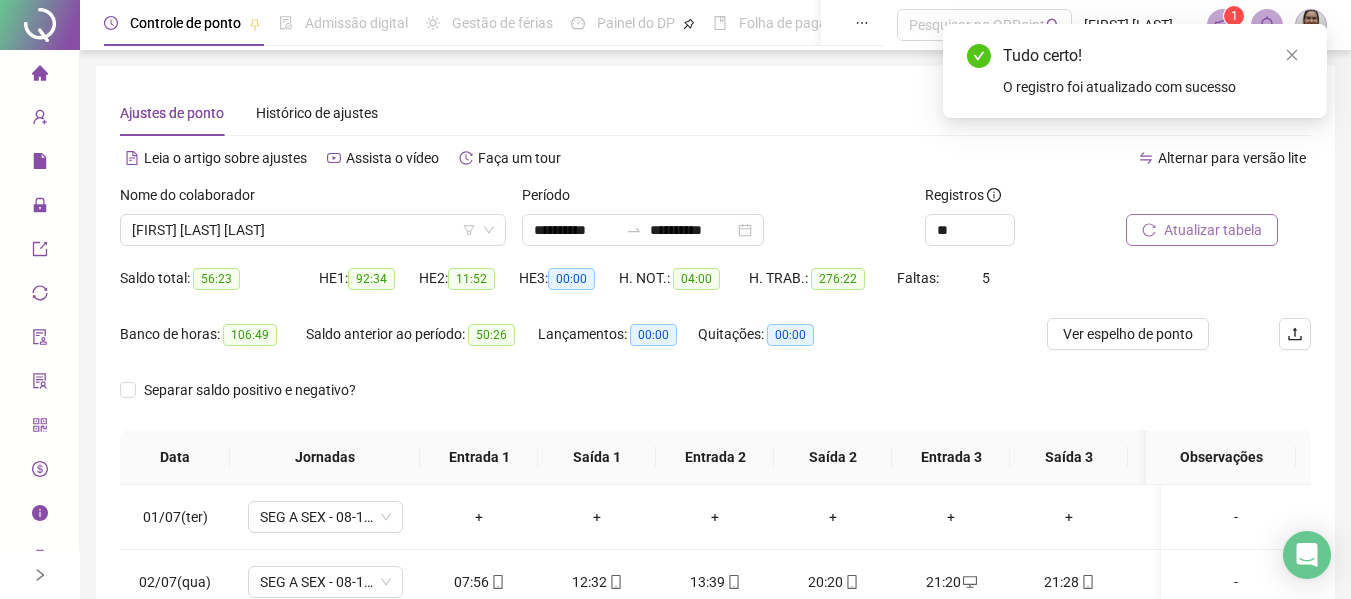 click on "Atualizar tabela" at bounding box center (1202, 230) 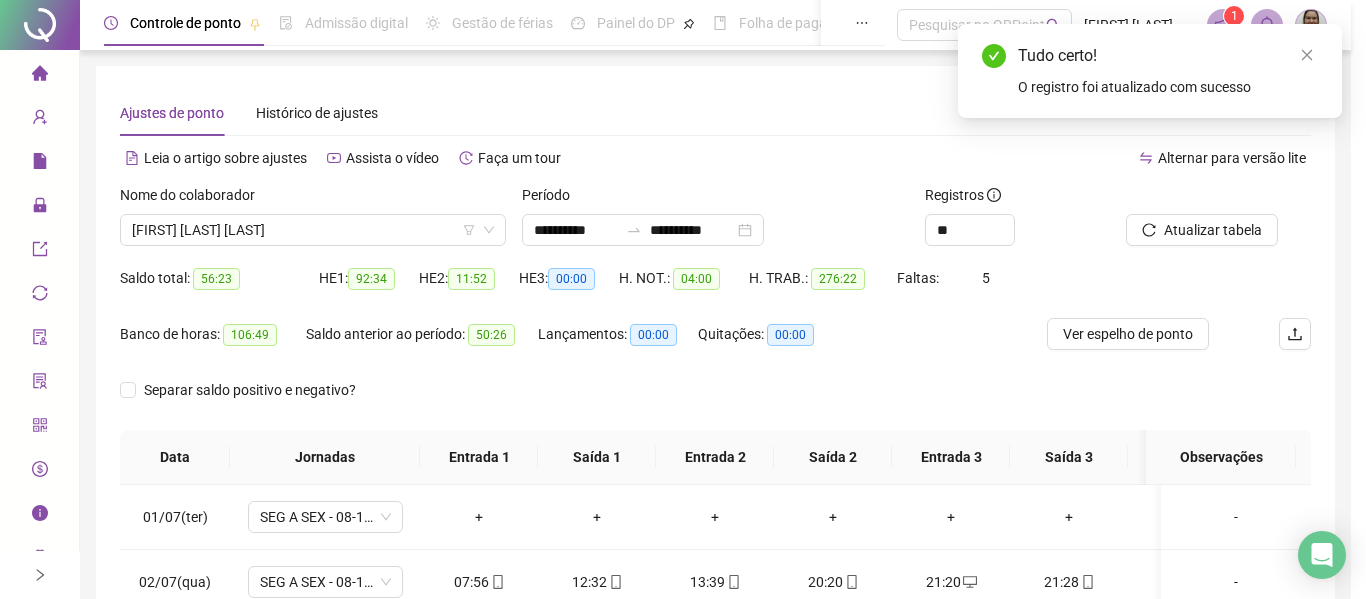 click on "Atualizando tabela Atualizando e reorganizando os registros... OK" at bounding box center [683, 299] 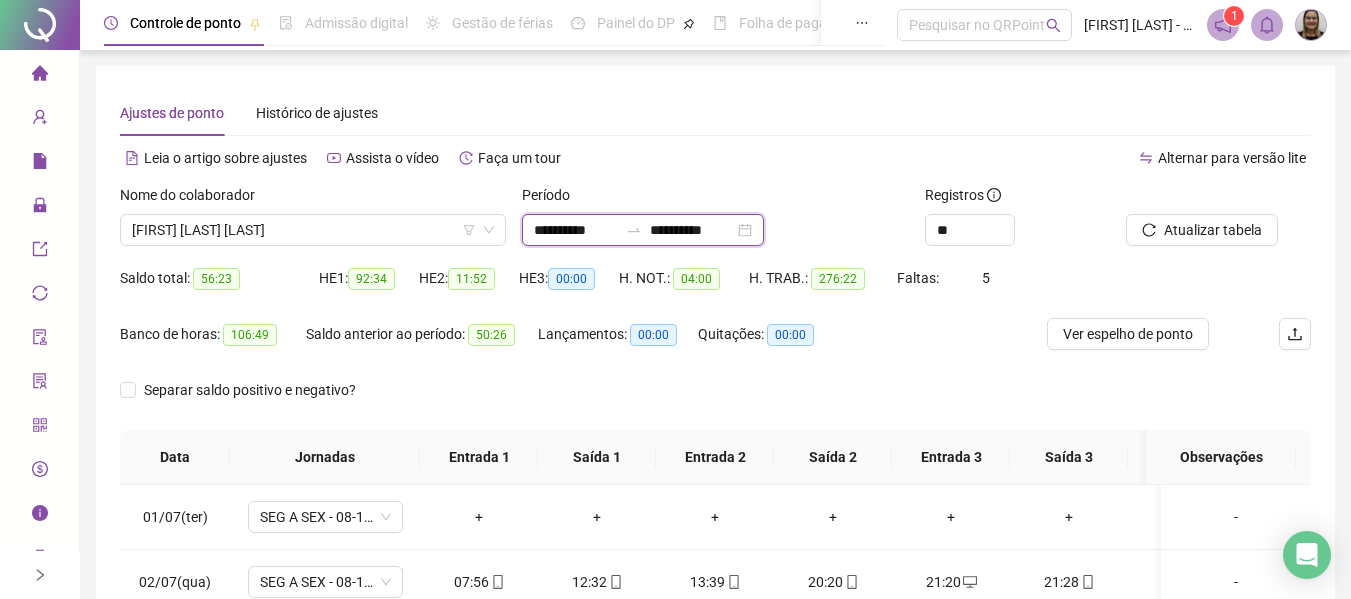 click on "**********" at bounding box center [576, 230] 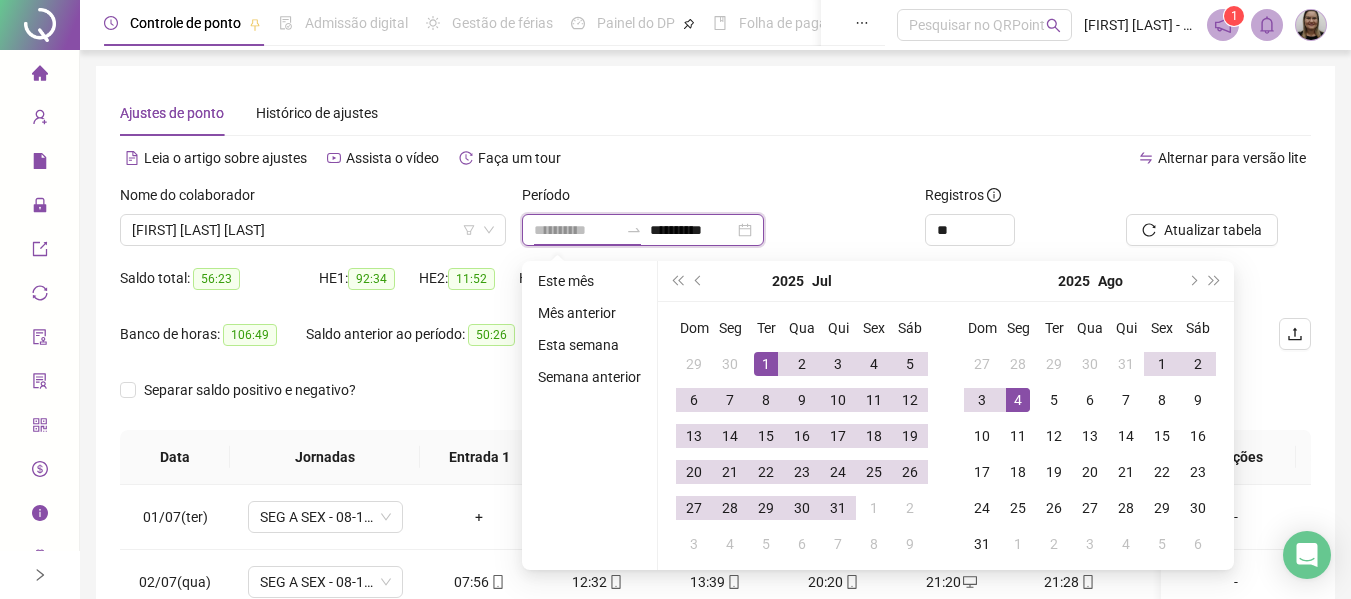 type on "**********" 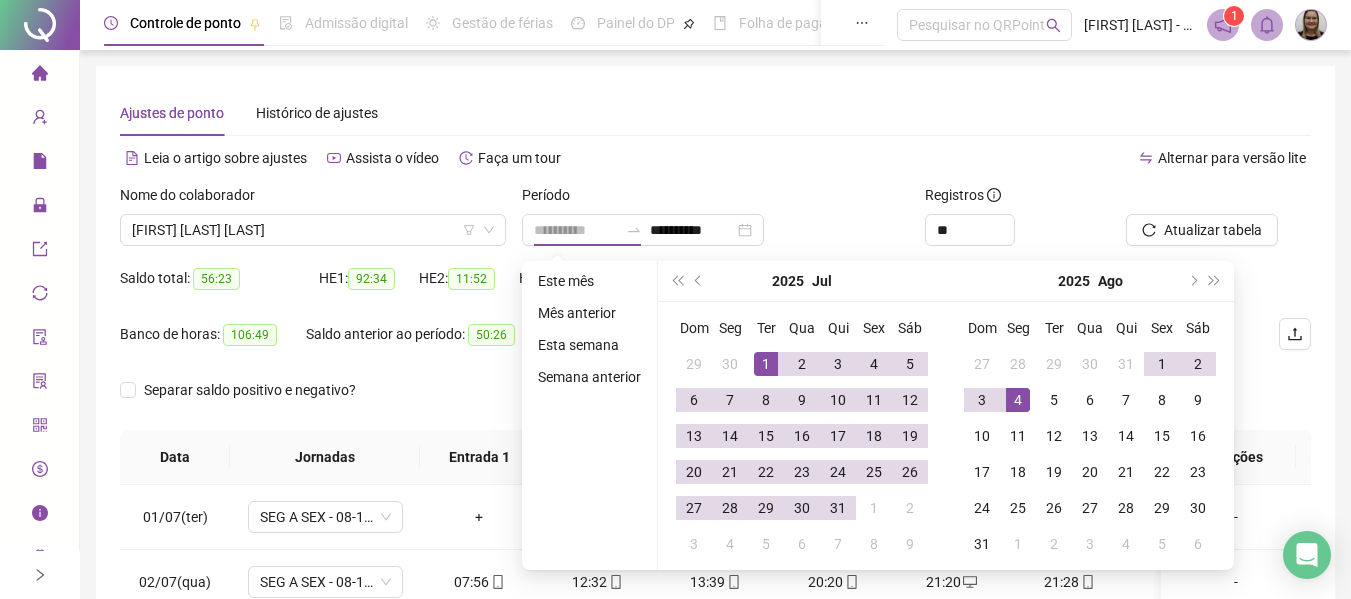 click on "1" at bounding box center (766, 364) 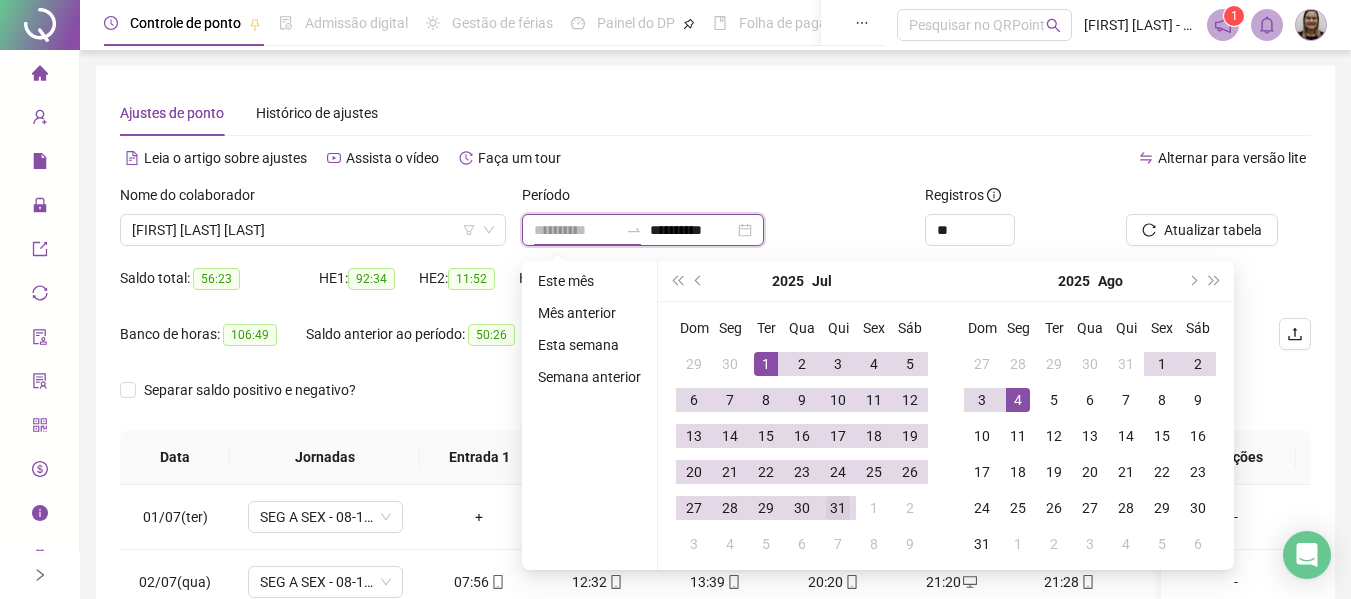 type on "**********" 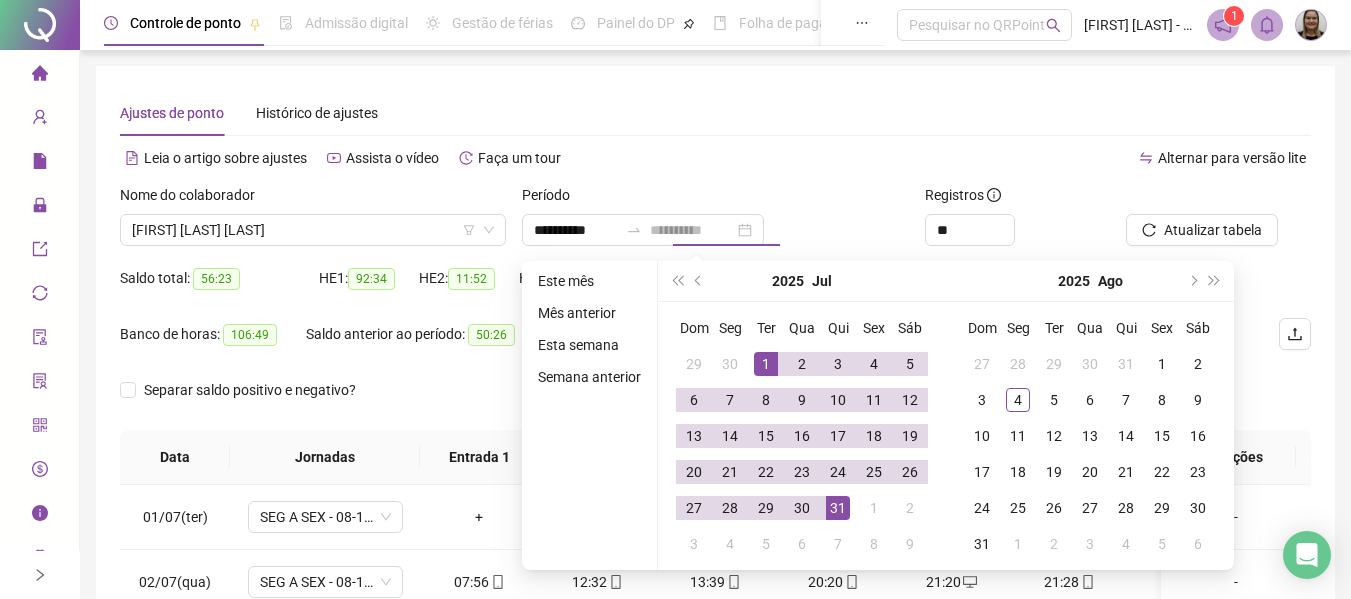 click on "31" at bounding box center [838, 508] 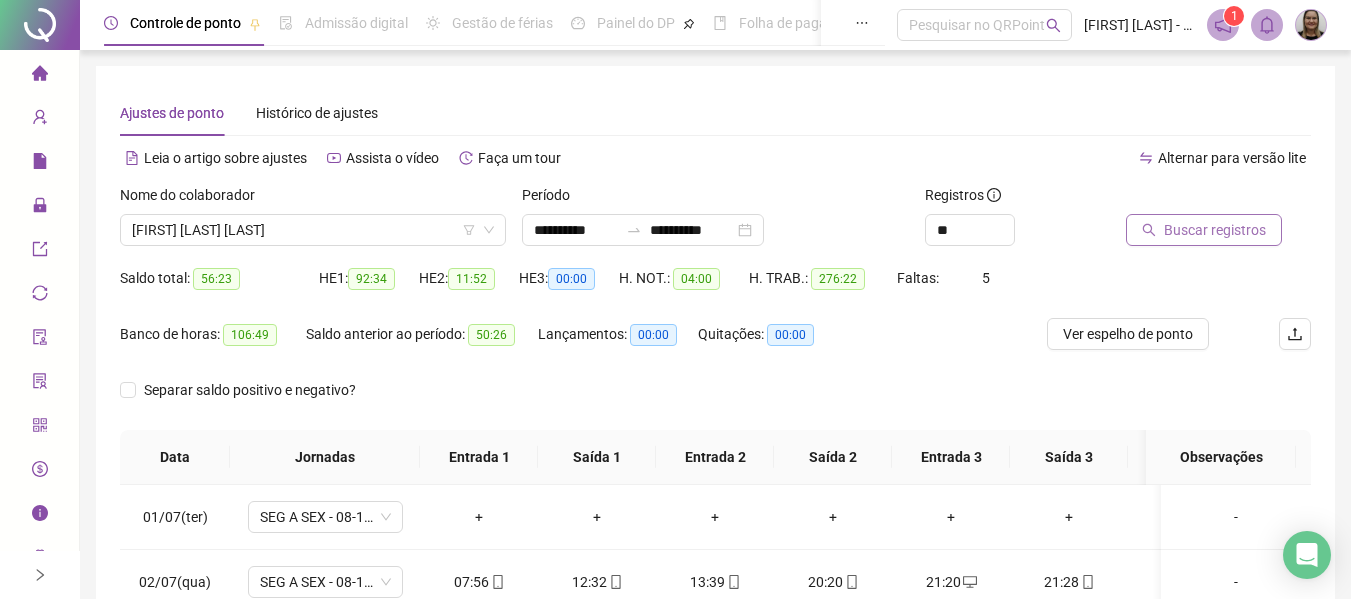 click on "Buscar registros" at bounding box center [1215, 230] 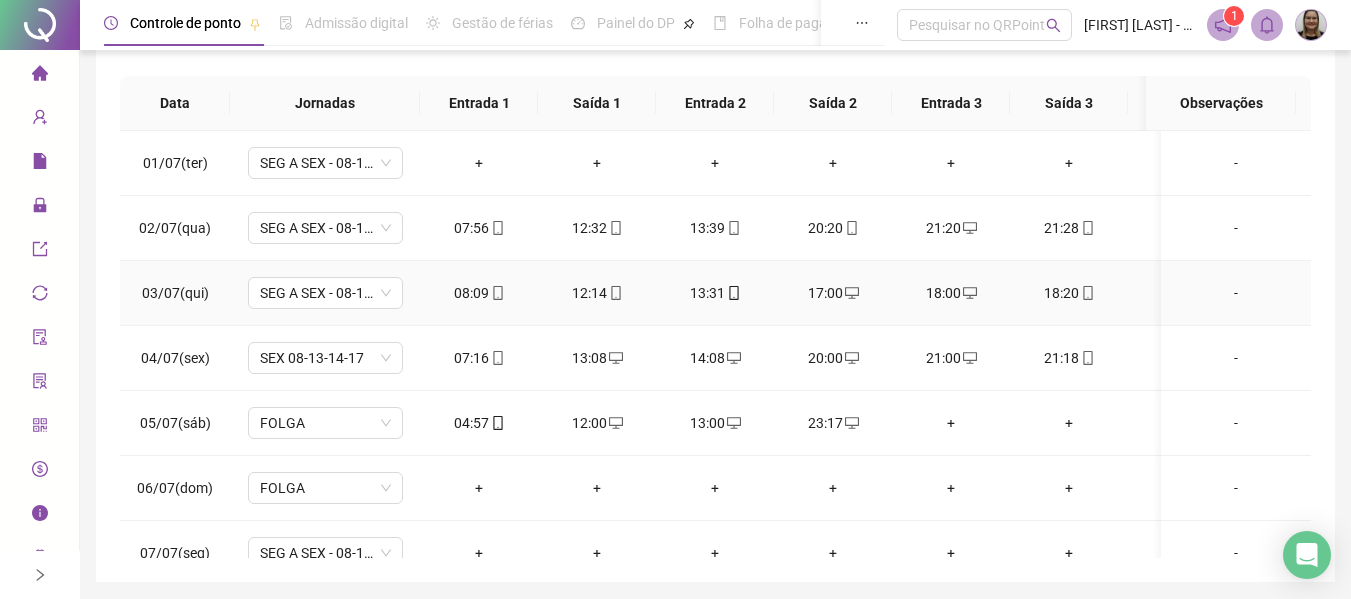 scroll, scrollTop: 400, scrollLeft: 0, axis: vertical 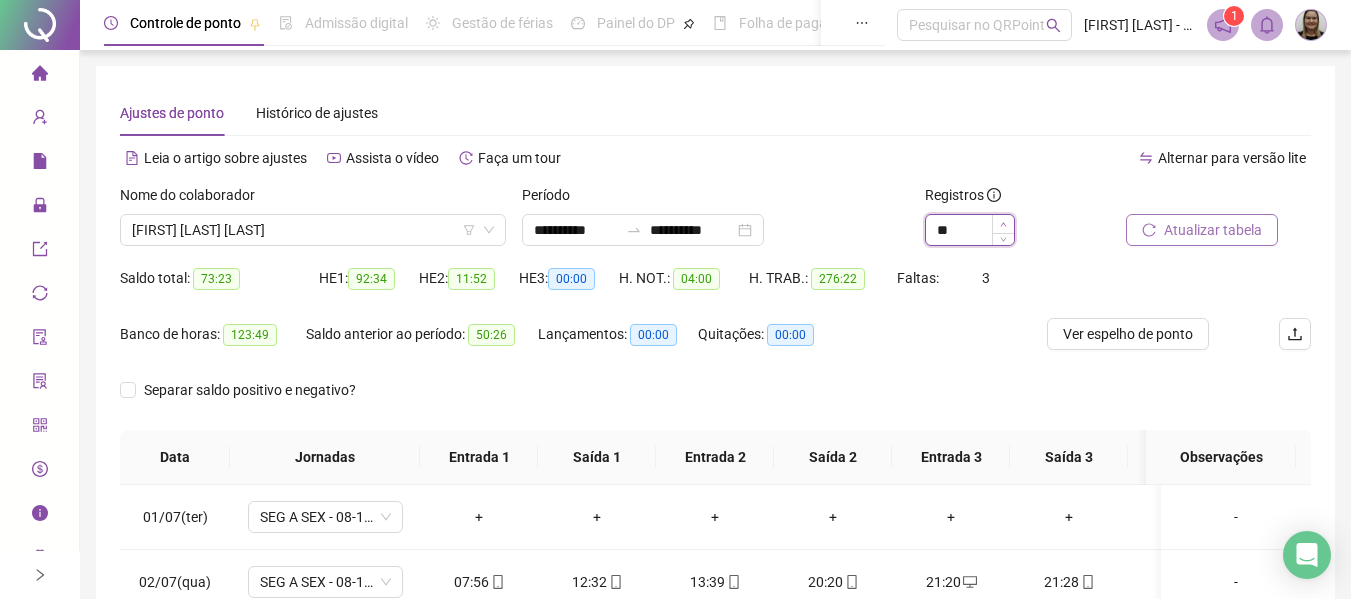 click 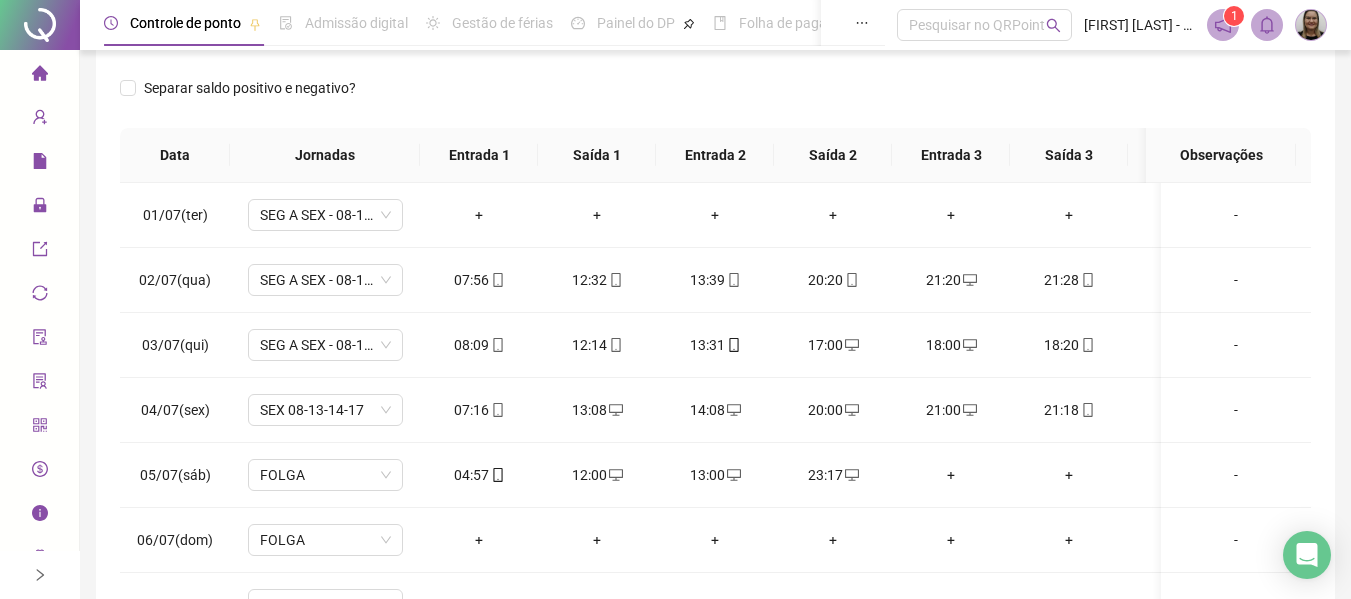 scroll, scrollTop: 423, scrollLeft: 0, axis: vertical 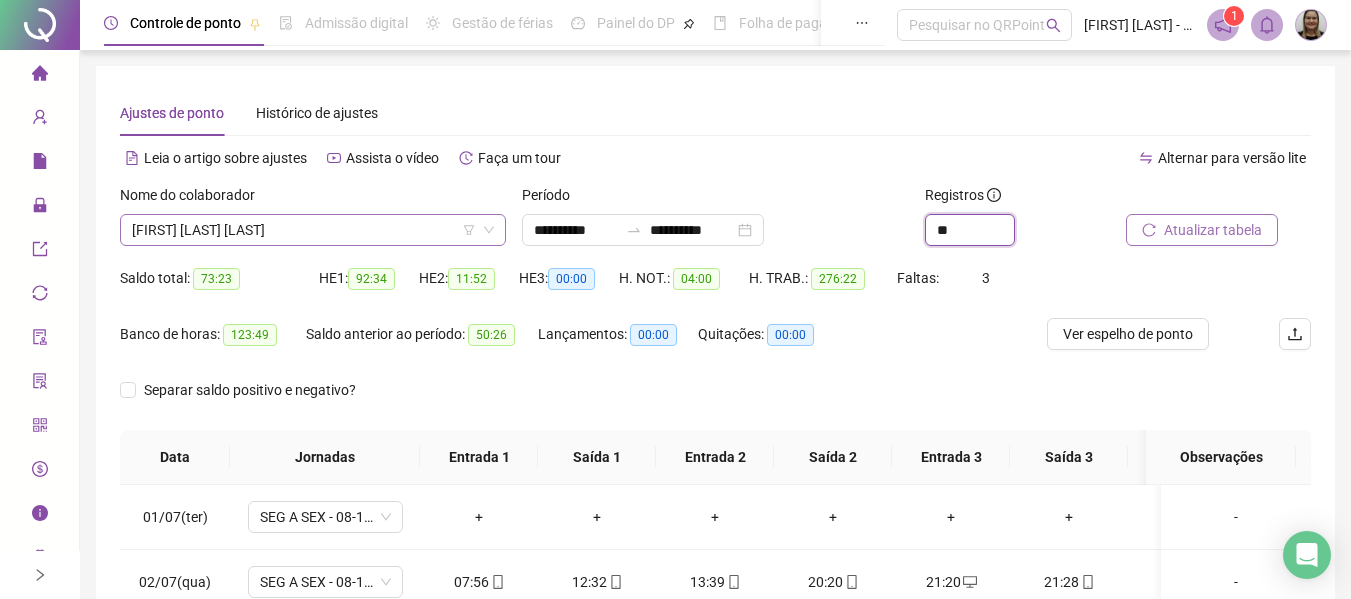 click on "[FIRST] [LAST] [LAST]" at bounding box center (313, 230) 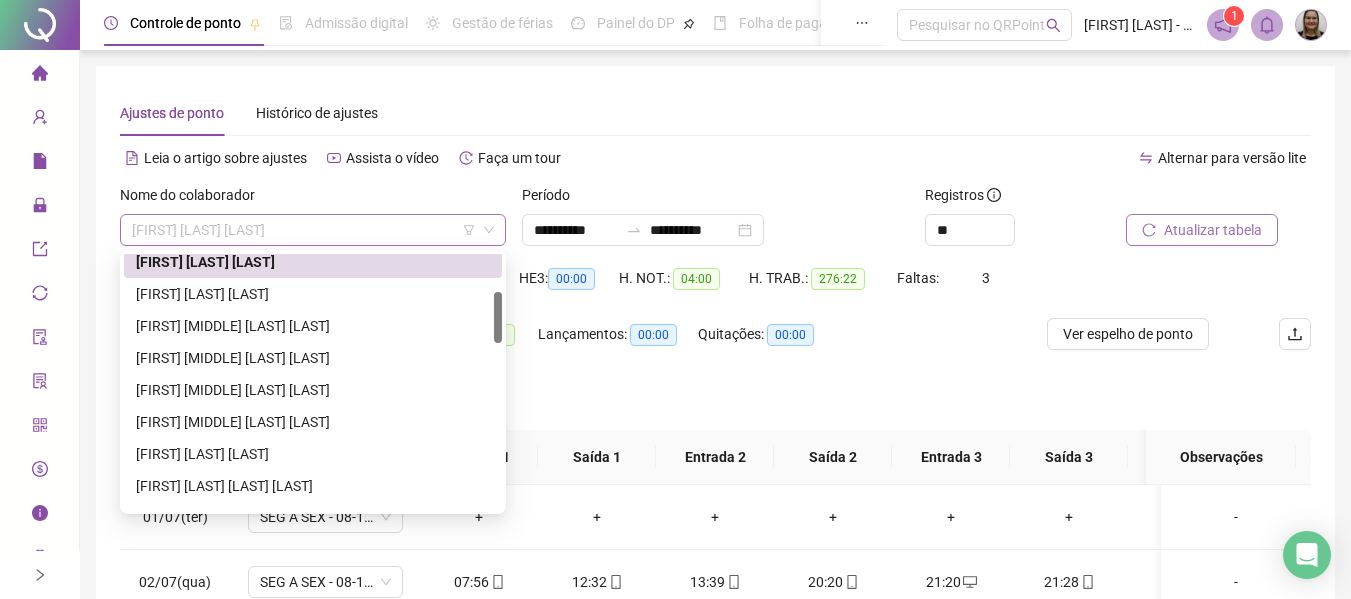 scroll, scrollTop: 192, scrollLeft: 0, axis: vertical 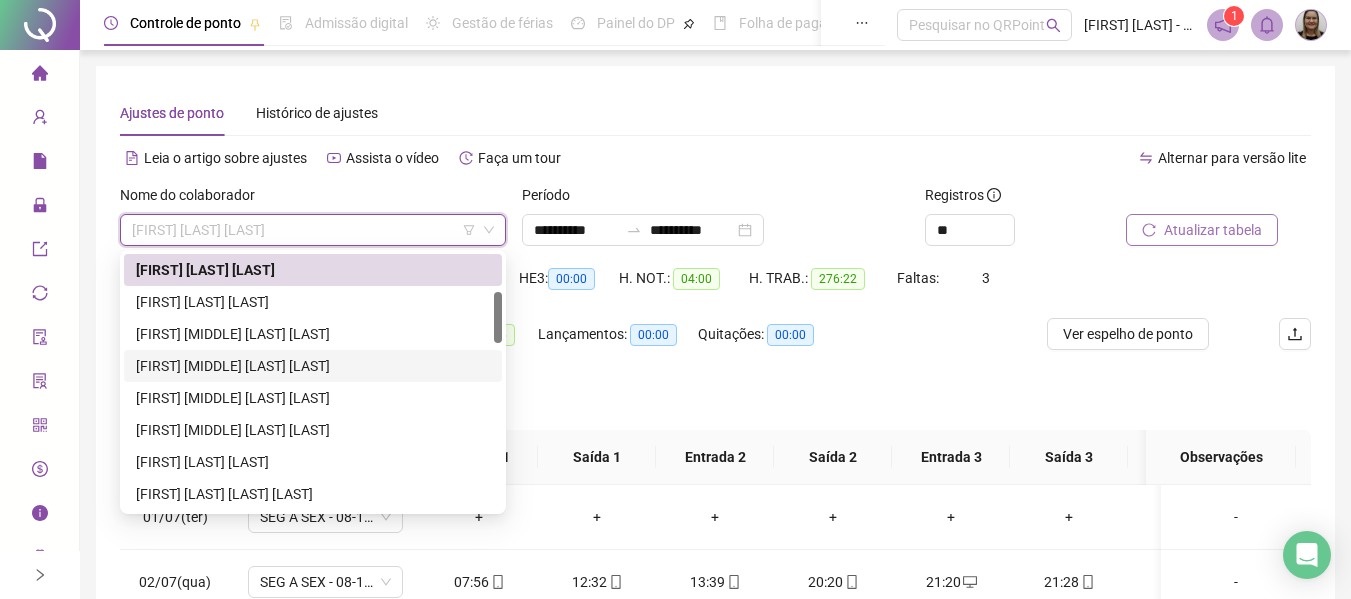 click on "Separar saldo positivo e negativo?" at bounding box center [715, 402] 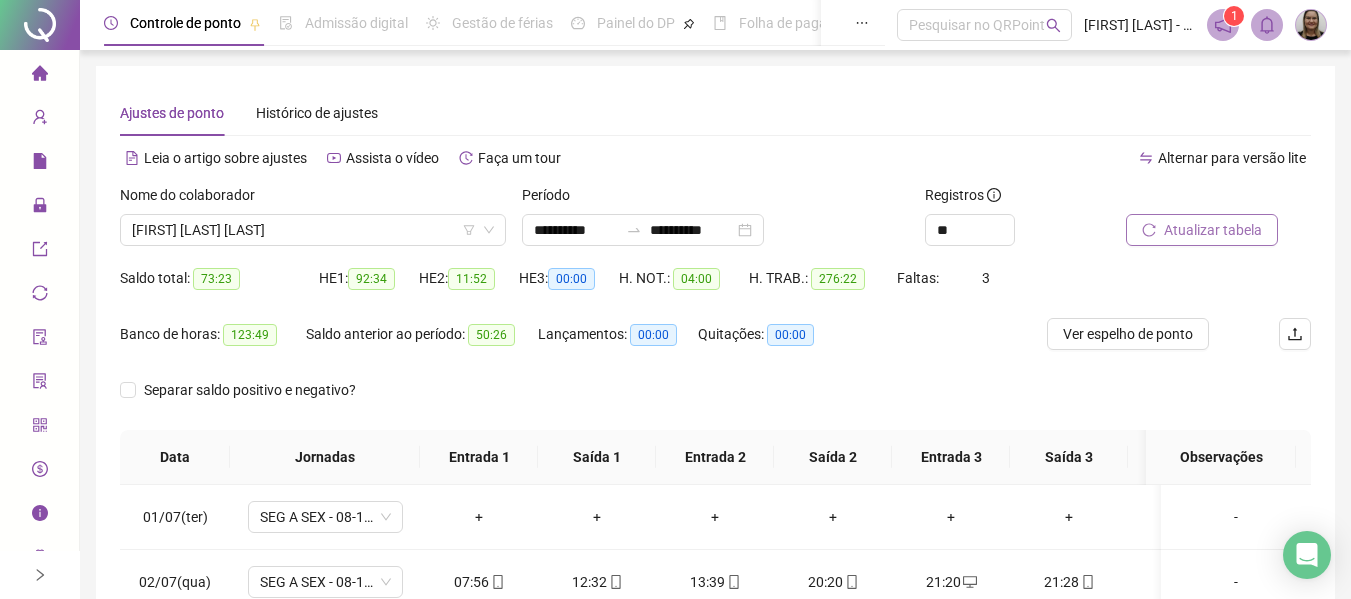 click on "Separar saldo positivo e negativo?" at bounding box center [715, 402] 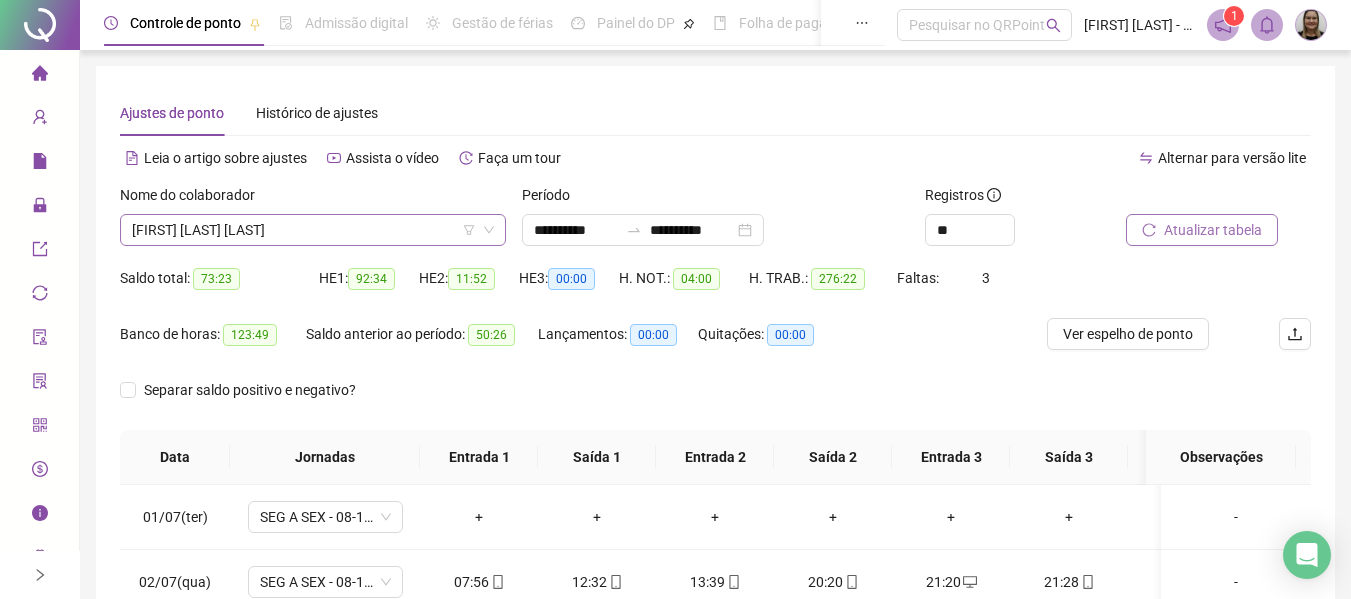 click on "[FIRST] [LAST] [LAST]" at bounding box center (313, 230) 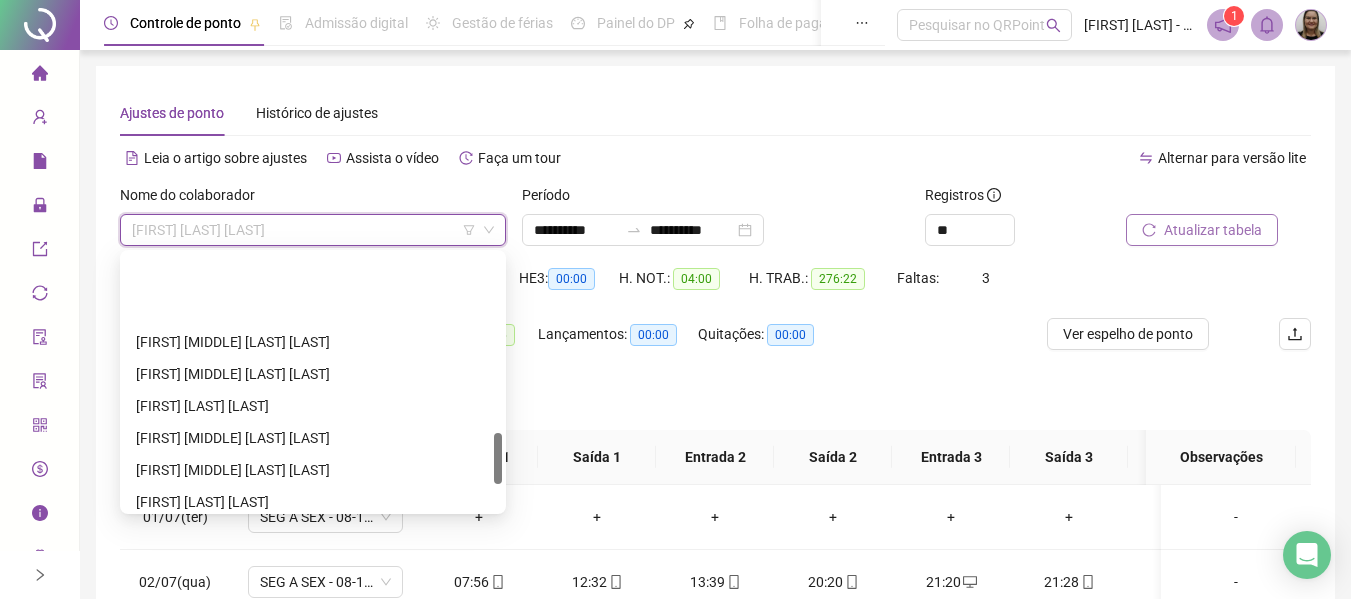 scroll, scrollTop: 992, scrollLeft: 0, axis: vertical 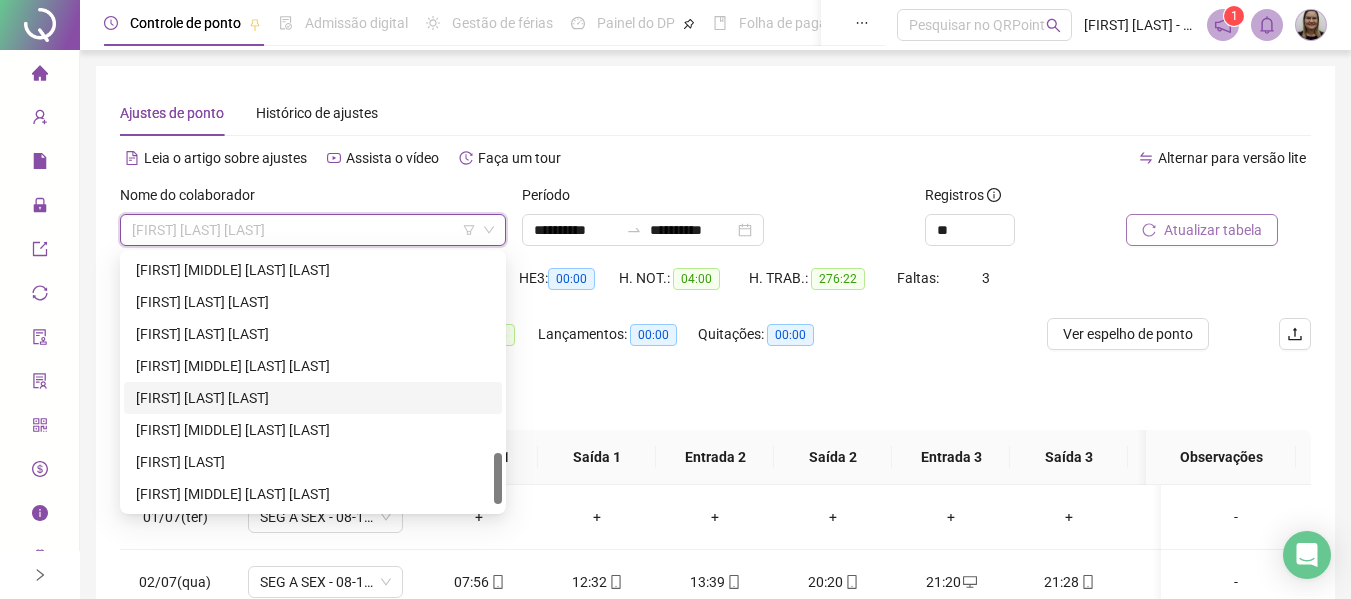 drag, startPoint x: 261, startPoint y: 392, endPoint x: 1051, endPoint y: 258, distance: 801.284 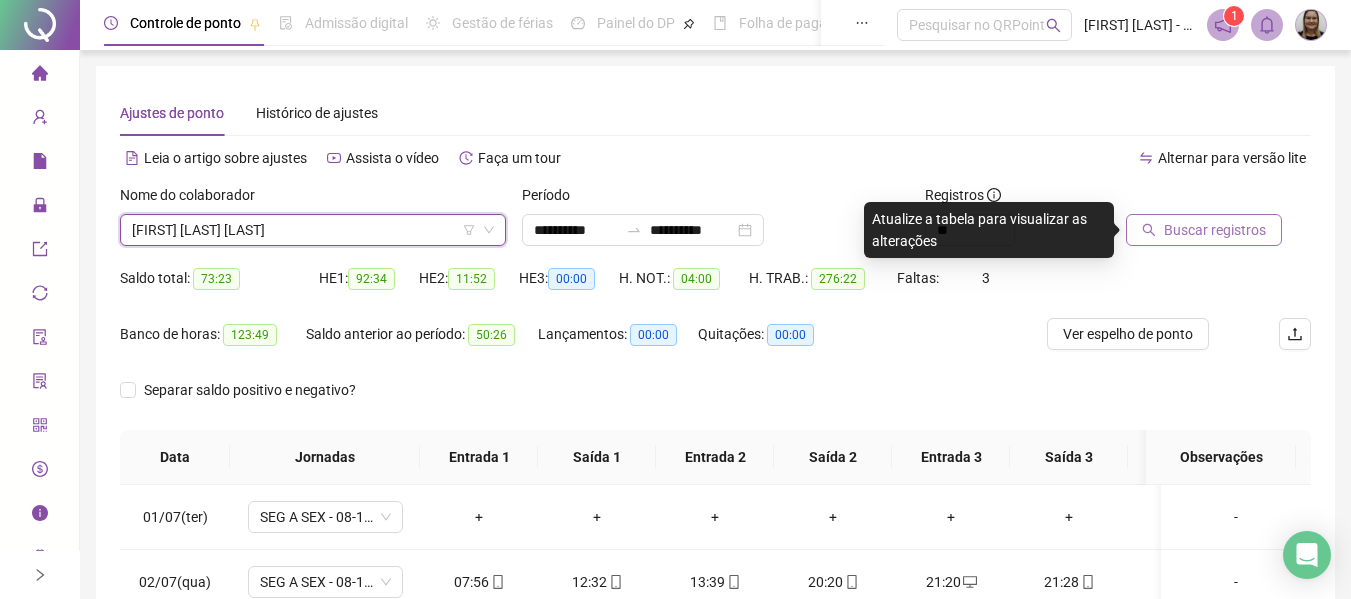 click on "Buscar registros" at bounding box center (1215, 230) 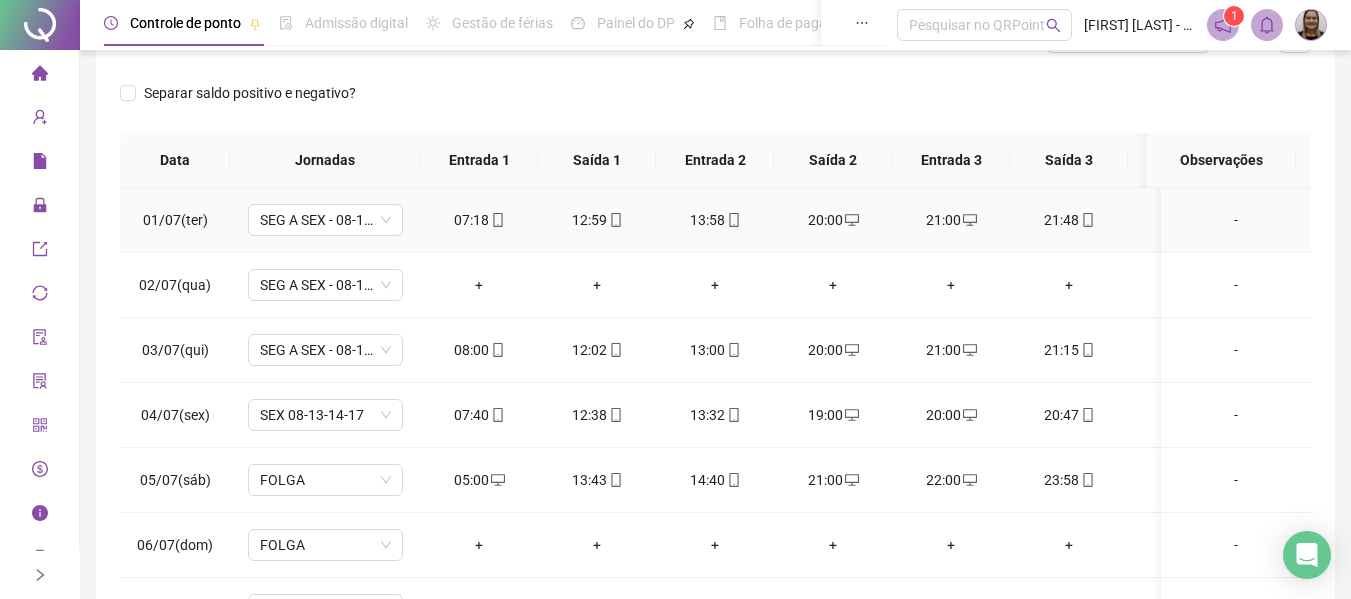 scroll, scrollTop: 300, scrollLeft: 0, axis: vertical 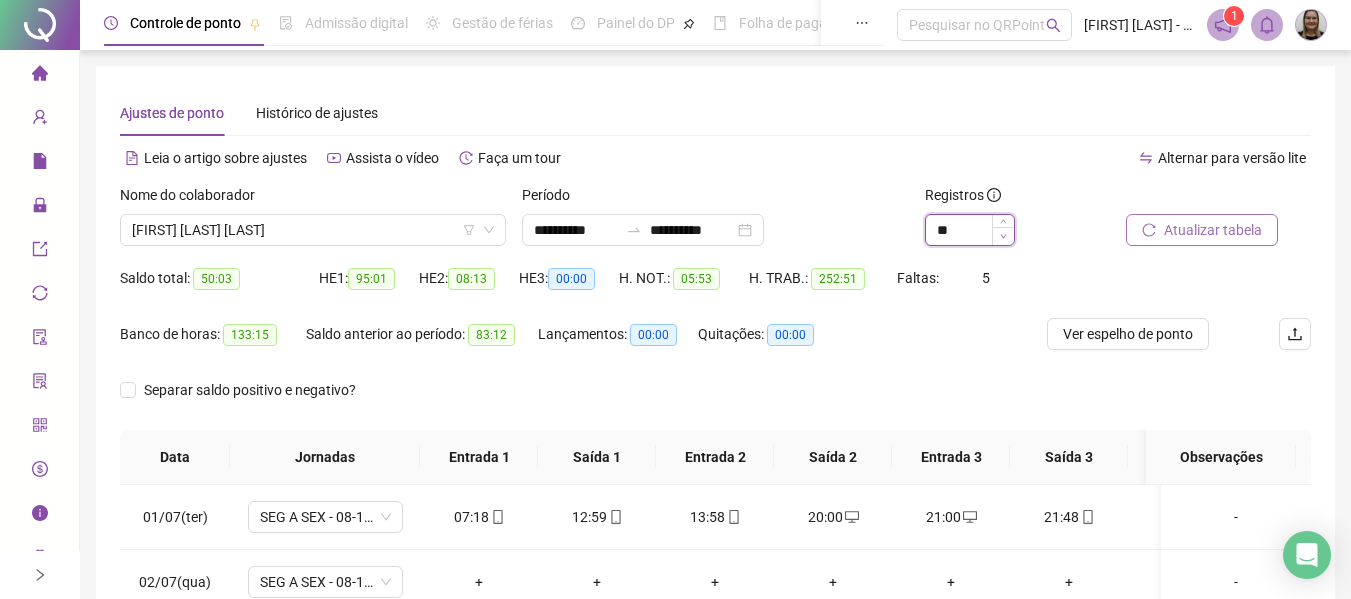 click 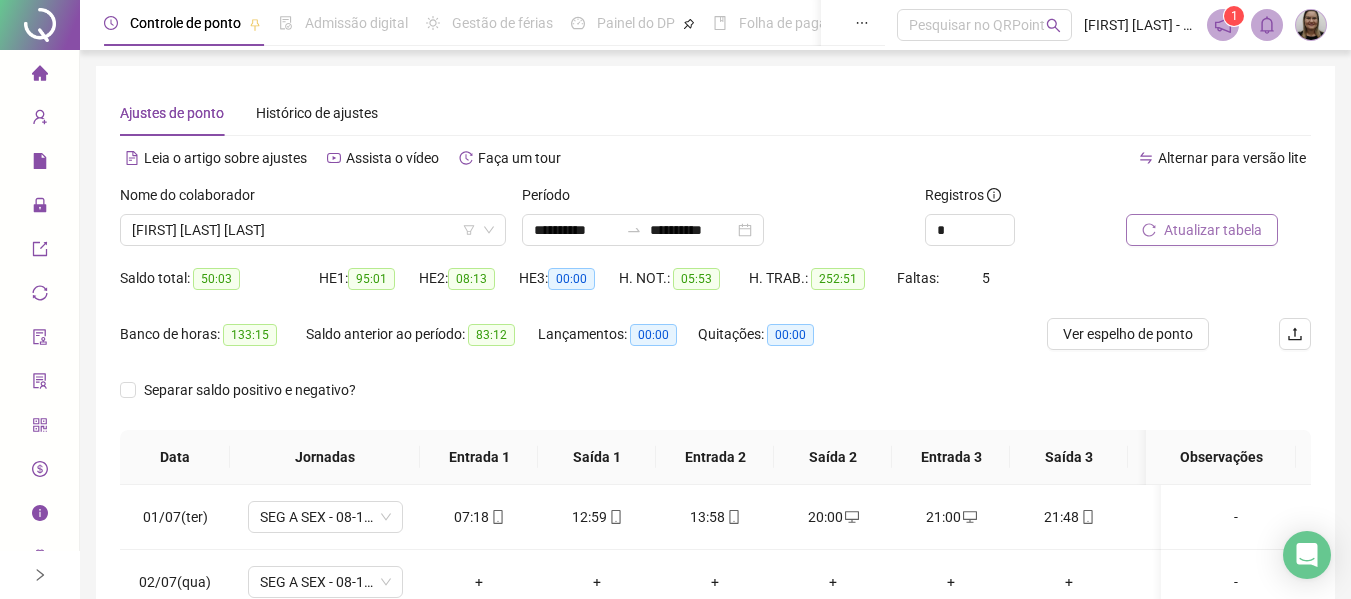 click on "Página inicial" at bounding box center [39, 74] 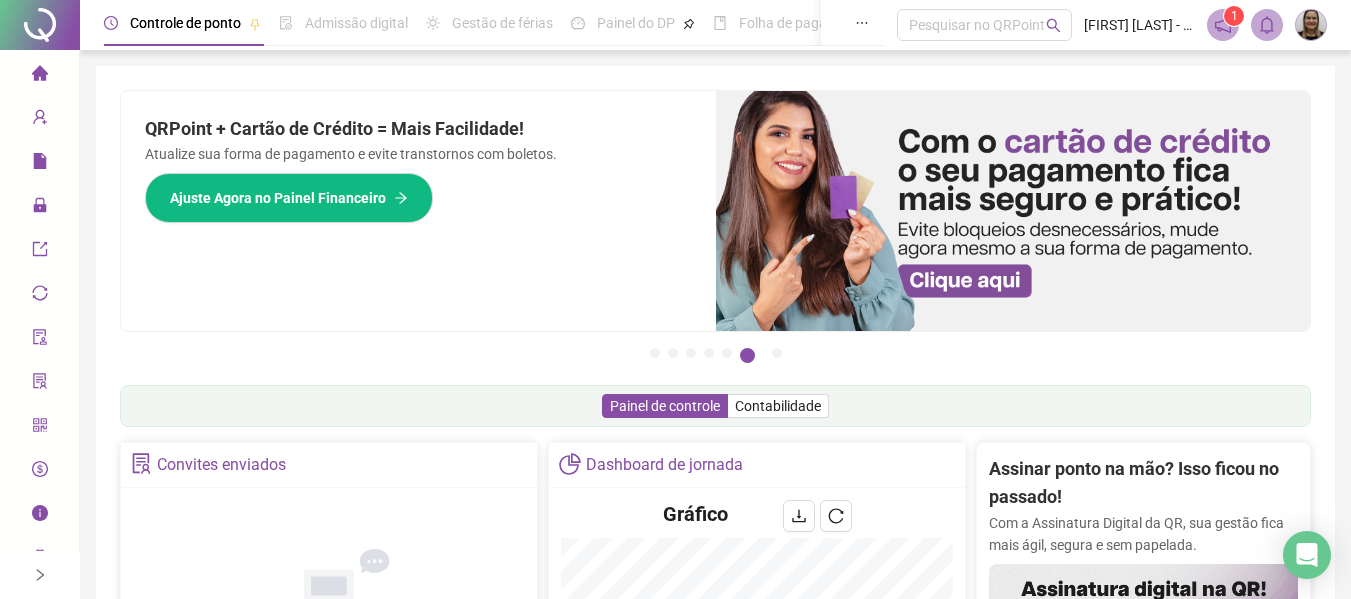 click at bounding box center [40, 208] 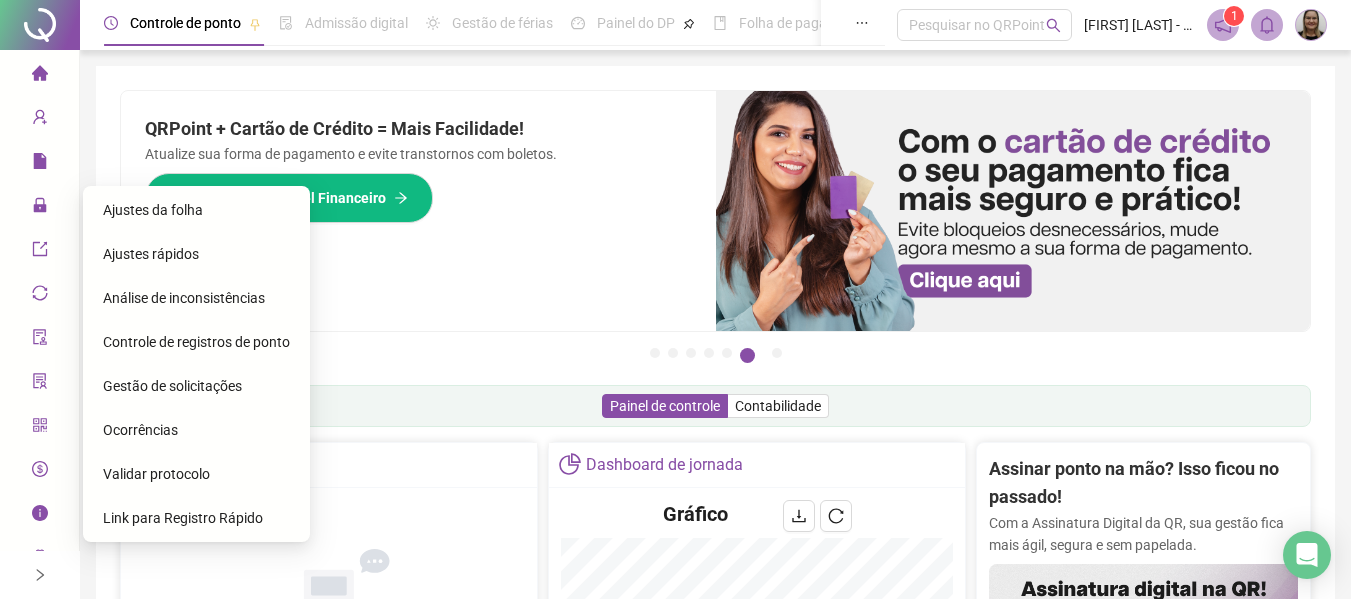 click on "Ajustes rápidos" at bounding box center (151, 254) 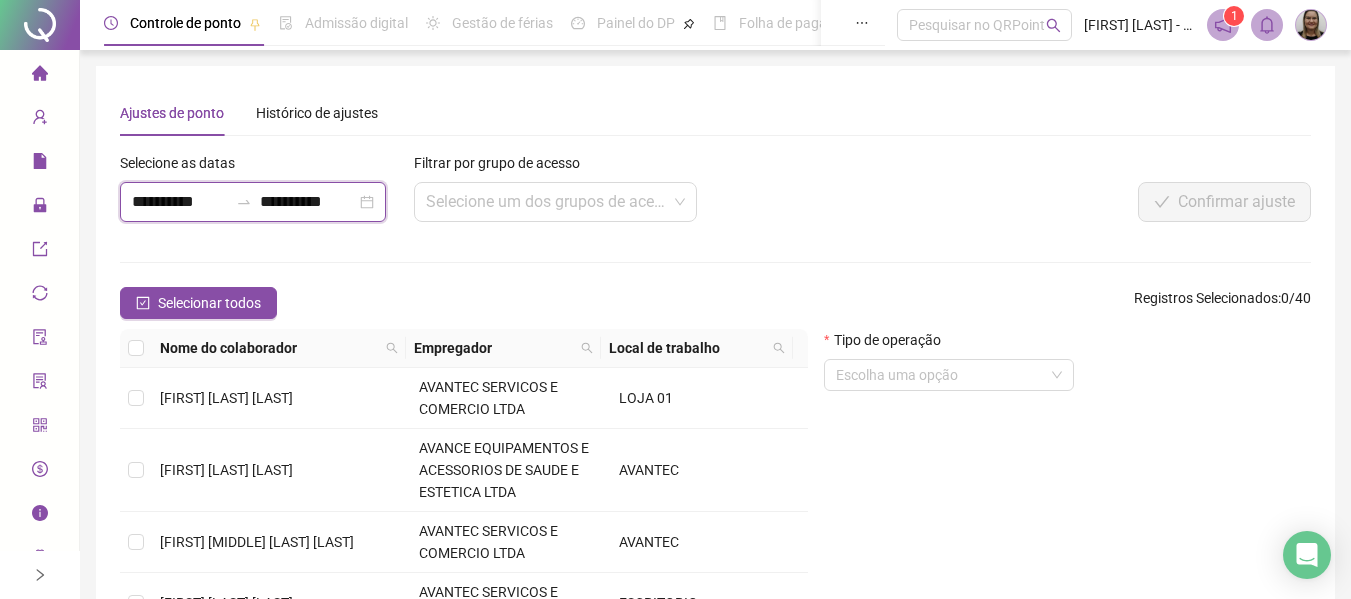 click on "**********" at bounding box center (180, 202) 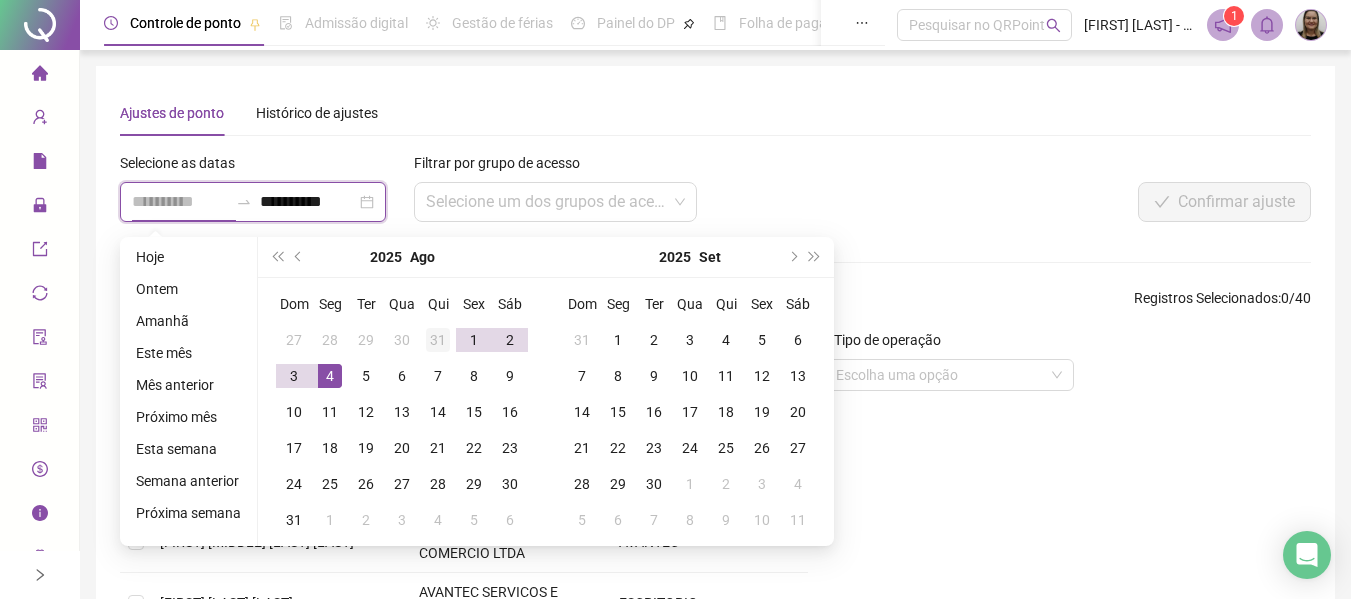 type on "**********" 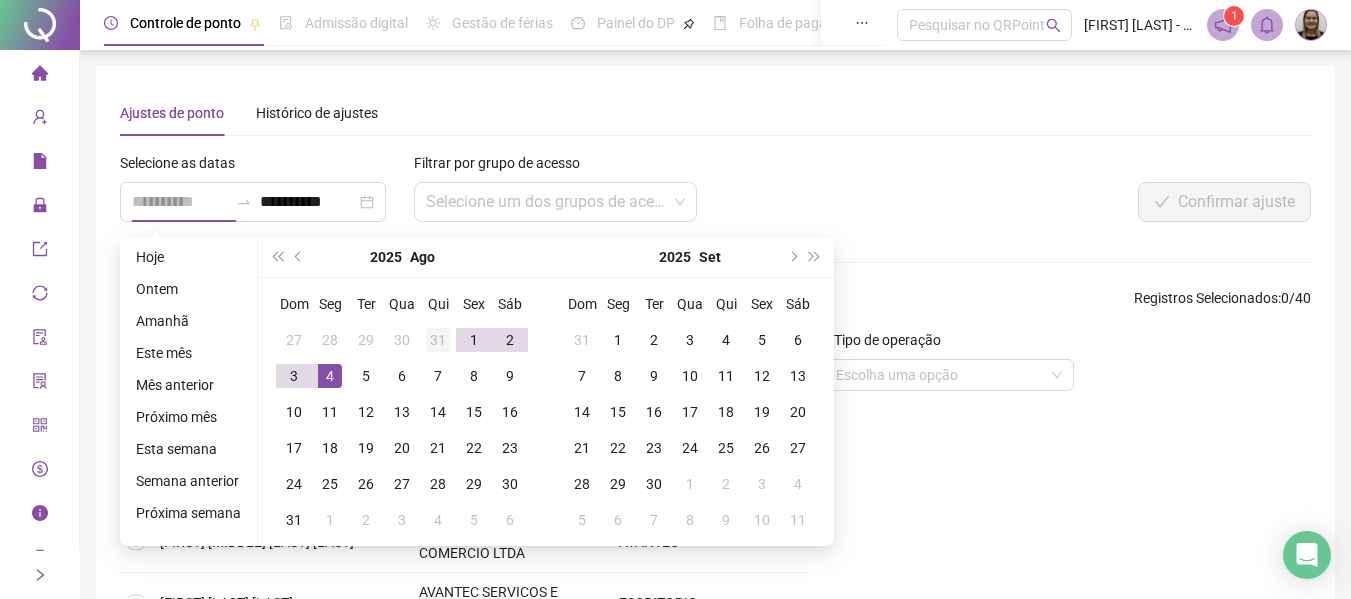 click on "31" at bounding box center (438, 340) 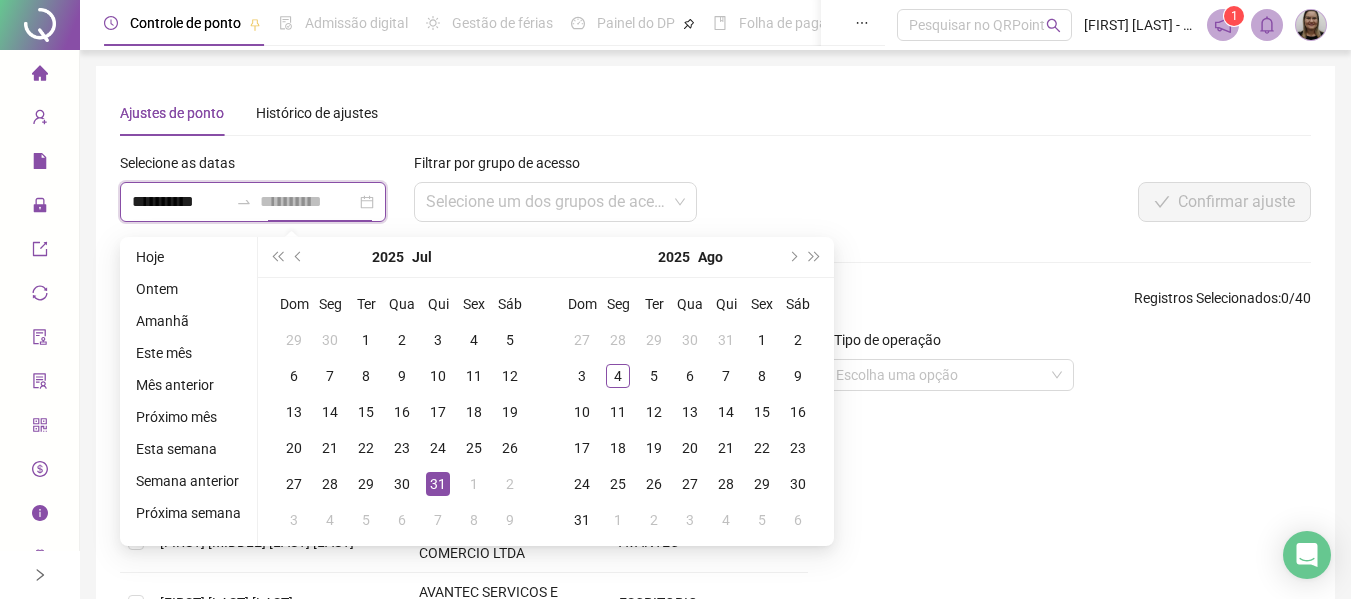 type on "**********" 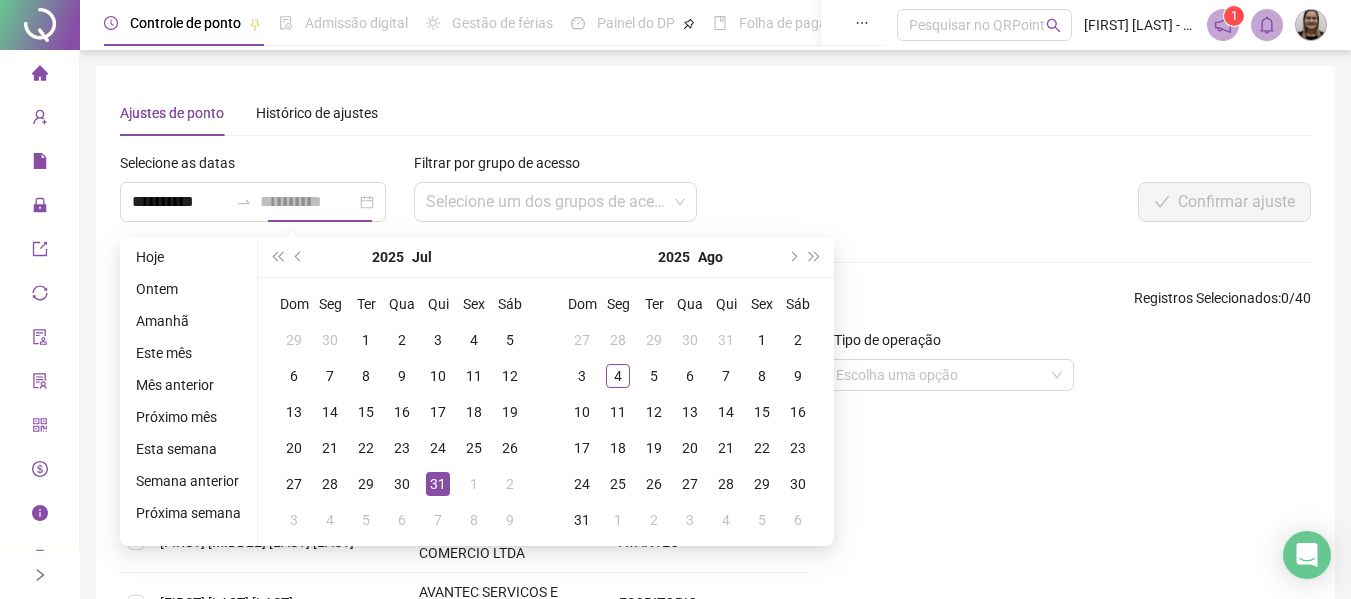 click on "31" at bounding box center (438, 484) 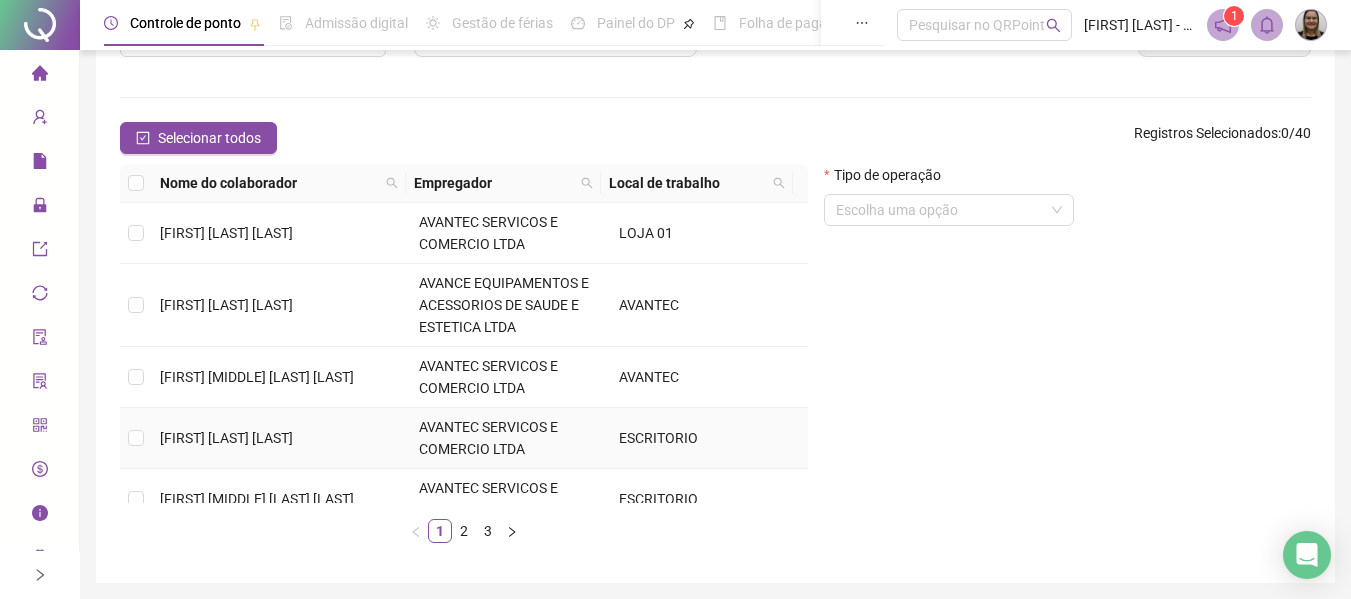 scroll, scrollTop: 235, scrollLeft: 0, axis: vertical 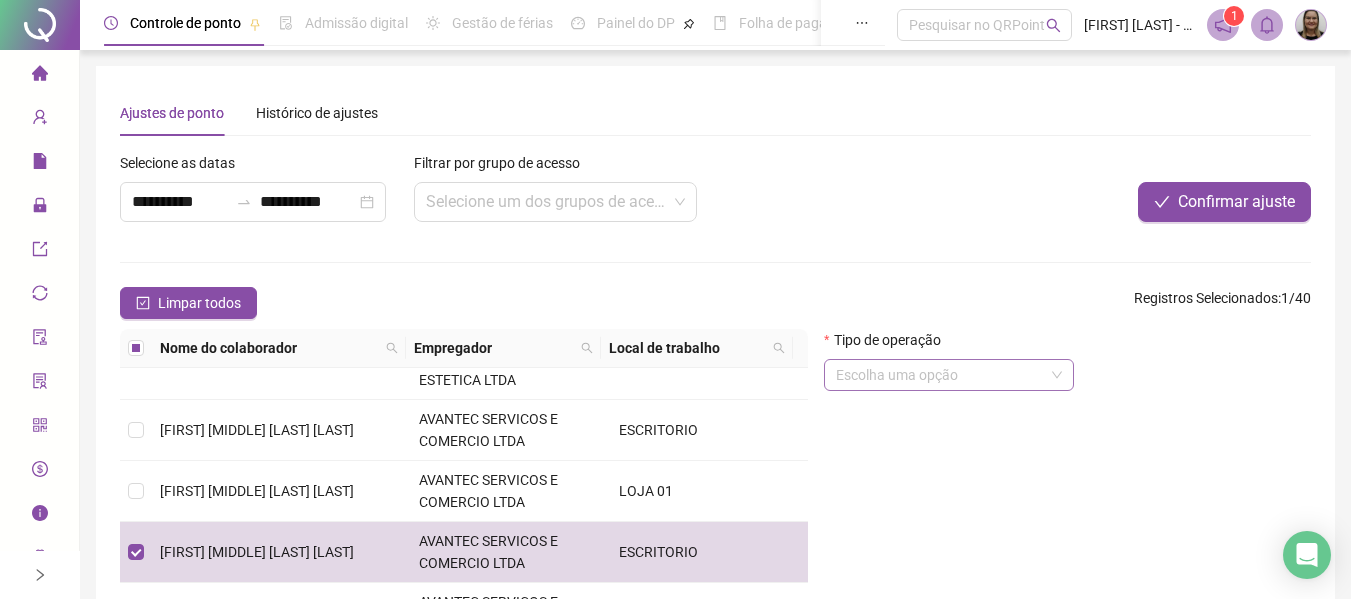 click at bounding box center (940, 375) 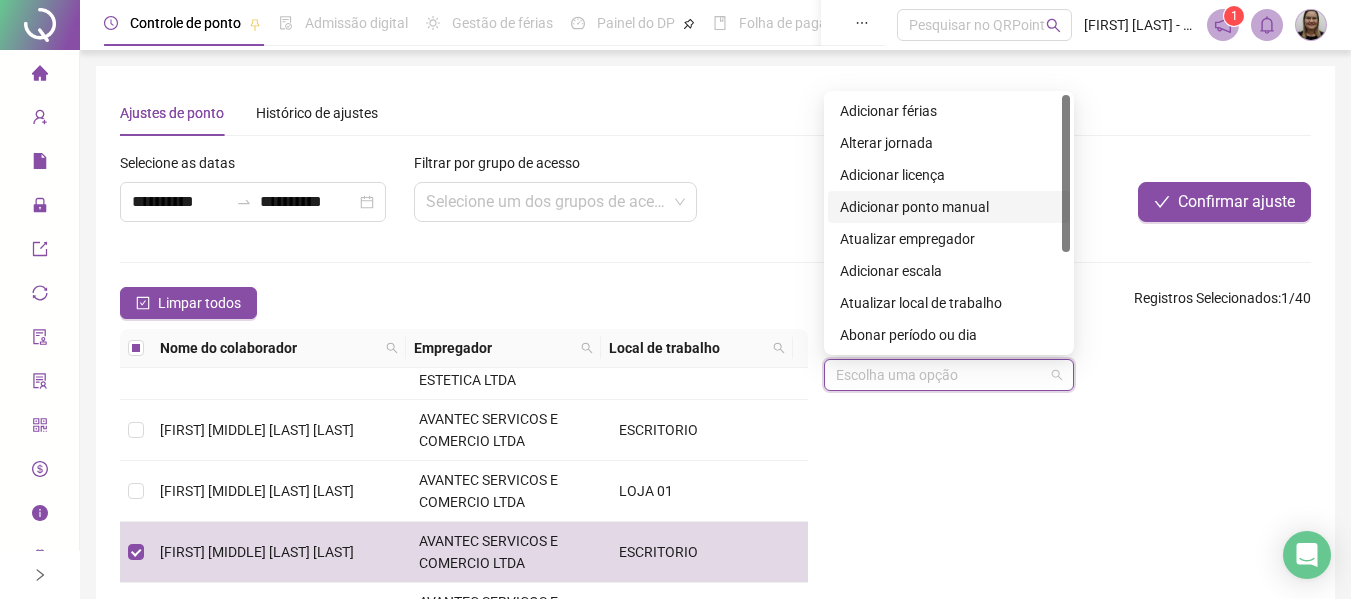 scroll, scrollTop: 100, scrollLeft: 0, axis: vertical 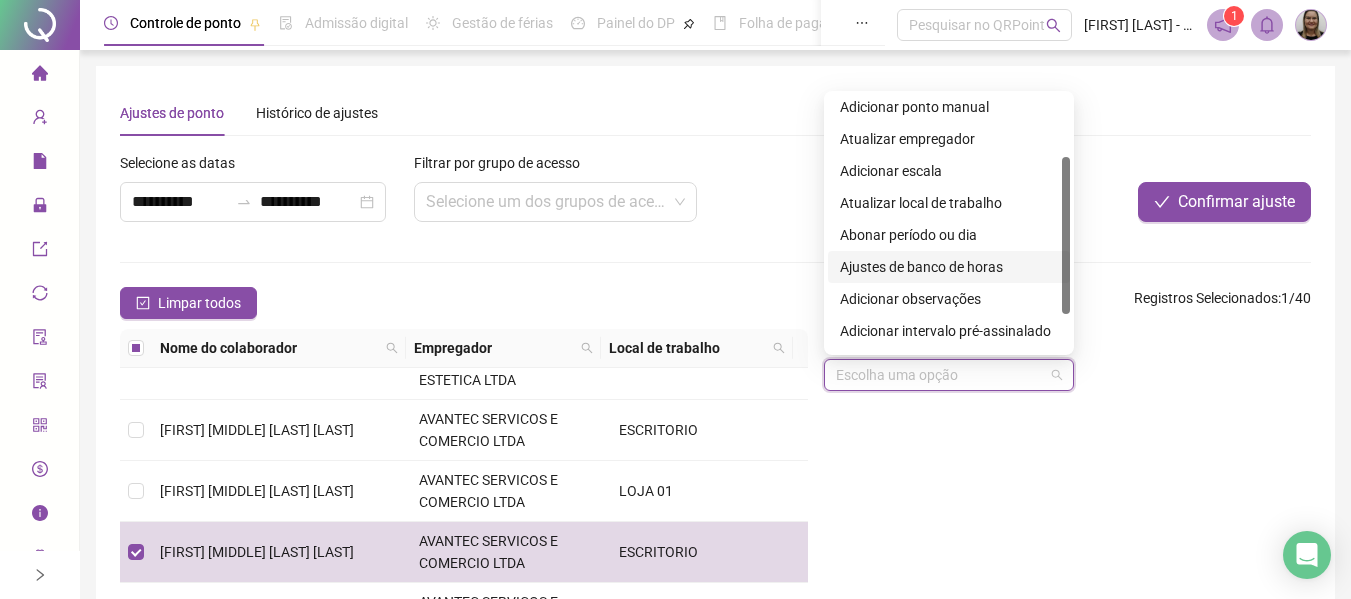 click on "Ajustes de banco de horas" at bounding box center [949, 267] 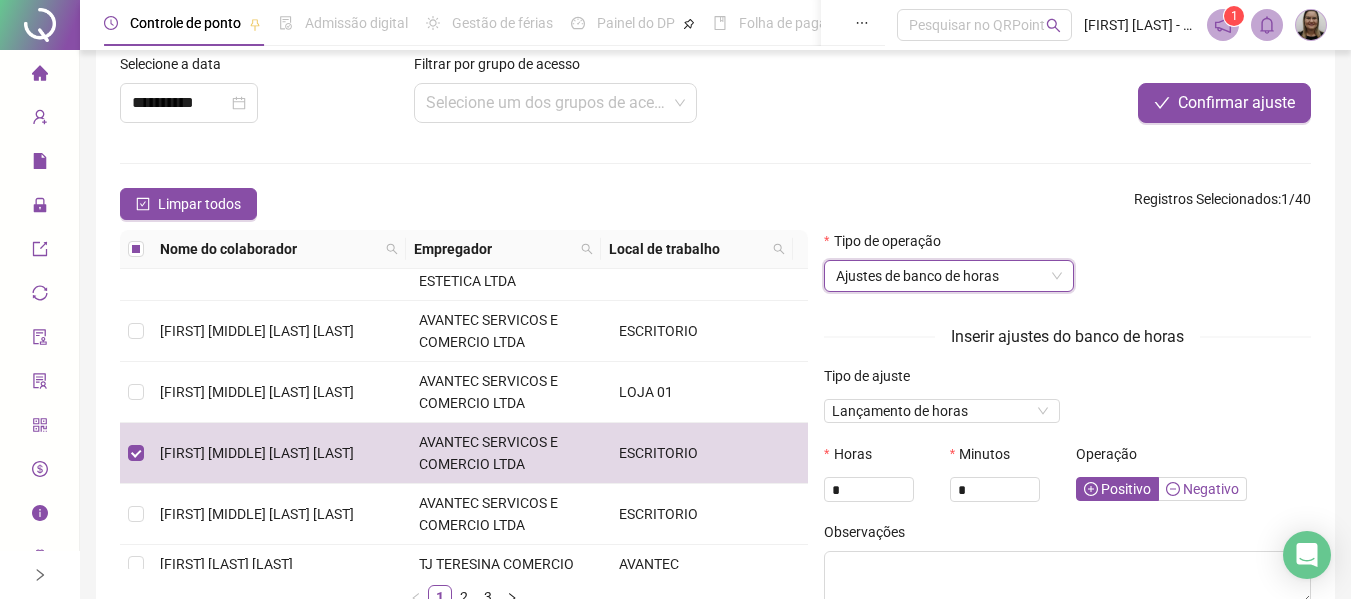 scroll, scrollTop: 100, scrollLeft: 0, axis: vertical 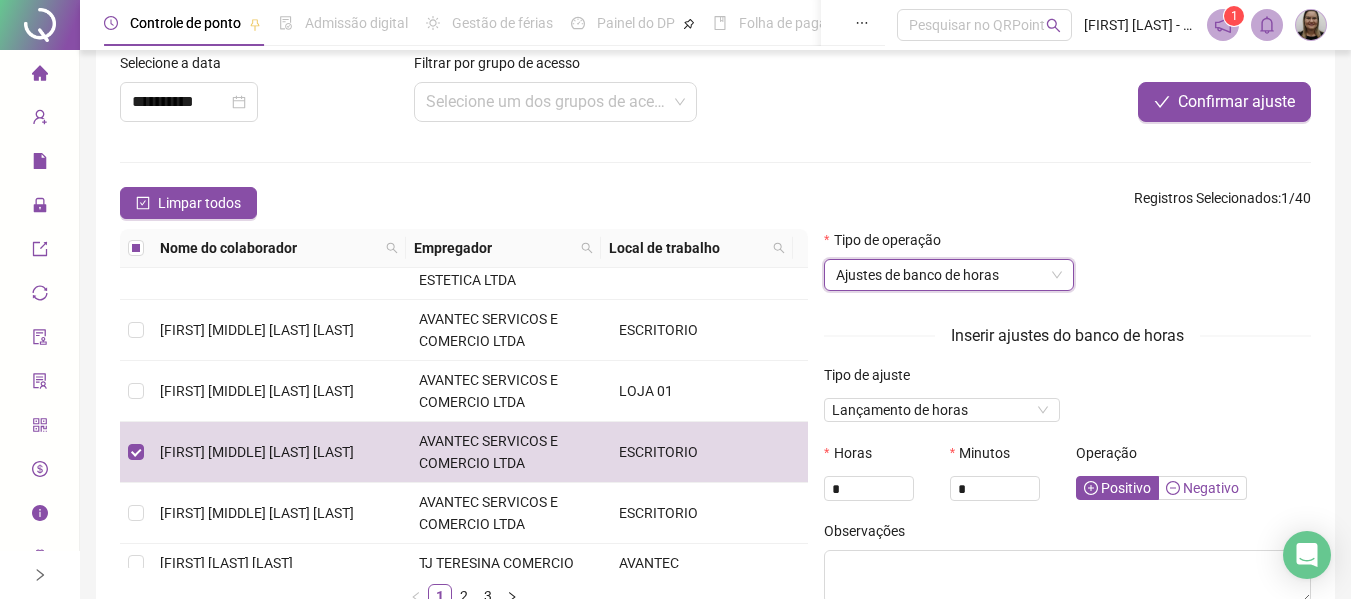 click on "Negativo" at bounding box center (1202, 488) 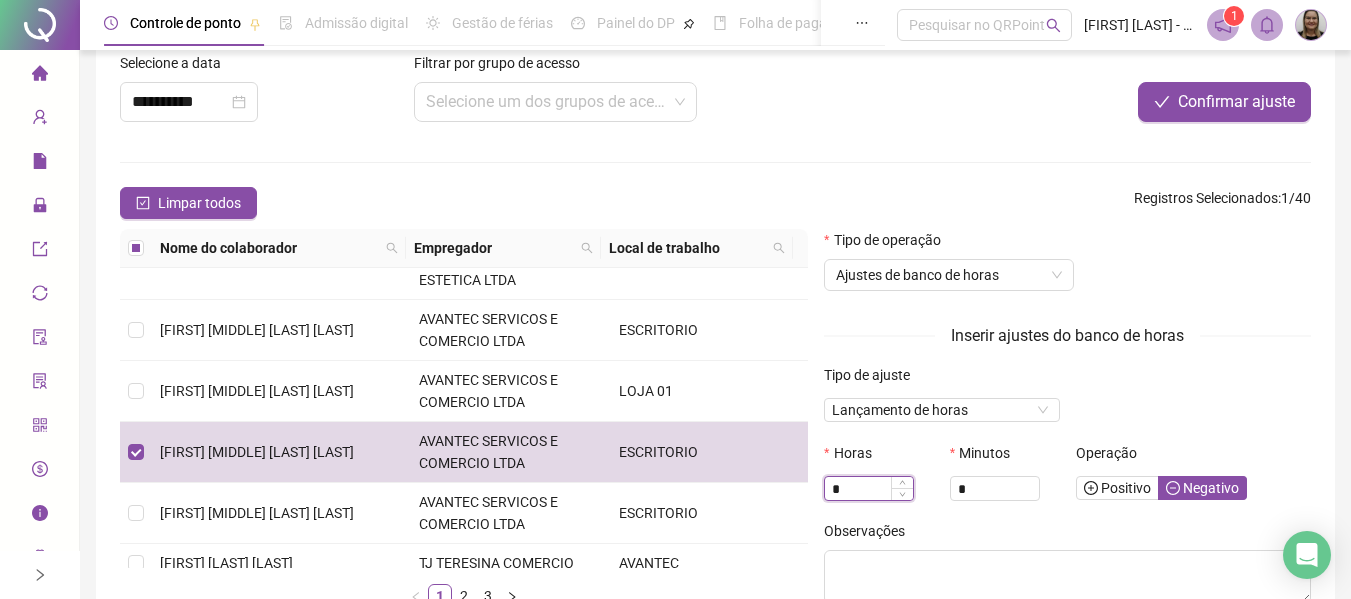 click on "*" at bounding box center [869, 489] 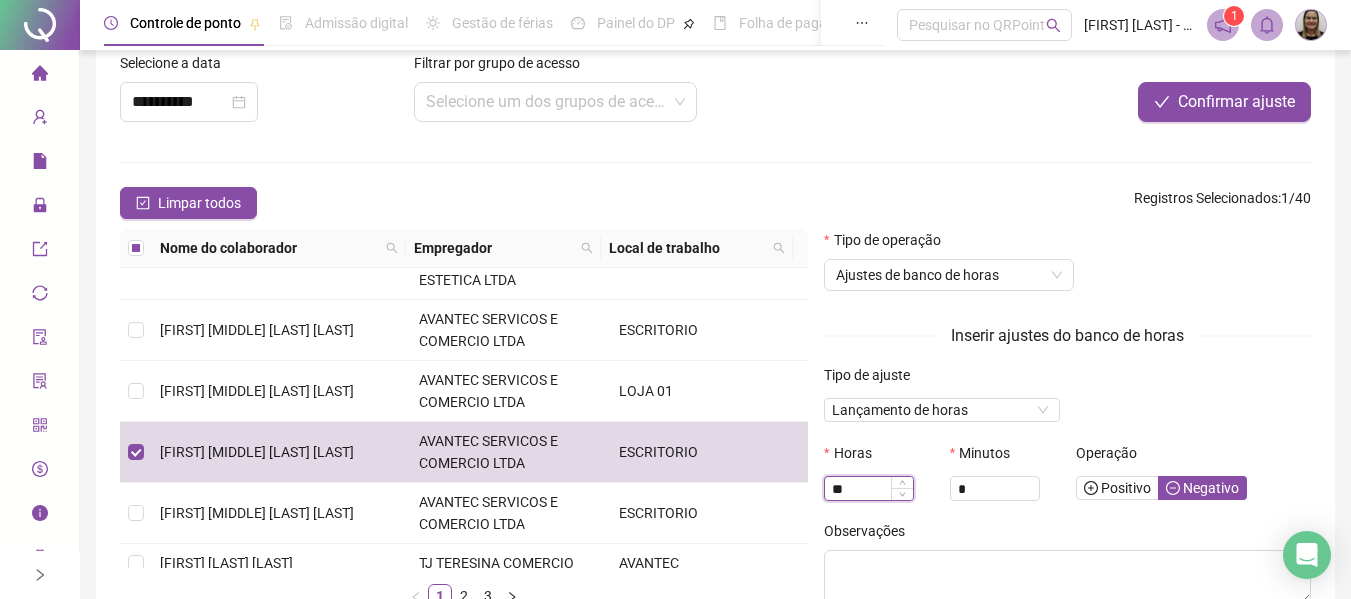 type on "**" 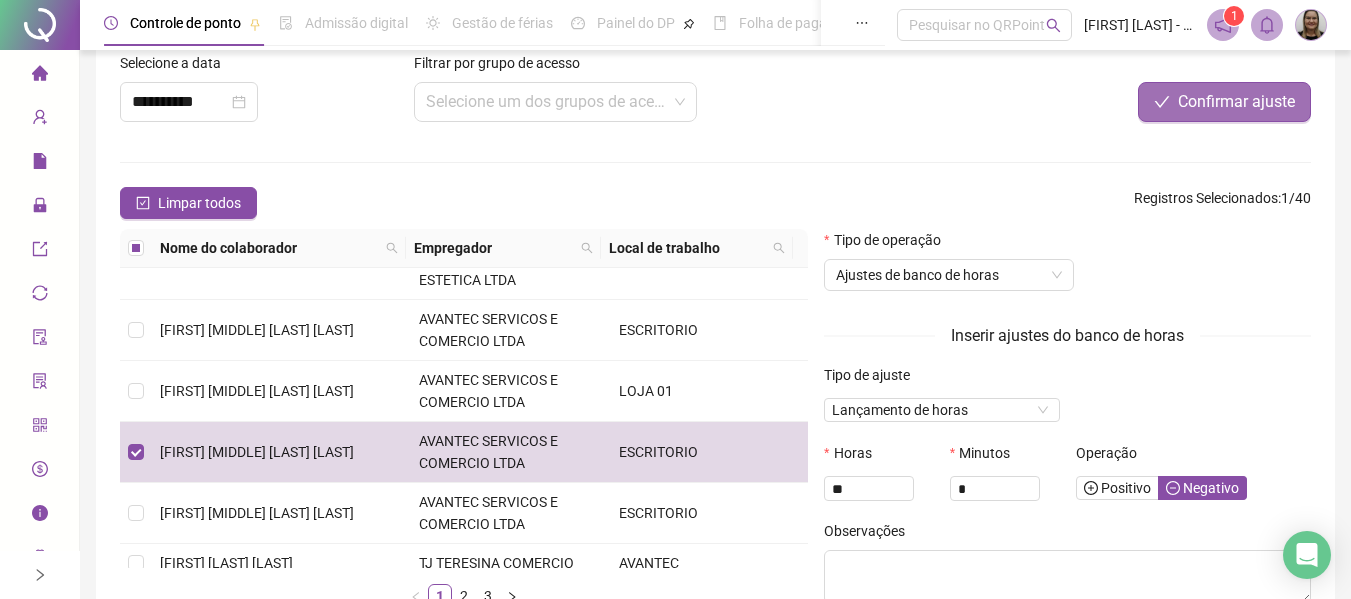click on "Confirmar ajuste" at bounding box center [1224, 102] 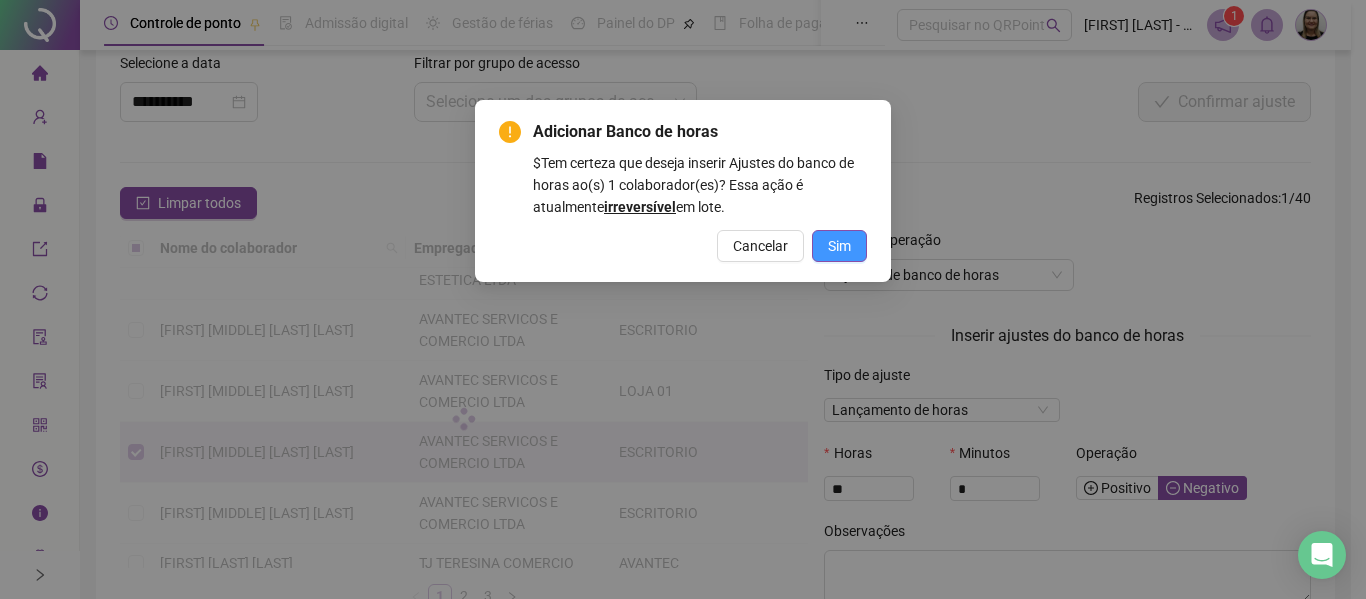 click on "Sim" at bounding box center [839, 246] 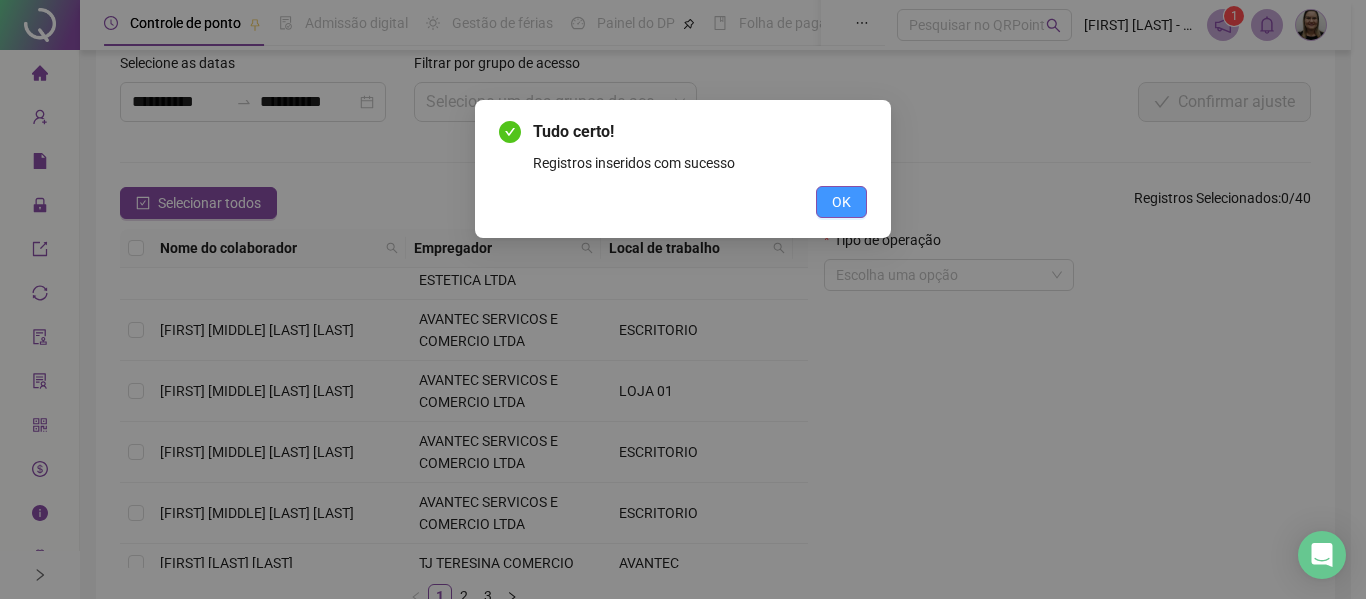 click on "OK" at bounding box center [841, 202] 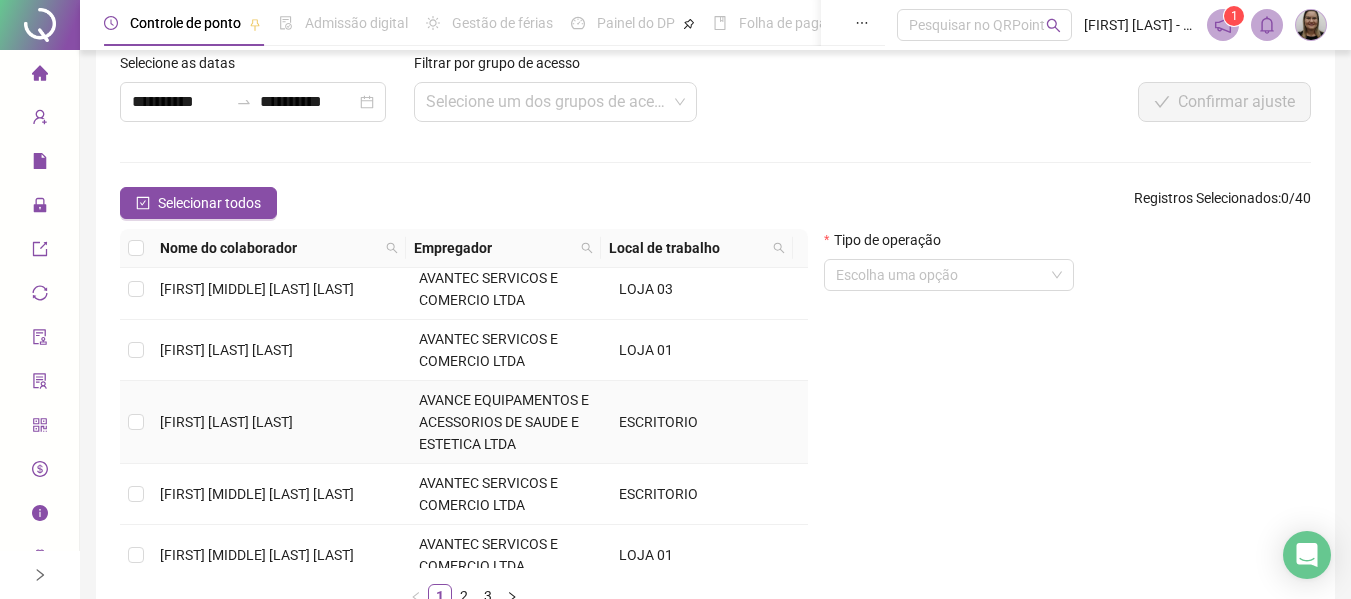 scroll, scrollTop: 300, scrollLeft: 0, axis: vertical 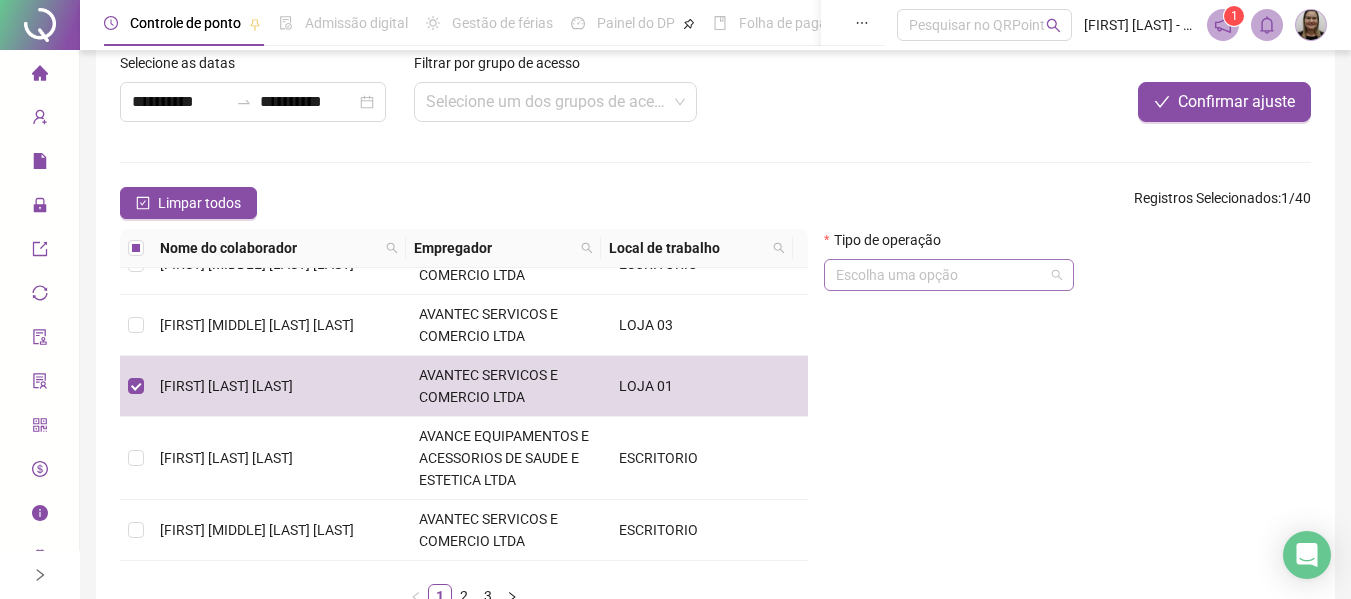 click at bounding box center (940, 275) 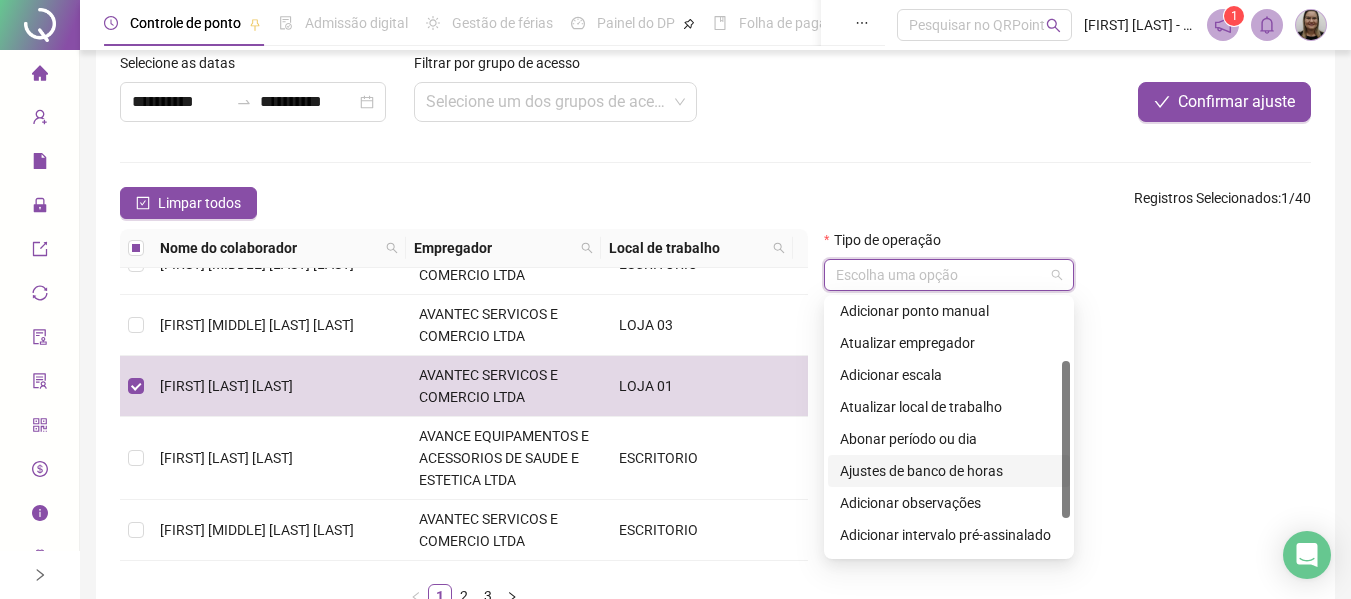 click on "Ajustes de banco de horas" at bounding box center [949, 471] 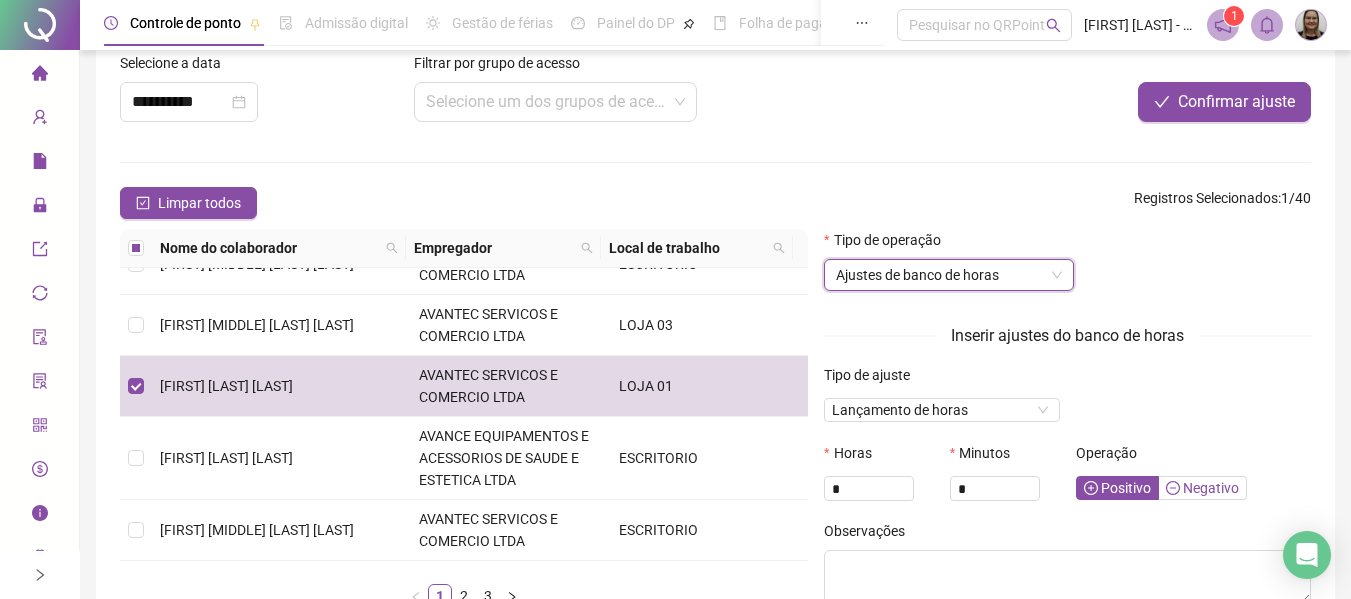 click on "Negativo" at bounding box center (1202, 488) 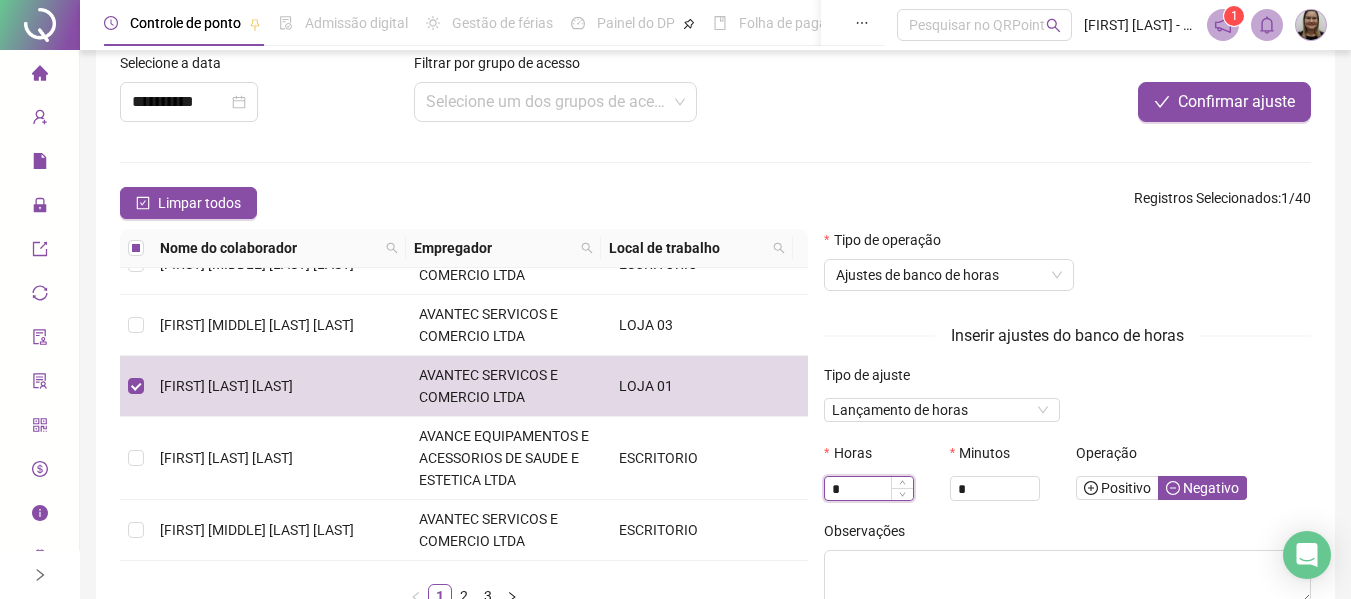 click on "*" at bounding box center [869, 489] 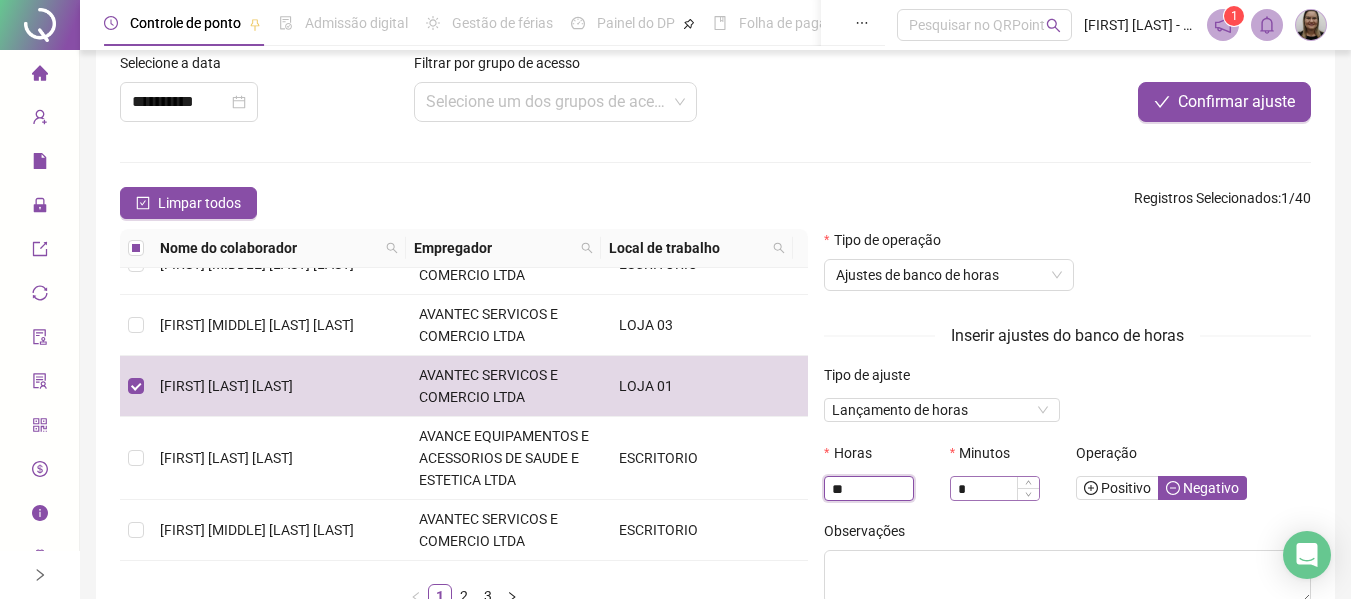 type on "**" 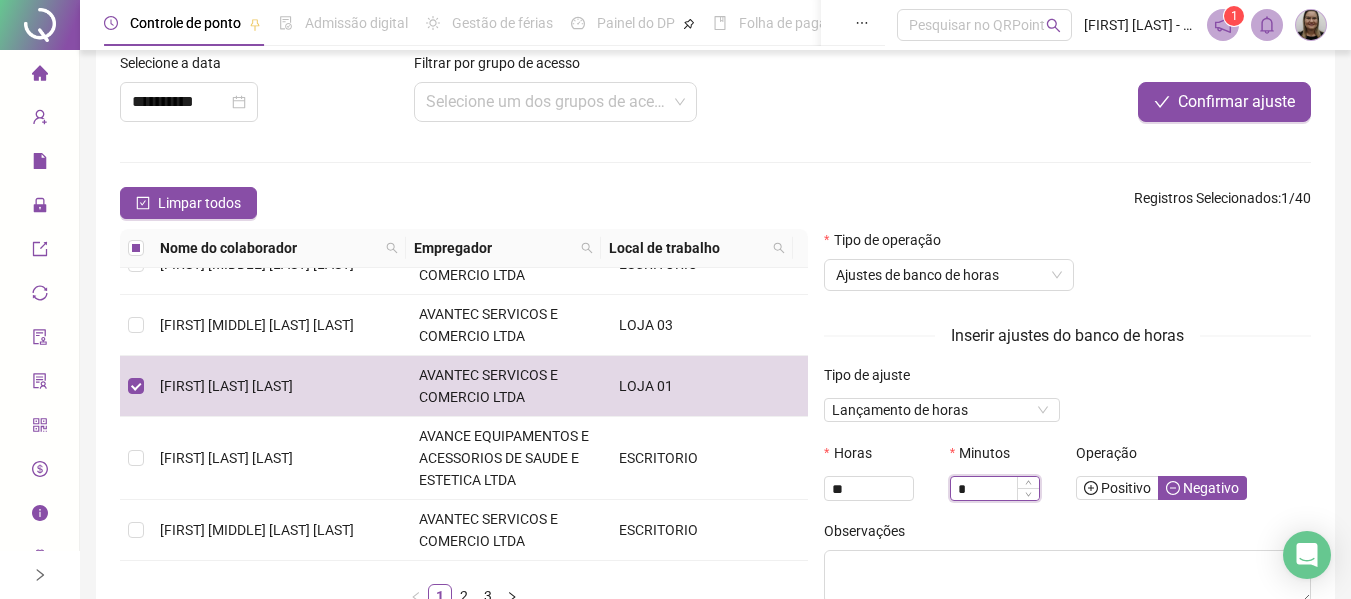 click on "*" at bounding box center (995, 489) 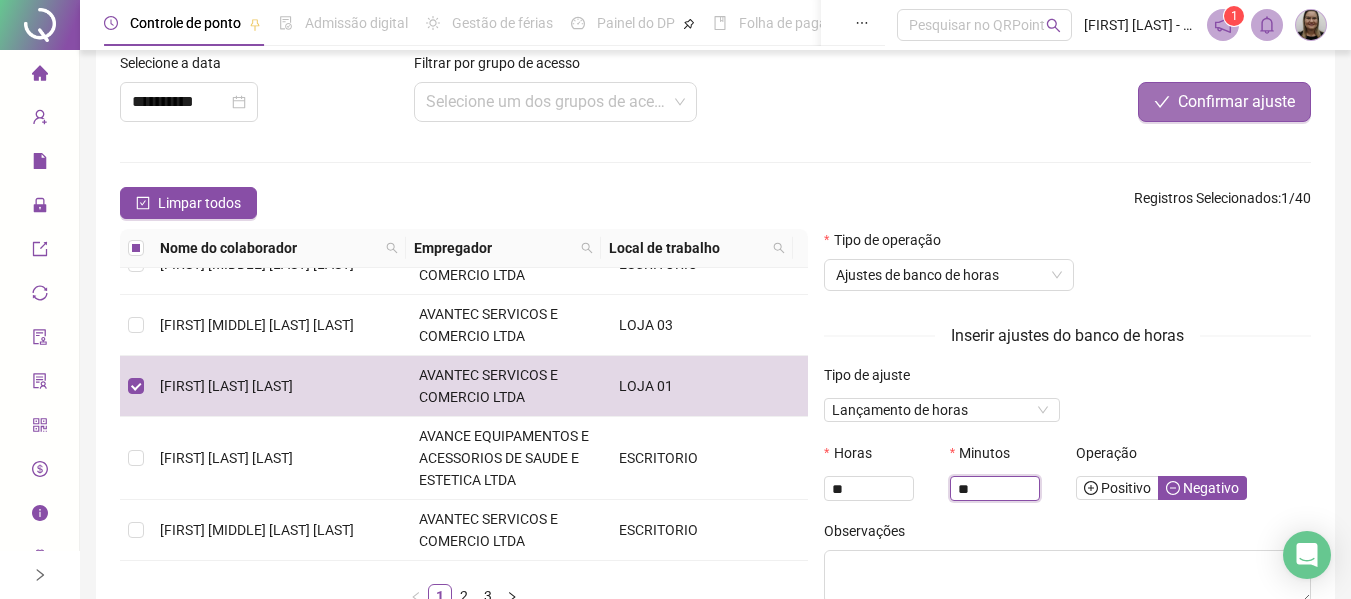 type on "**" 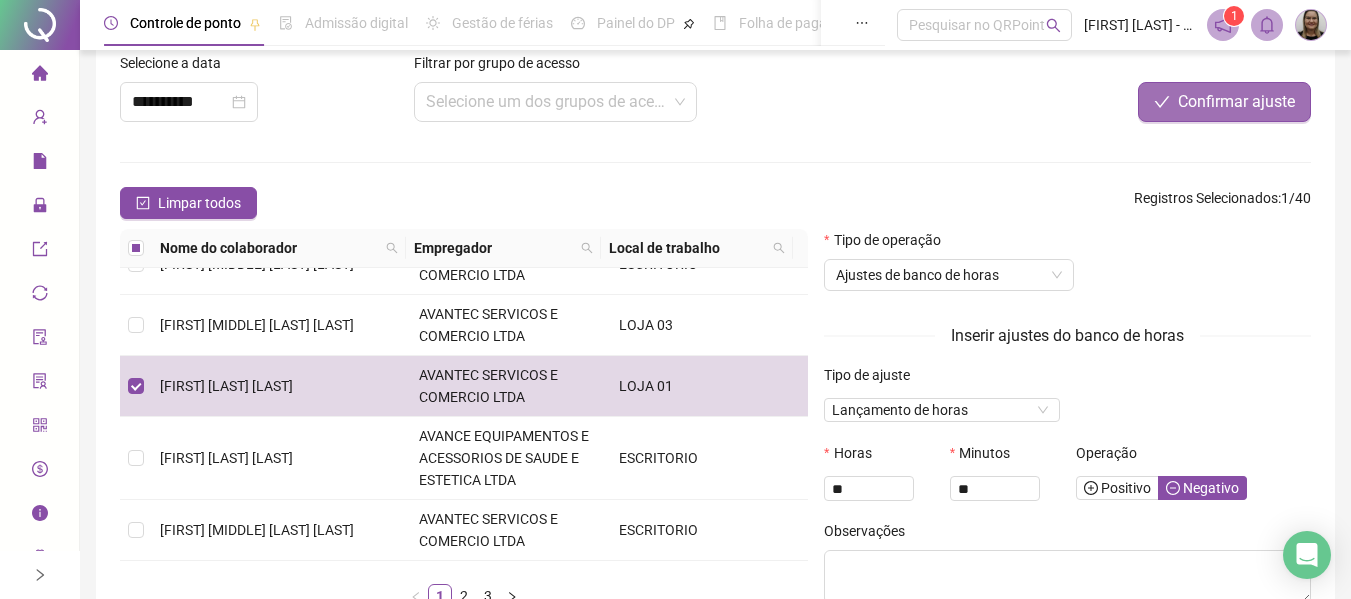 click on "Confirmar ajuste" at bounding box center [1236, 102] 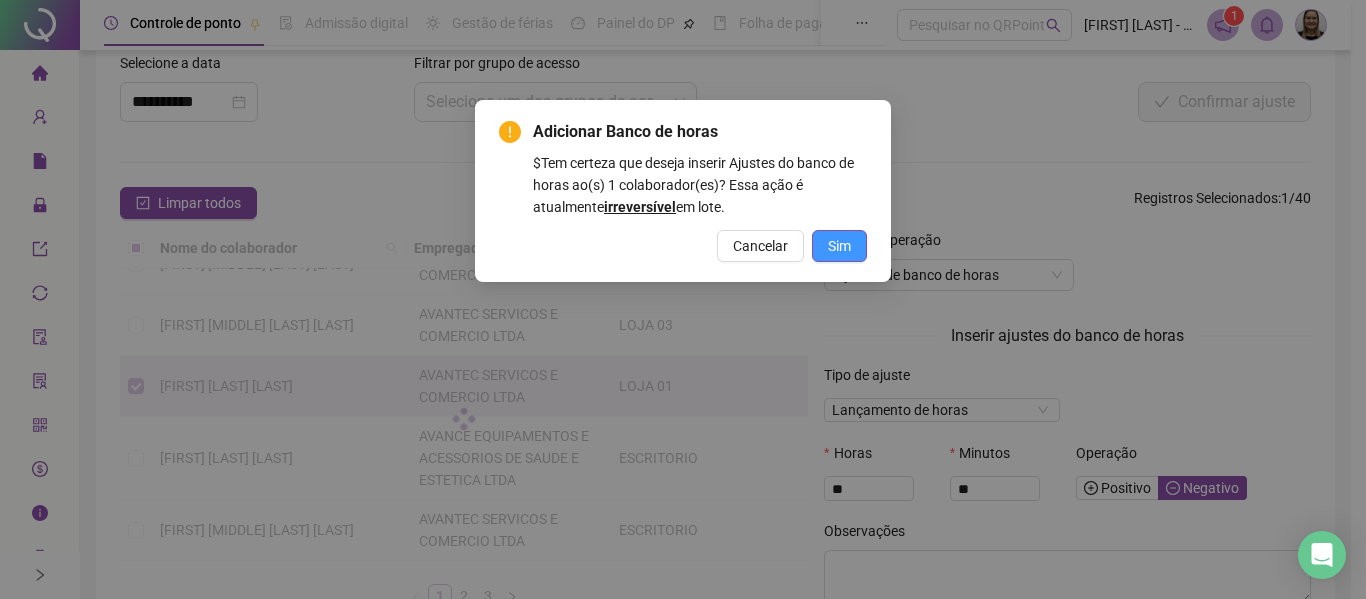 click on "Sim" at bounding box center [839, 246] 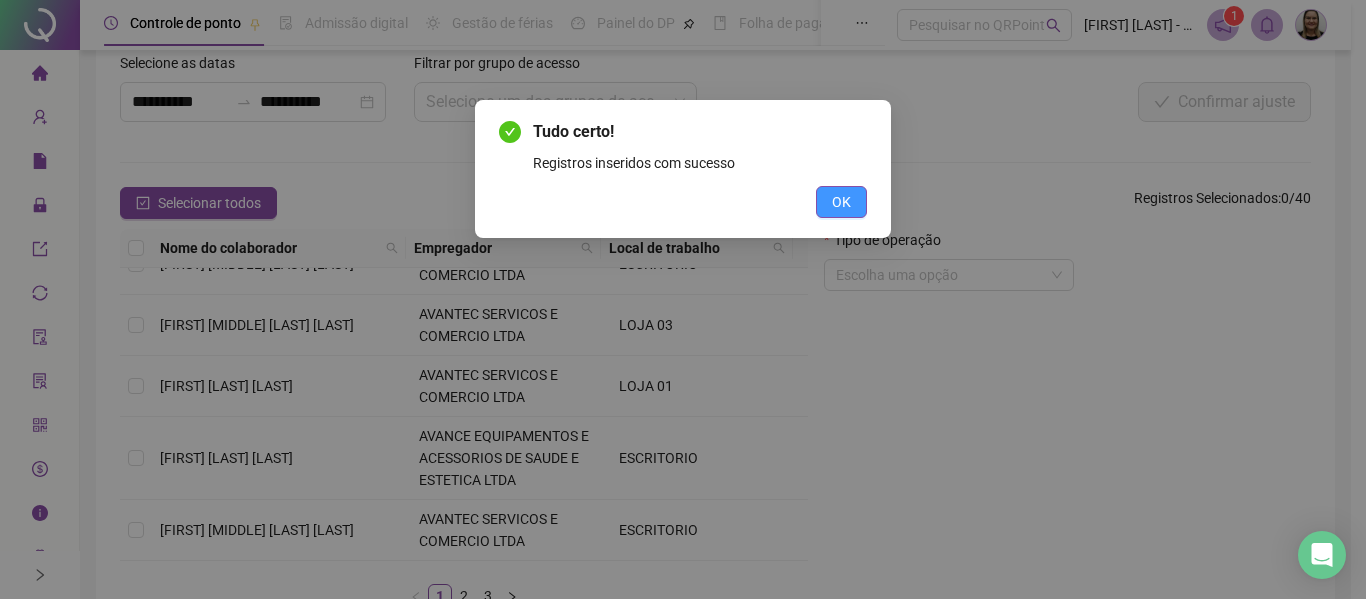 click on "OK" at bounding box center (841, 202) 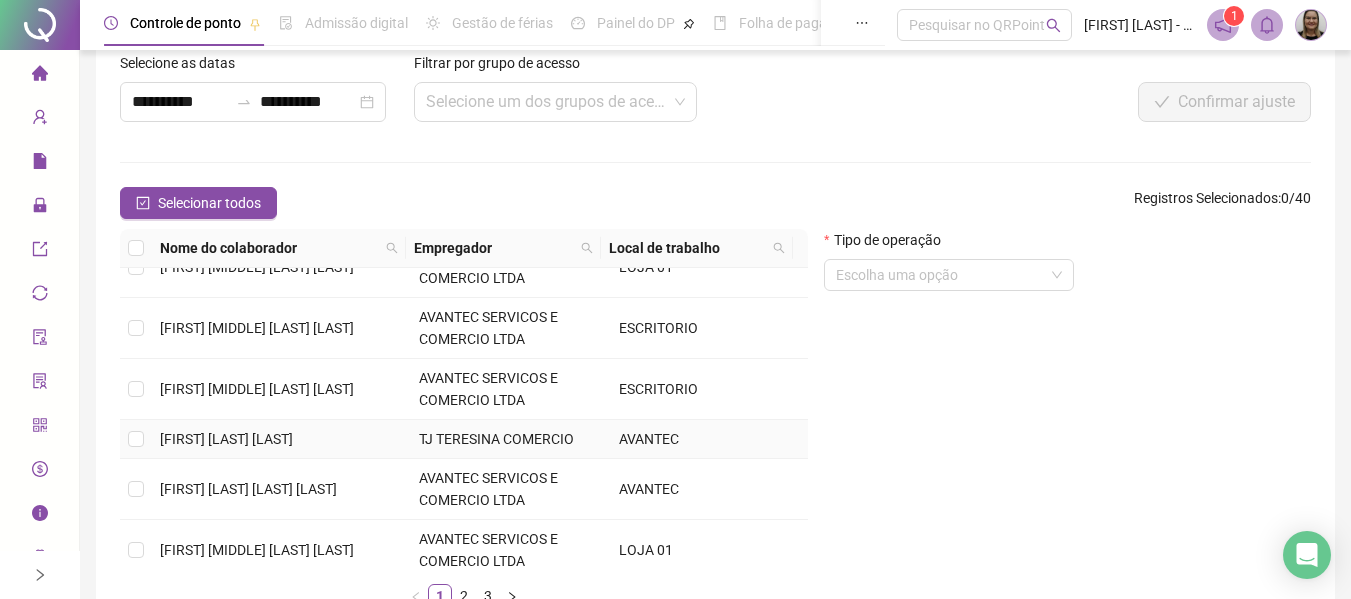 scroll, scrollTop: 637, scrollLeft: 0, axis: vertical 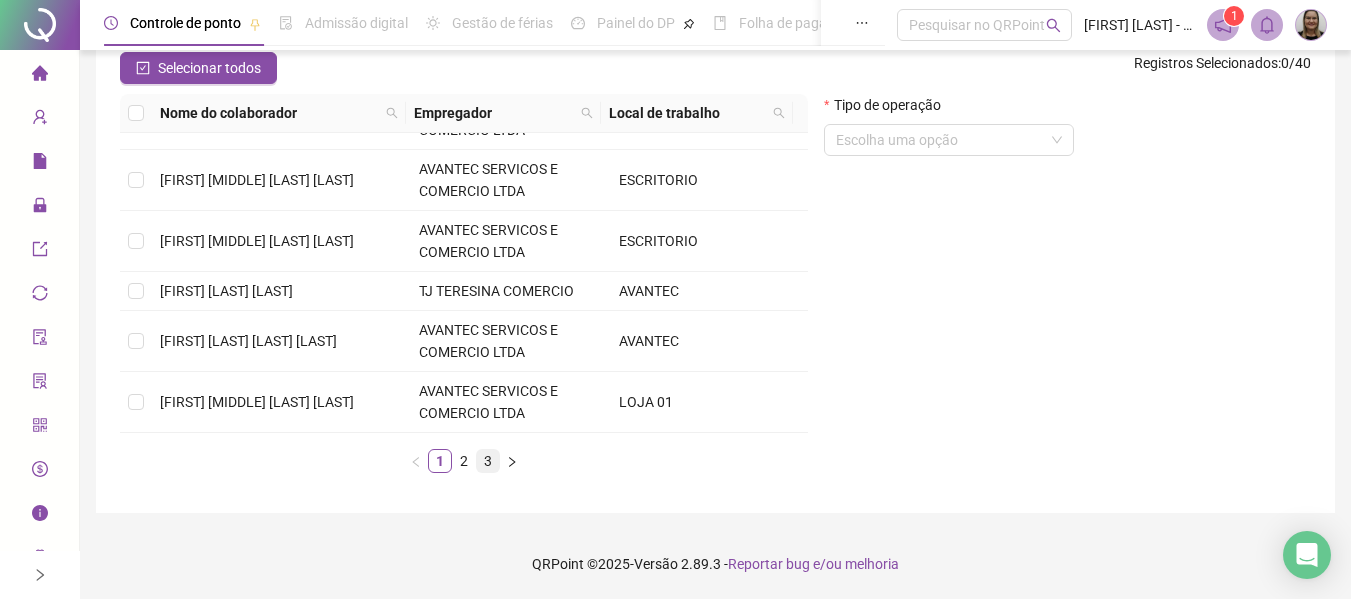 click on "3" at bounding box center [488, 461] 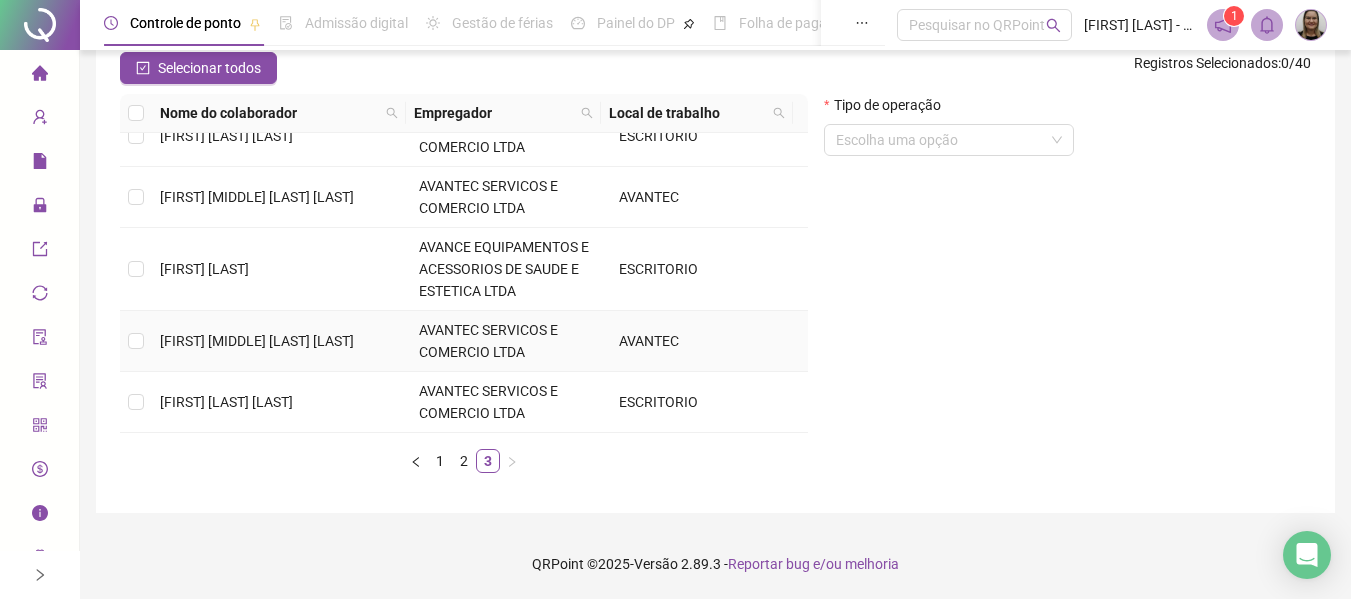 scroll, scrollTop: 254, scrollLeft: 0, axis: vertical 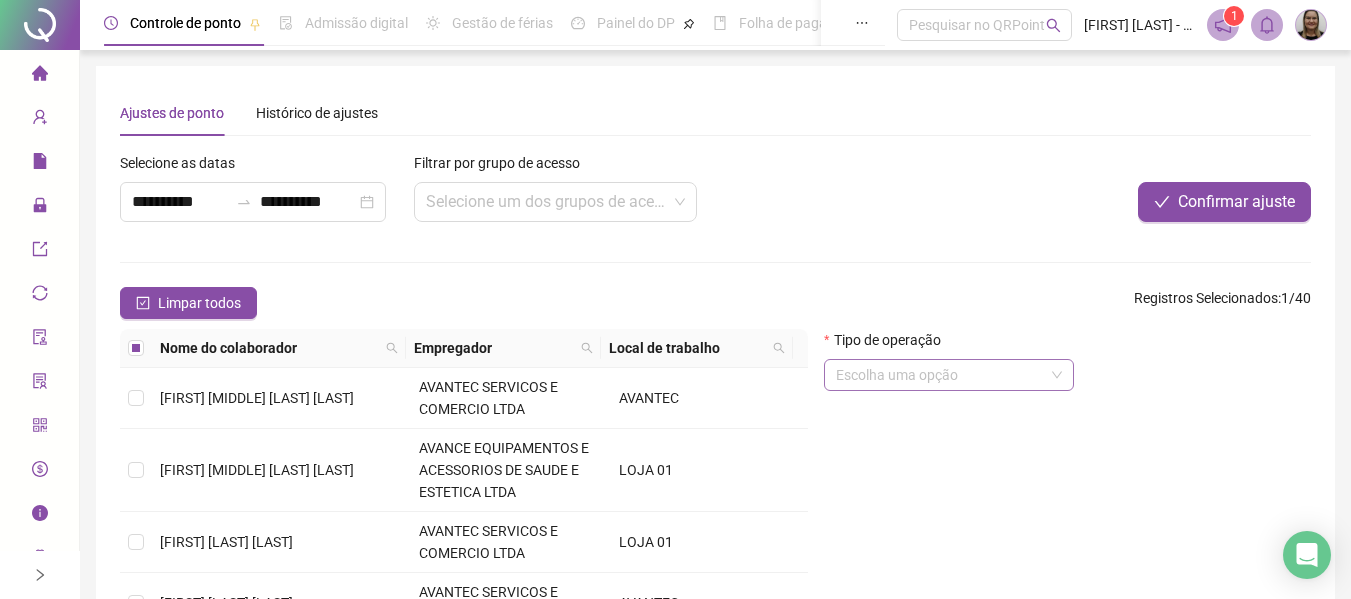 click at bounding box center [940, 375] 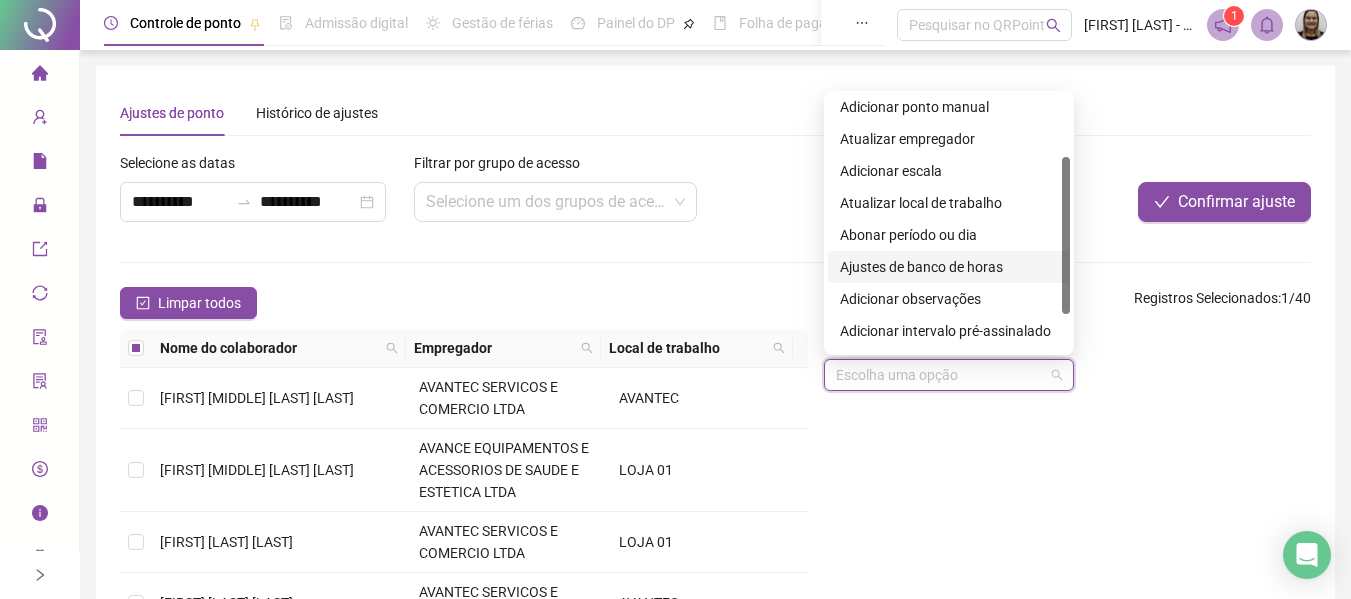 click on "Ajustes de banco de horas" at bounding box center (949, 267) 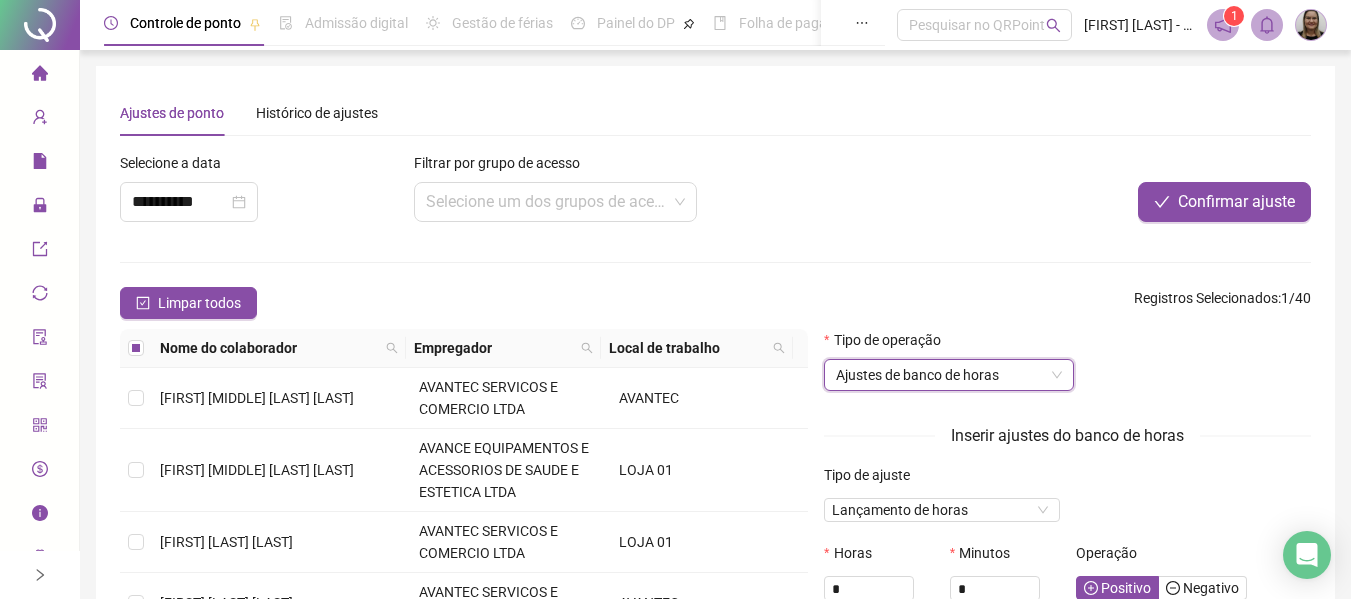 click on "Negativo" at bounding box center [1202, 588] 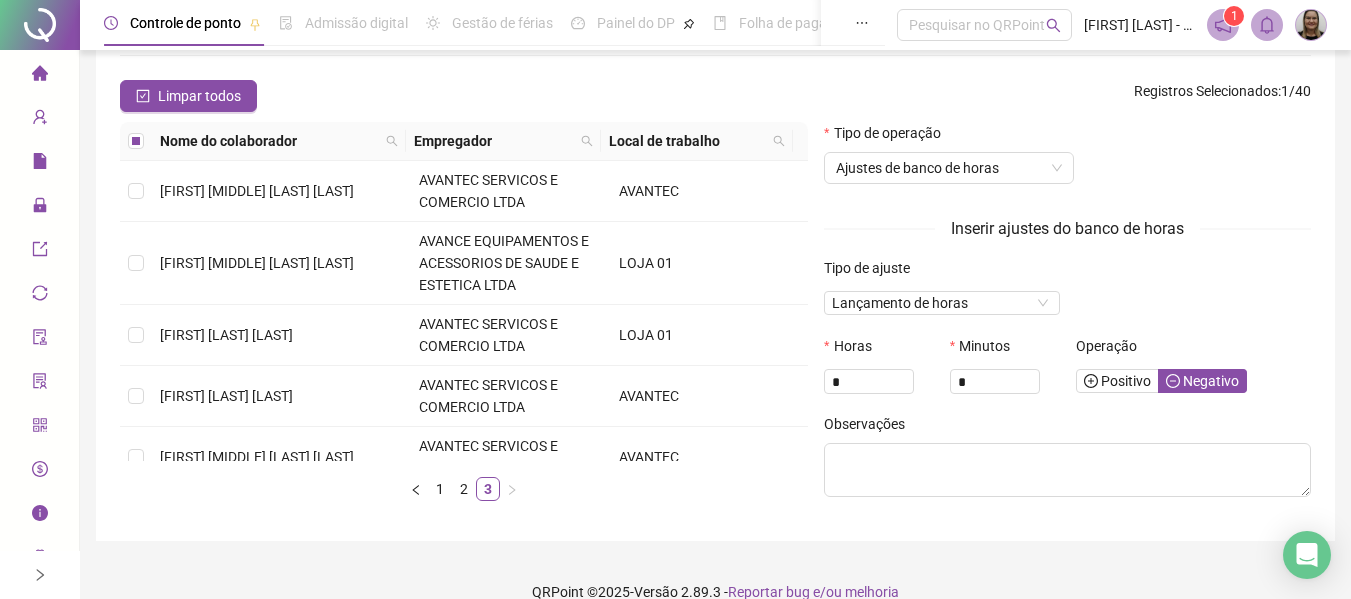 scroll, scrollTop: 235, scrollLeft: 0, axis: vertical 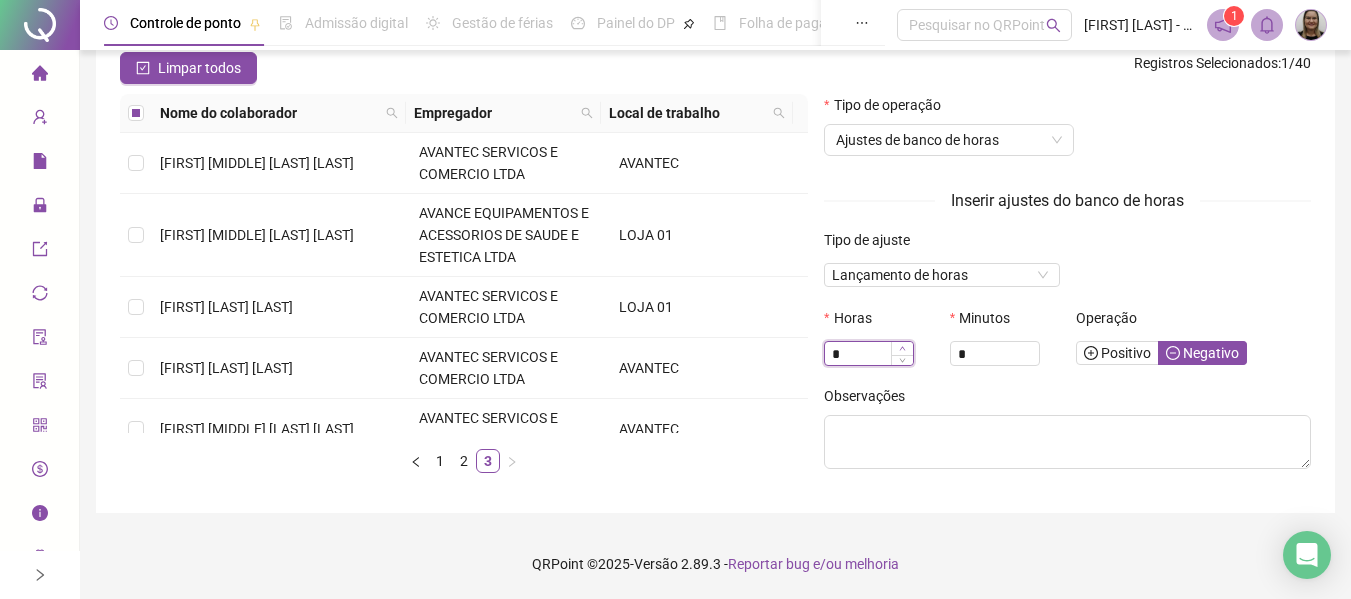 click at bounding box center (902, 349) 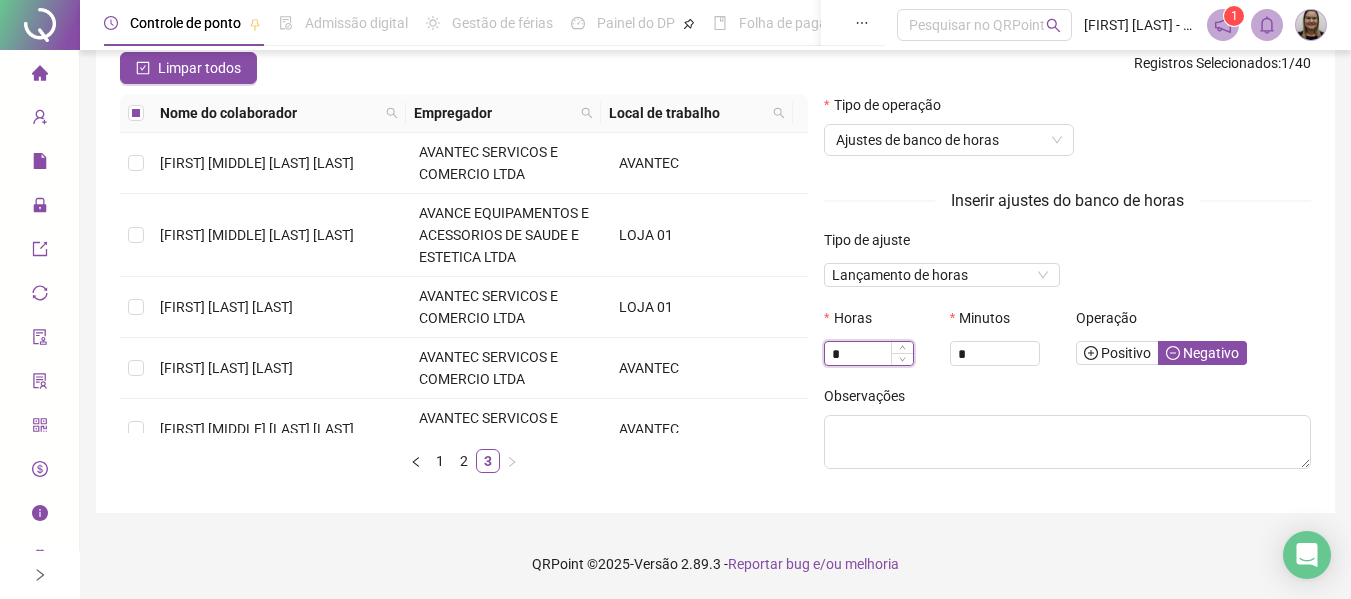 type on "*" 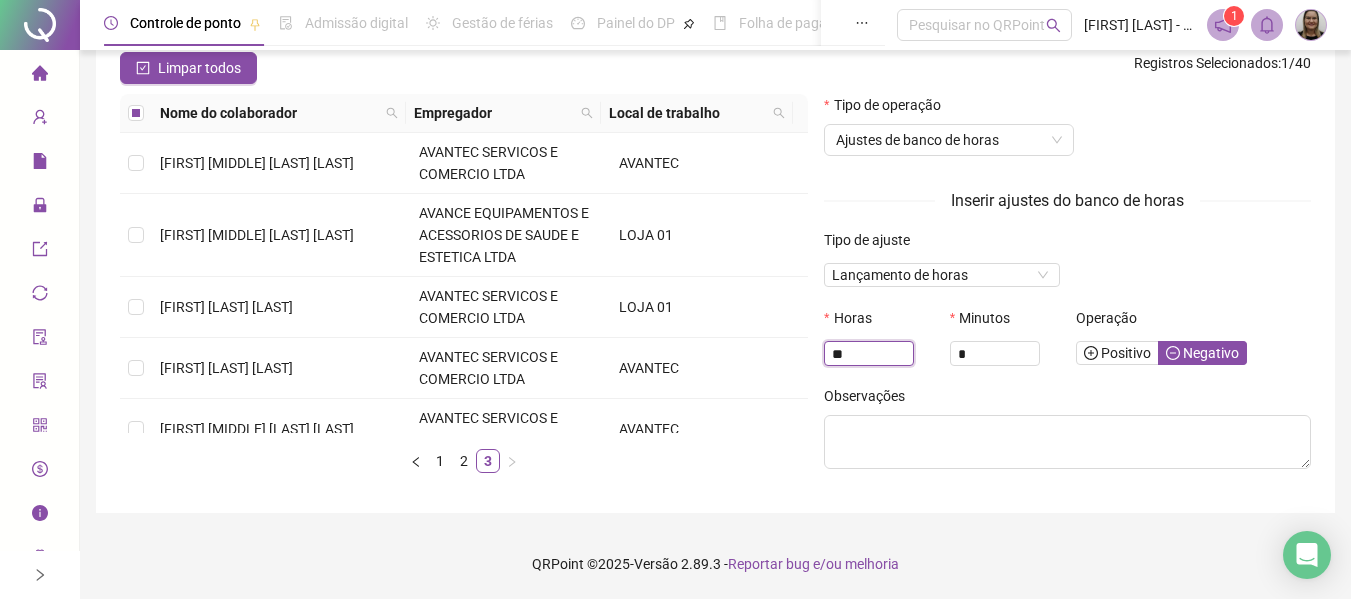 scroll, scrollTop: 35, scrollLeft: 0, axis: vertical 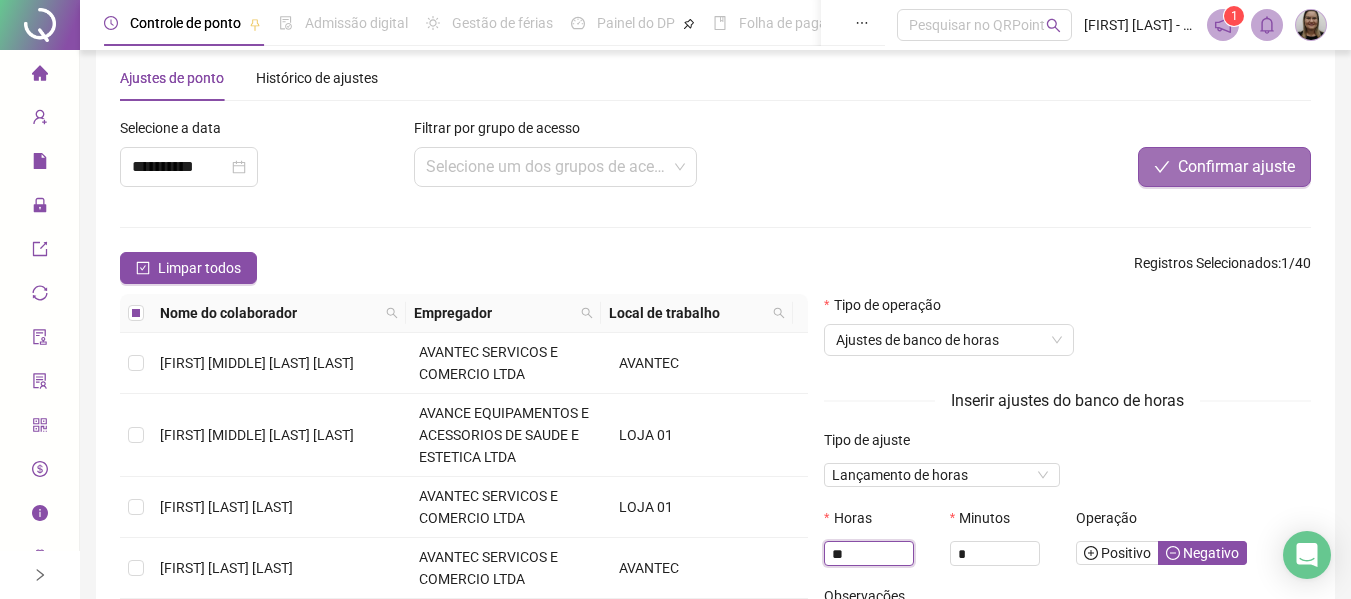 type on "**" 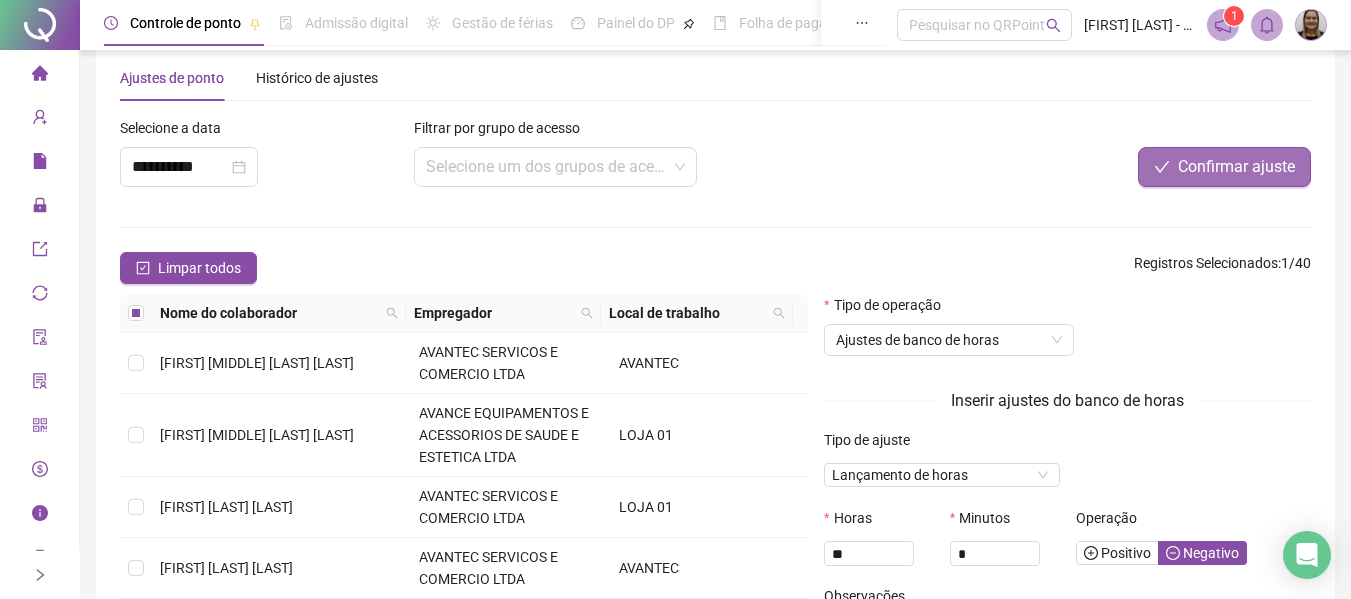 click on "Confirmar ajuste" at bounding box center (1236, 167) 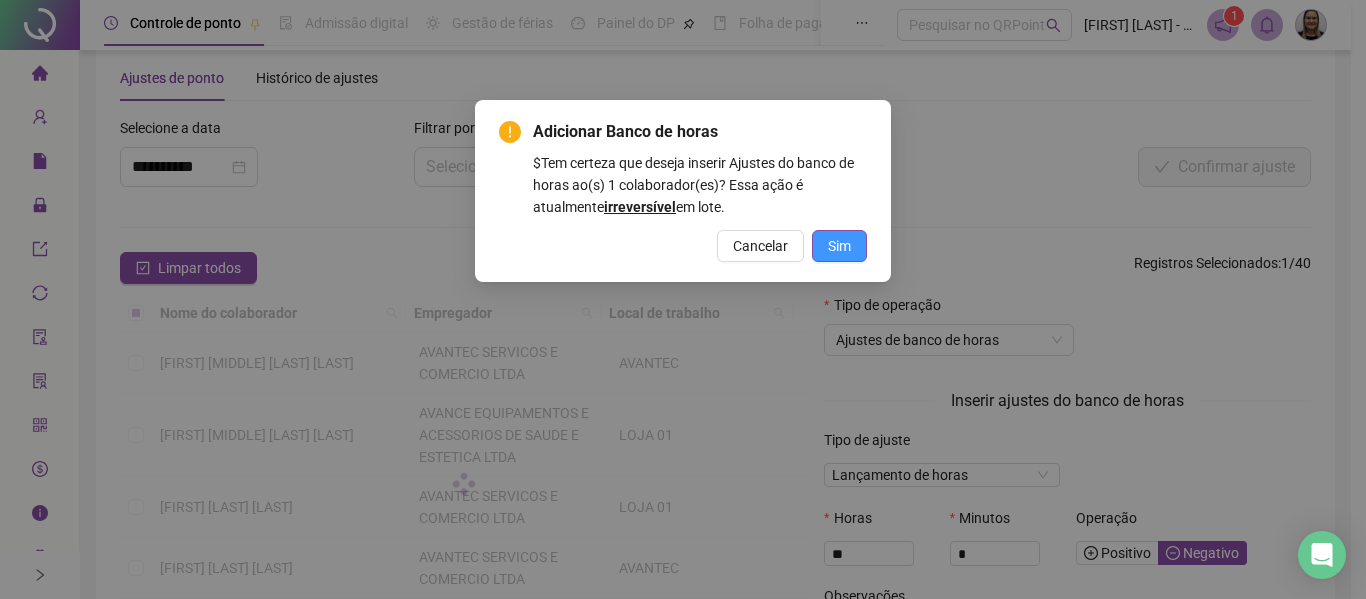 click on "Sim" at bounding box center [839, 246] 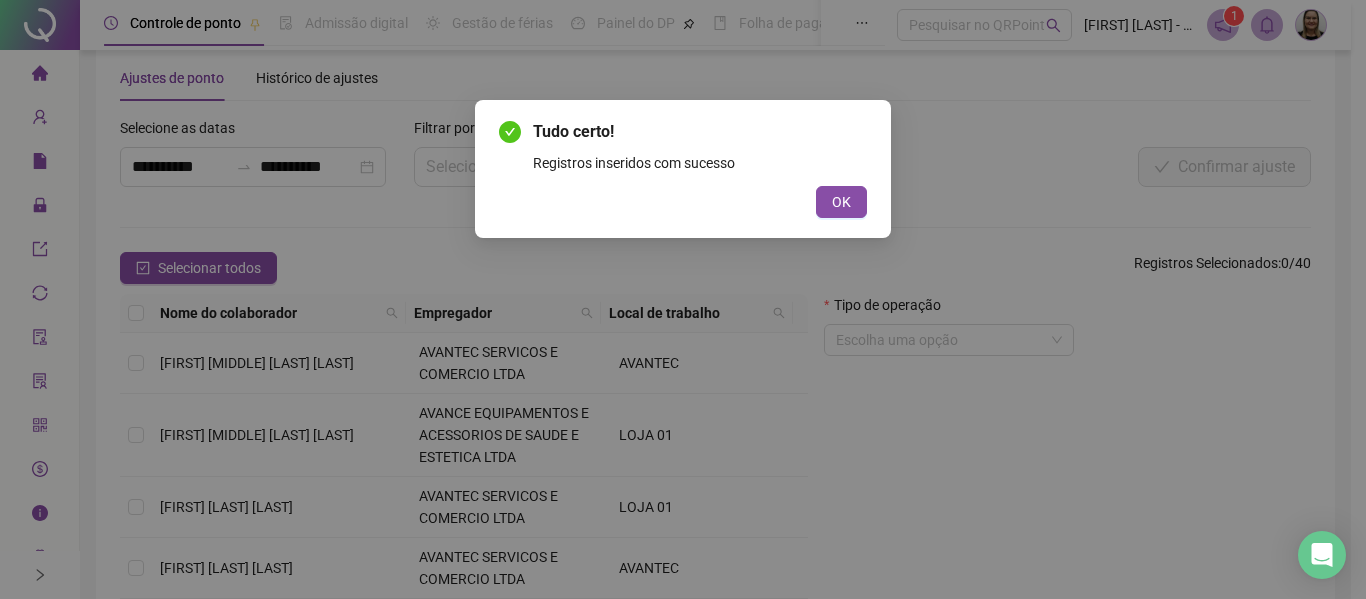 click on "OK" at bounding box center (841, 202) 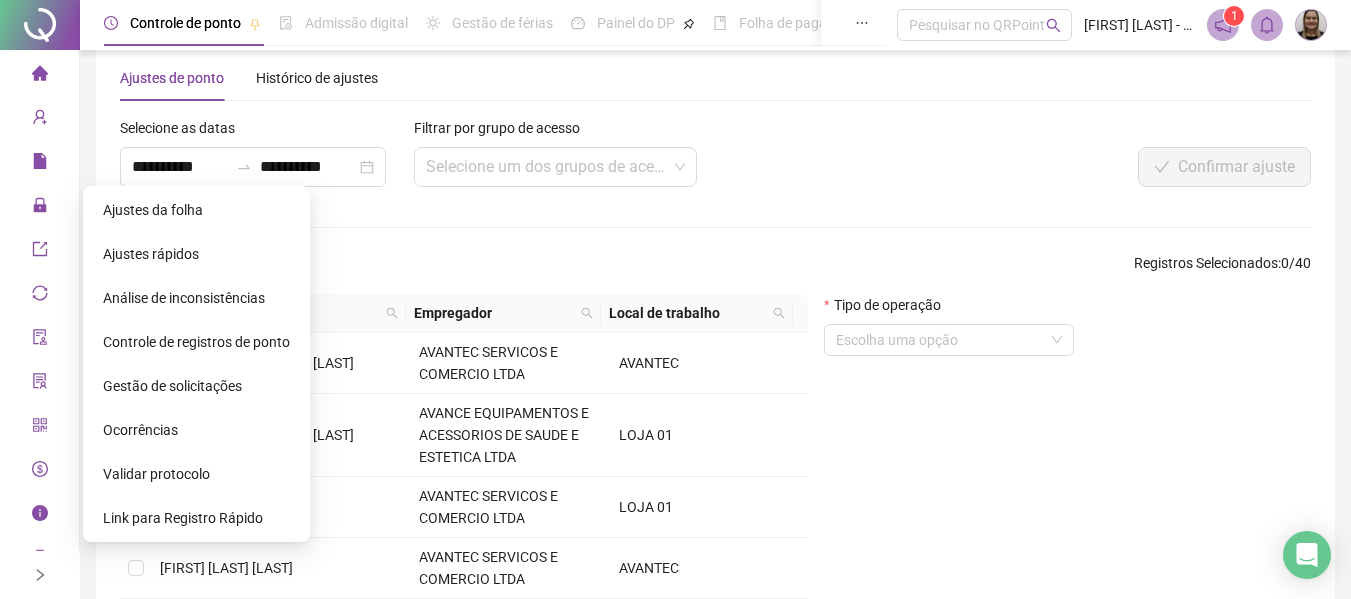 click on "Ajustes da folha" at bounding box center (153, 210) 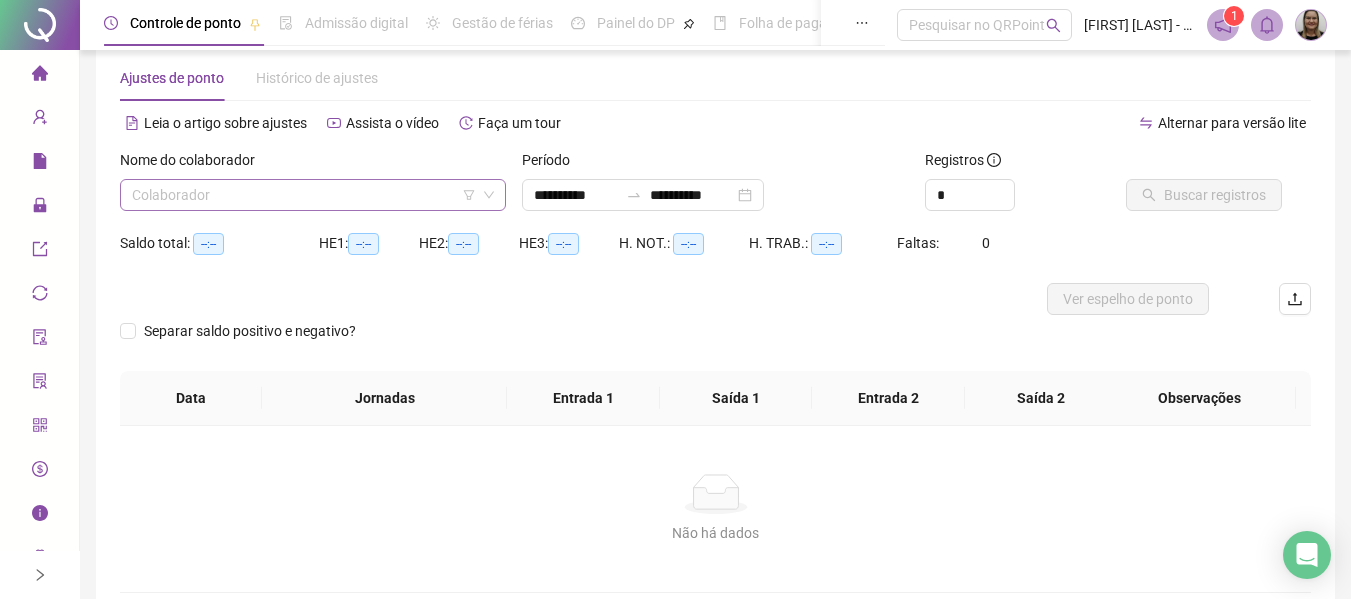 click at bounding box center [304, 195] 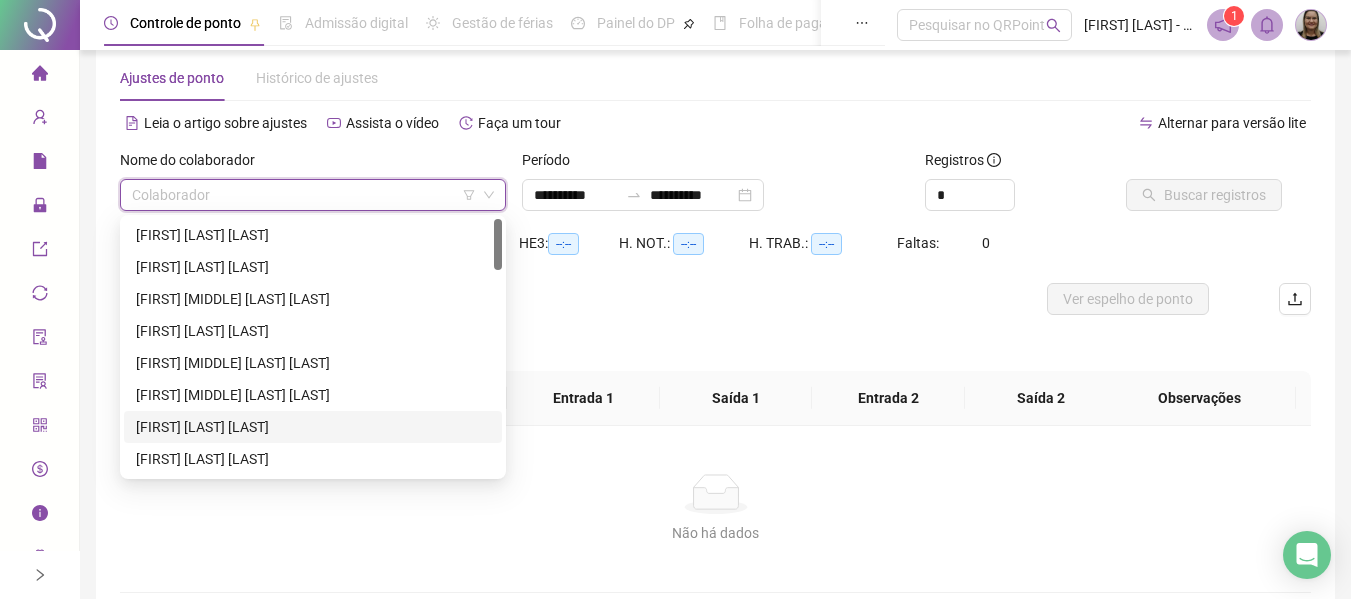 click on "[FIRST] [LAST] [LAST]" at bounding box center (313, 427) 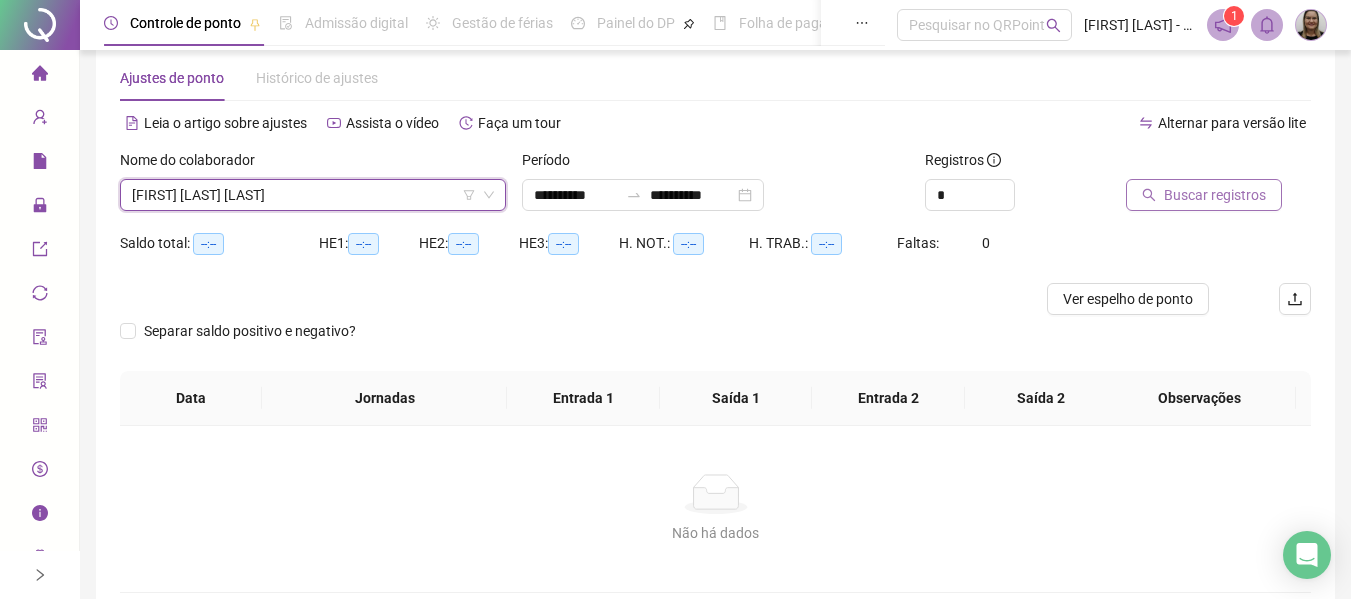 click on "Buscar registros" at bounding box center [1215, 195] 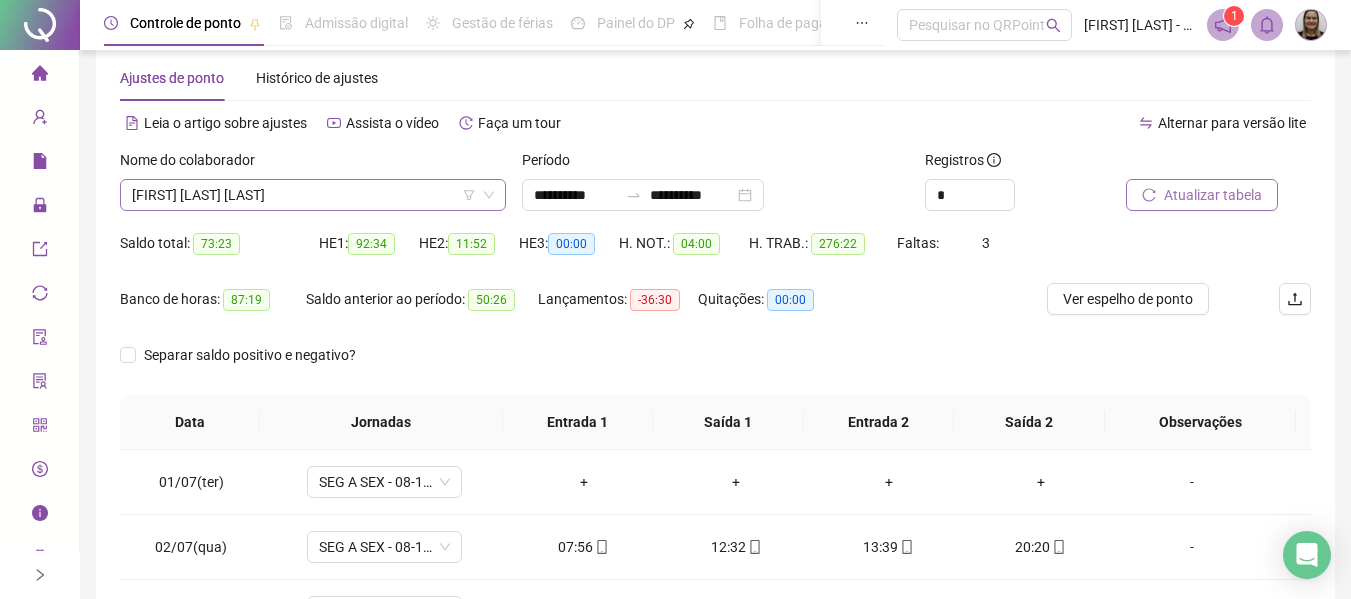click on "[FIRST] [LAST] [LAST]" at bounding box center [313, 195] 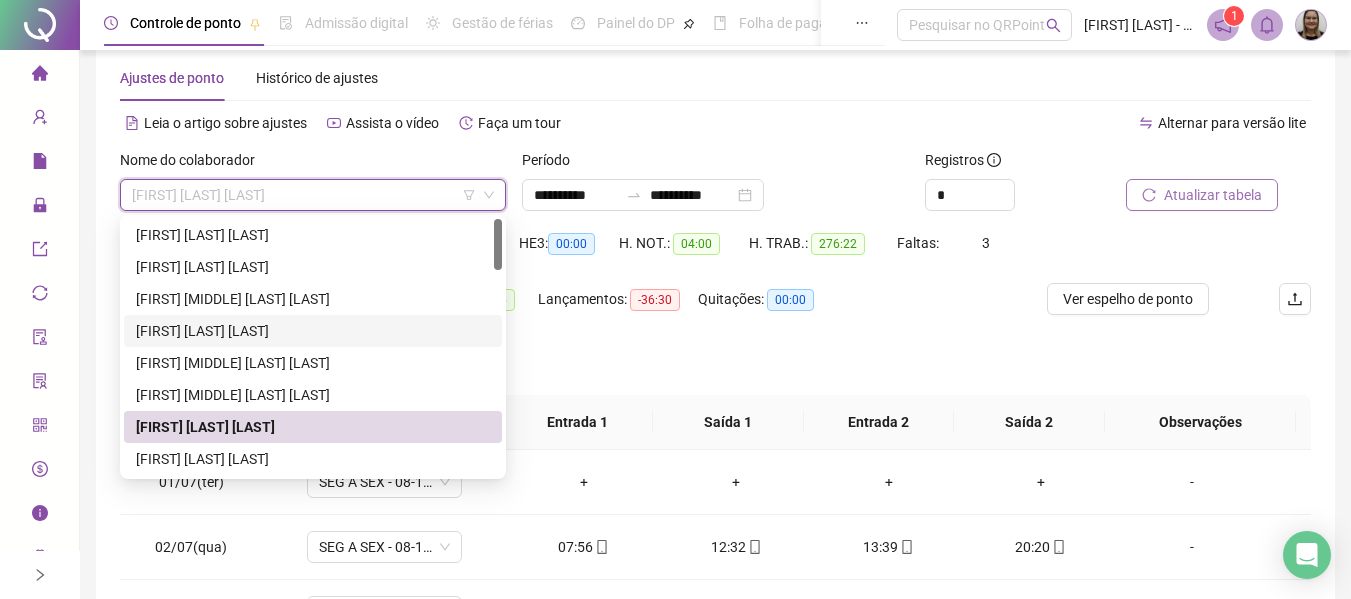 scroll, scrollTop: 100, scrollLeft: 0, axis: vertical 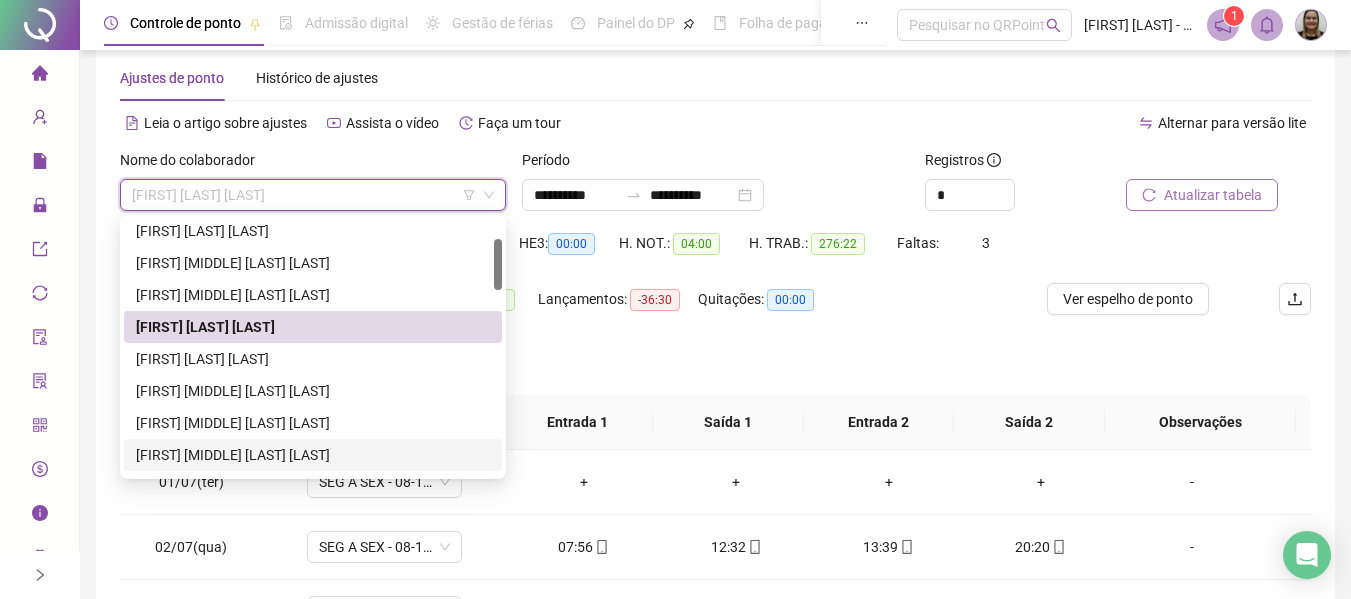 click on "[FIRST] [MIDDLE] [LAST] [LAST]" at bounding box center [313, 455] 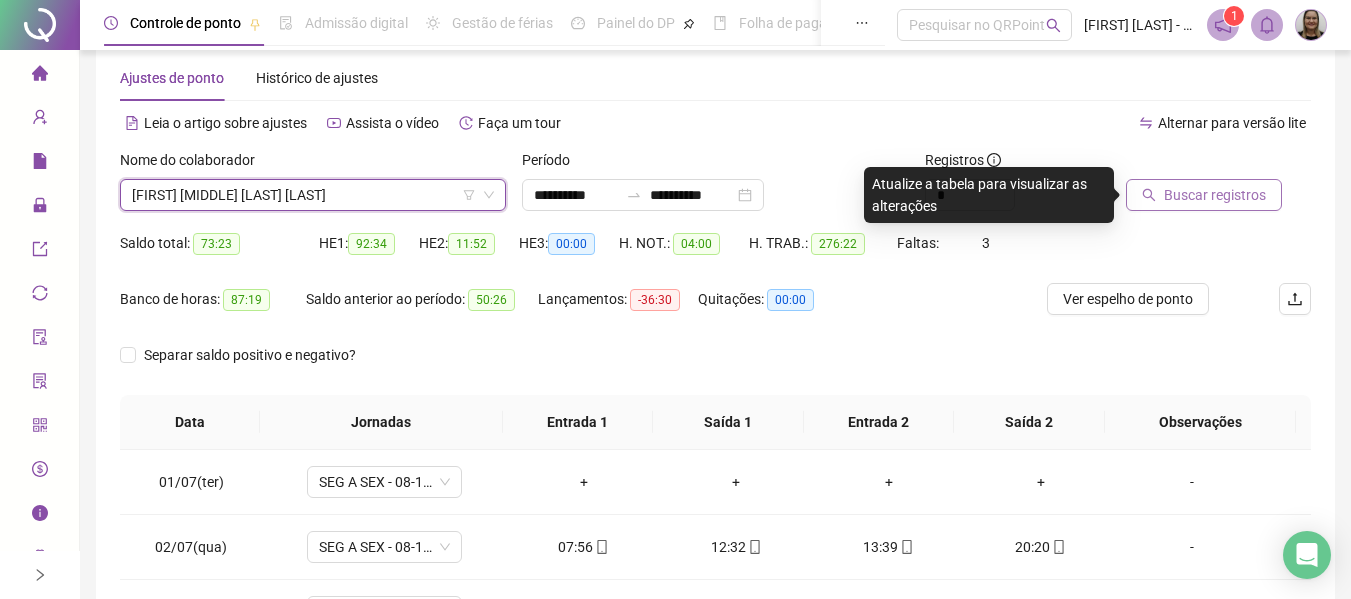 click on "Buscar registros" at bounding box center [1215, 195] 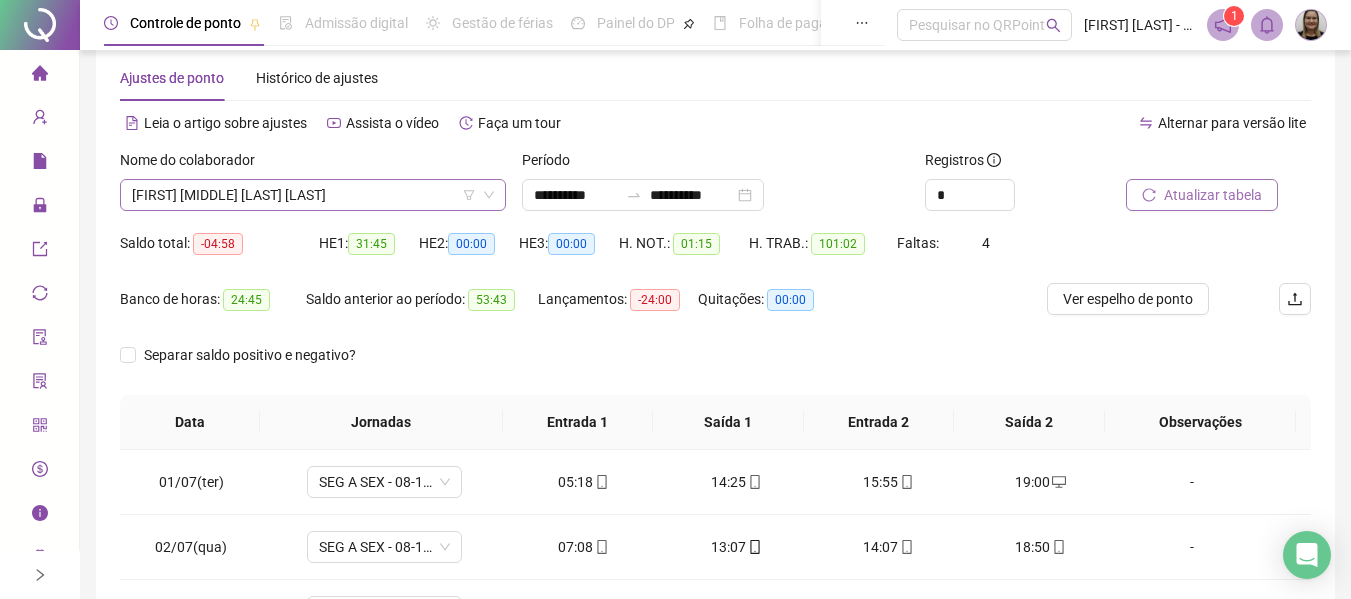 click on "[FIRST] [MIDDLE] [LAST] [LAST]" at bounding box center [313, 195] 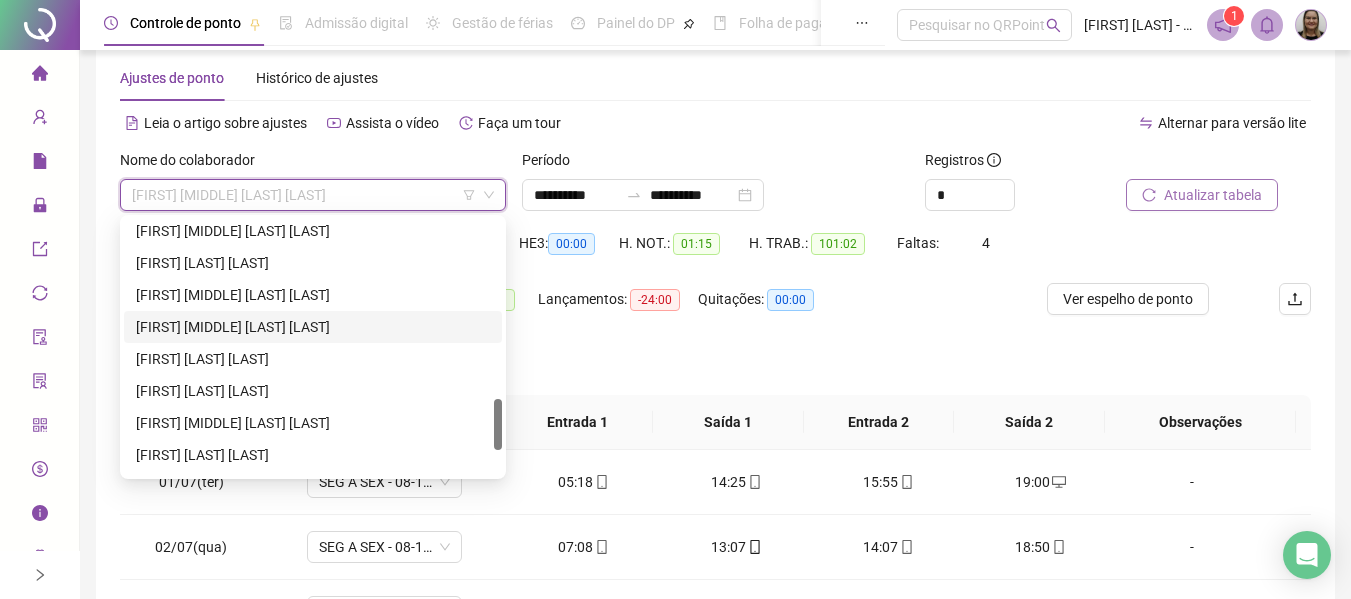 scroll, scrollTop: 1024, scrollLeft: 0, axis: vertical 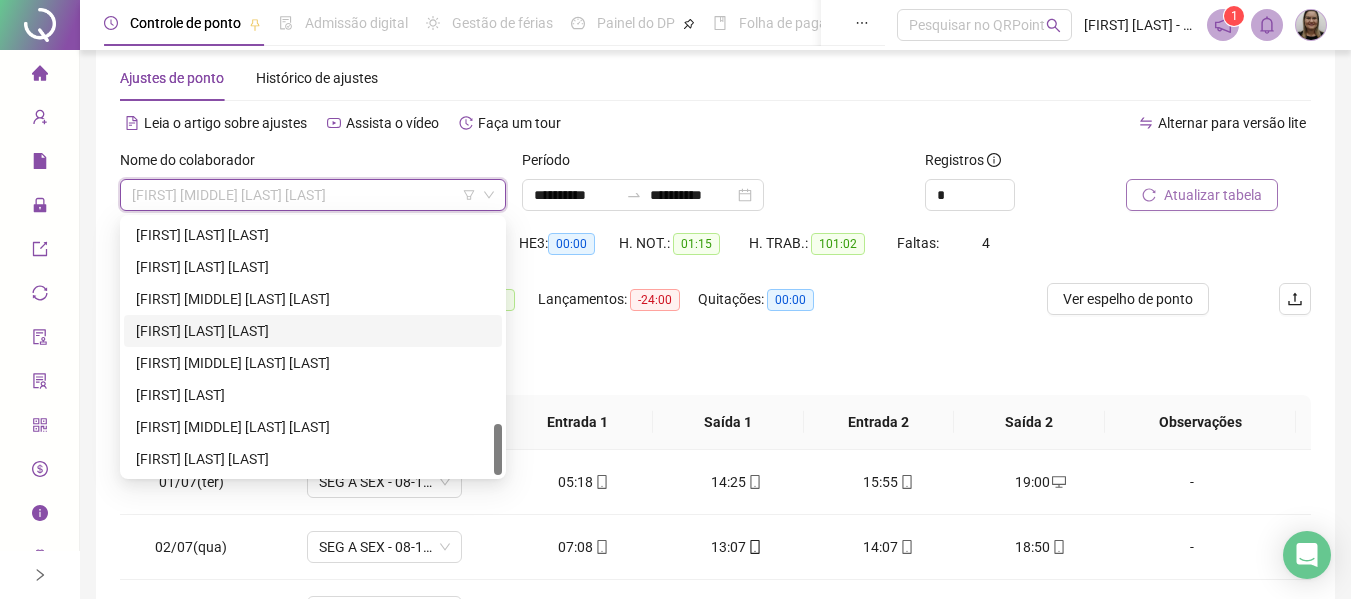 click on "[FIRST] [LAST] [LAST]" at bounding box center (313, 331) 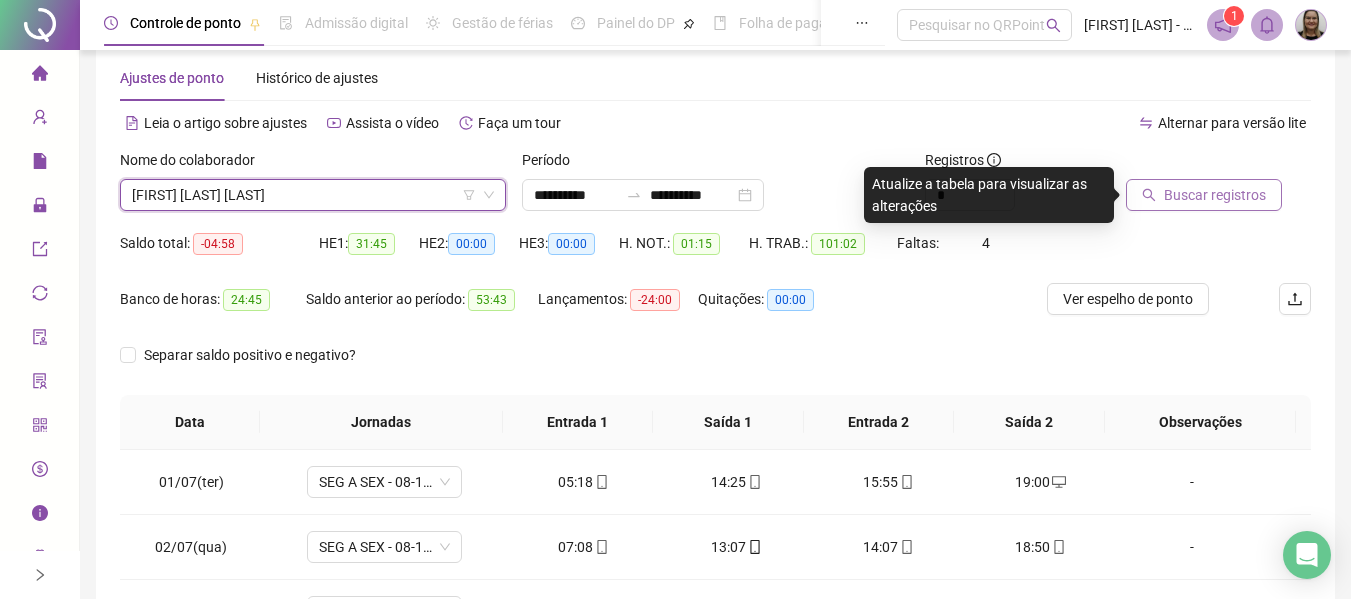 click on "Buscar registros" at bounding box center [1215, 195] 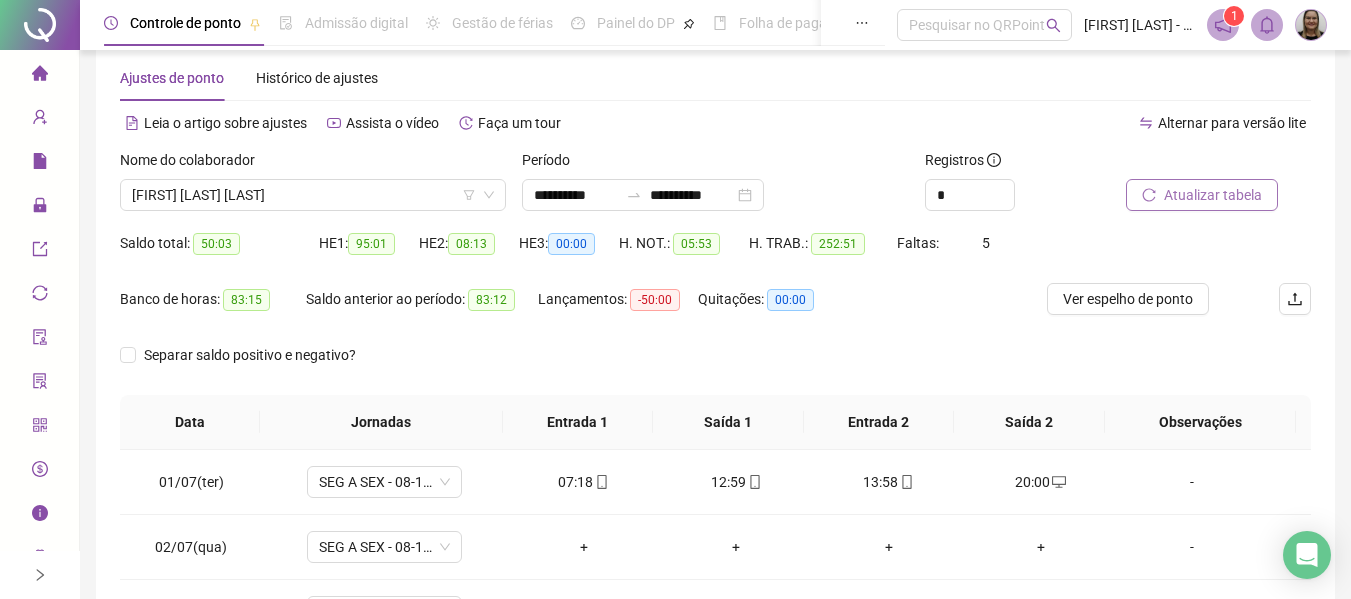 click 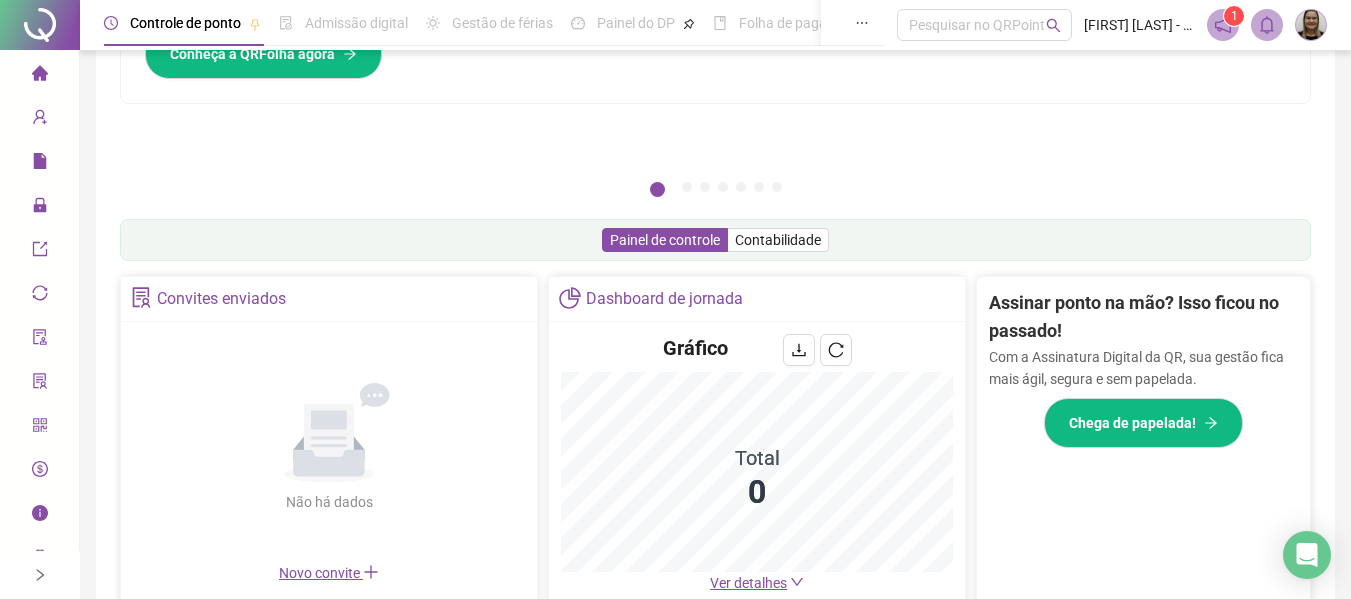 scroll, scrollTop: 660, scrollLeft: 0, axis: vertical 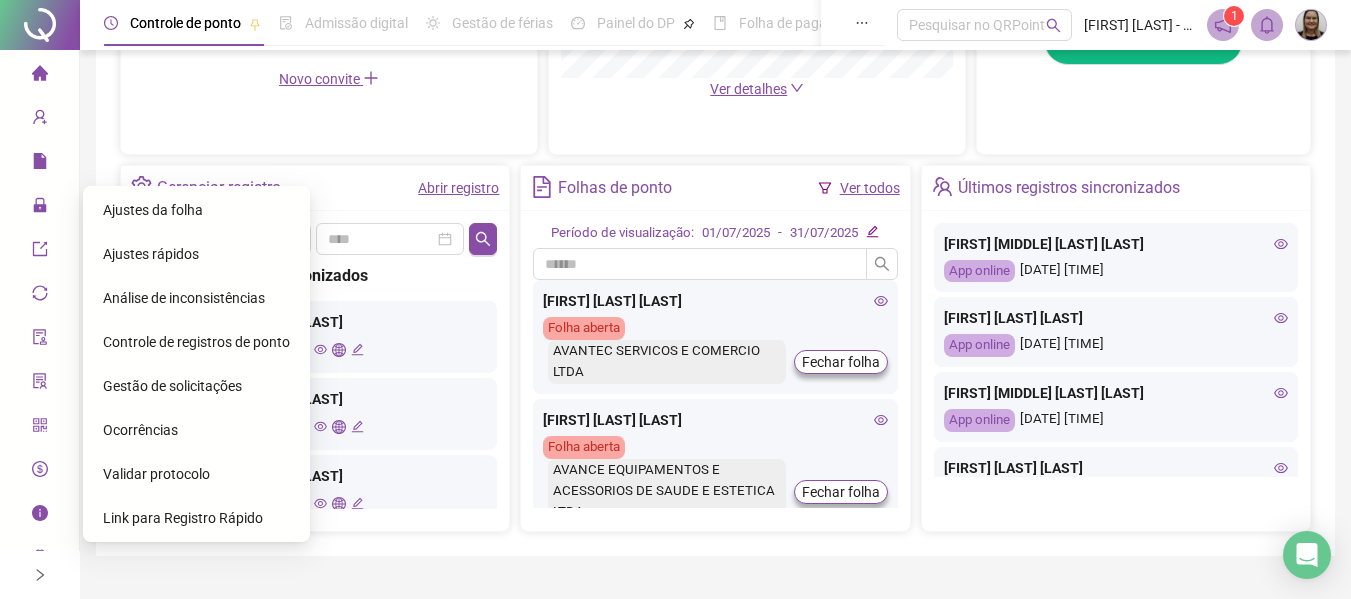 click on "Ajustes da folha" at bounding box center [153, 210] 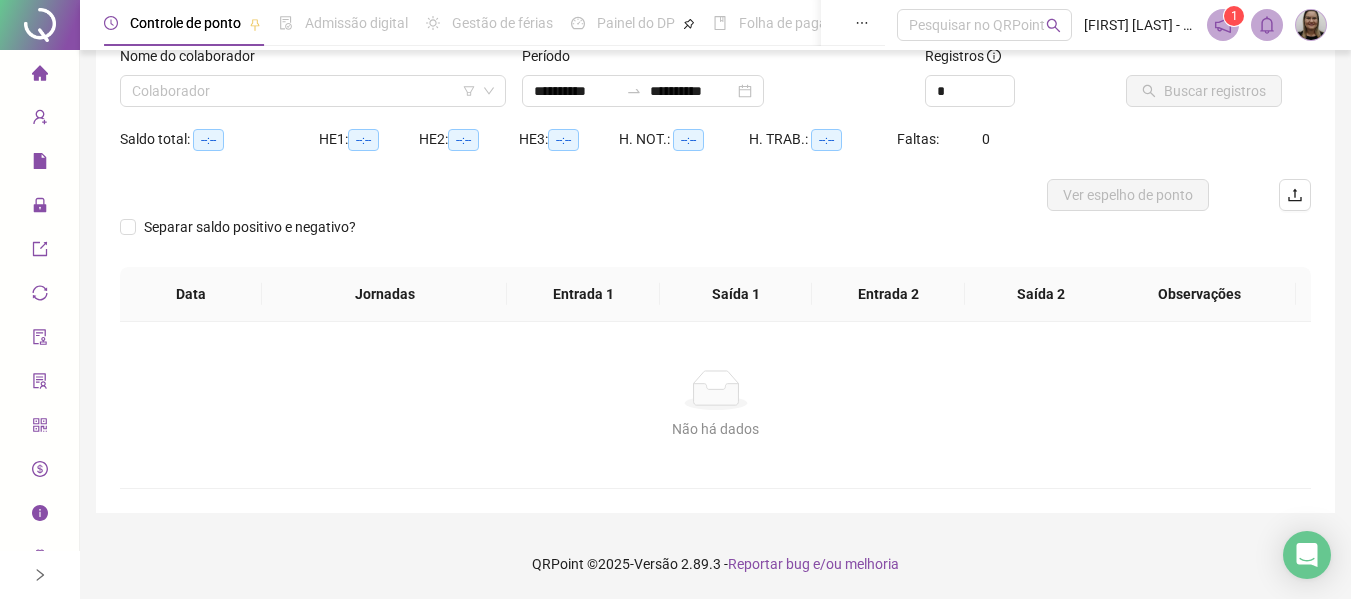 scroll, scrollTop: 139, scrollLeft: 0, axis: vertical 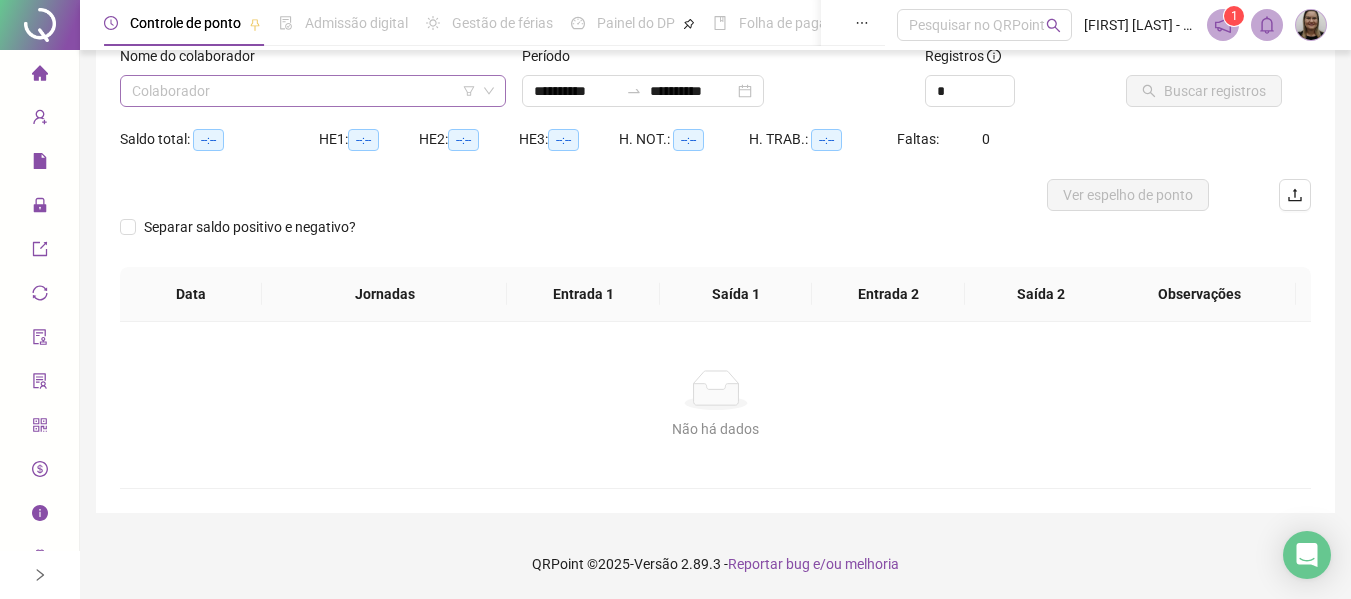 click at bounding box center (304, 91) 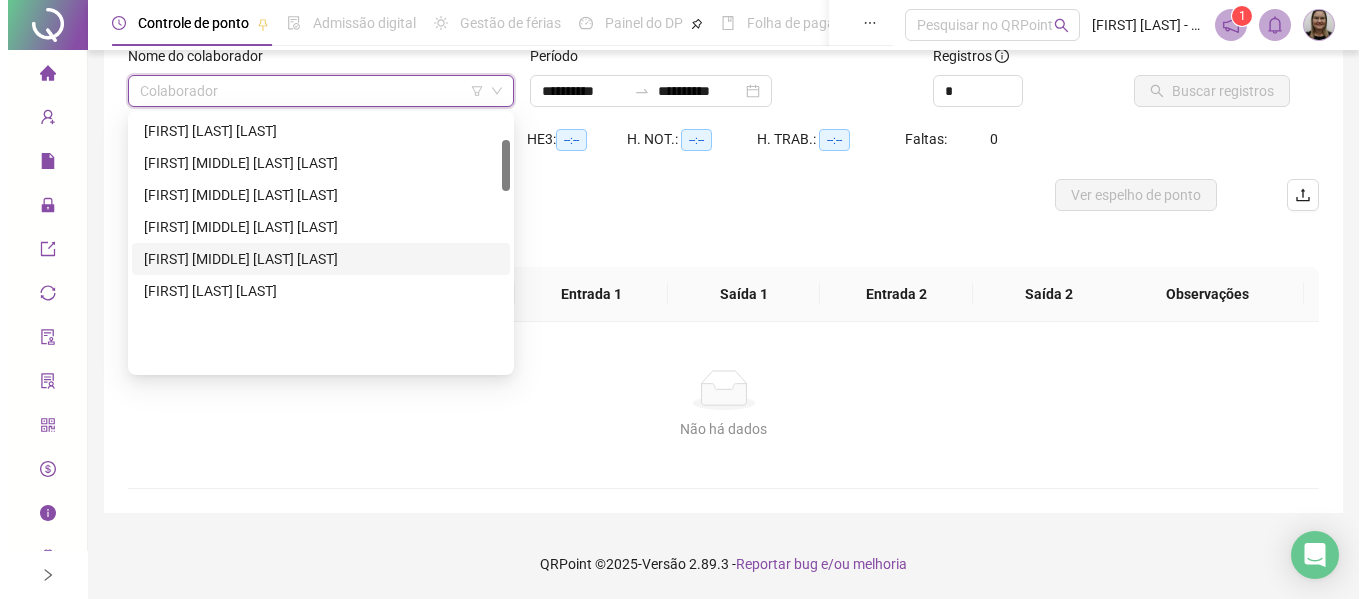 scroll, scrollTop: 0, scrollLeft: 0, axis: both 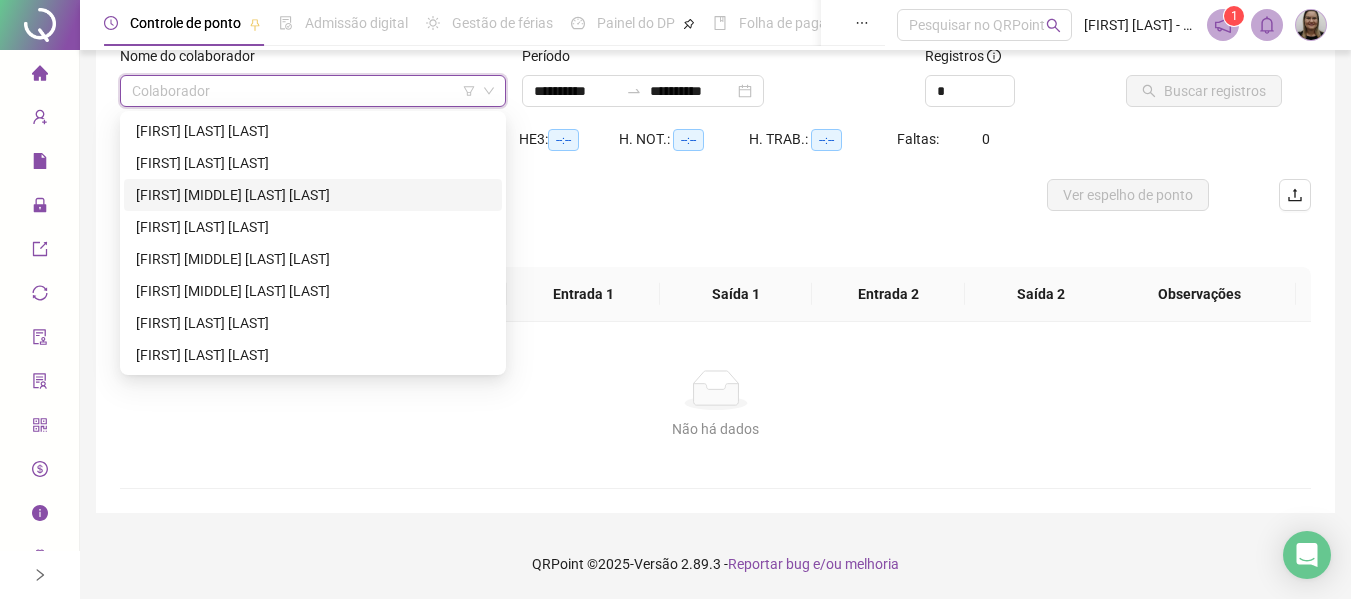 click on "[FIRST] [MIDDLE] [LAST] [LAST]" at bounding box center [313, 195] 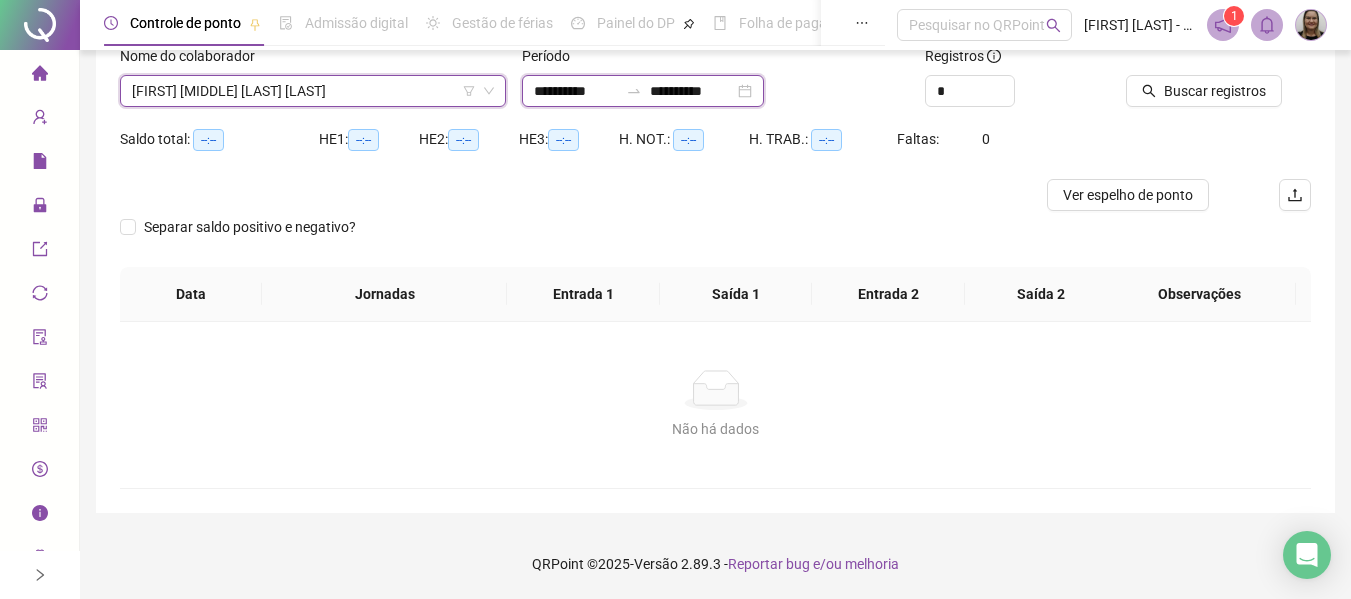 click on "**********" at bounding box center (576, 91) 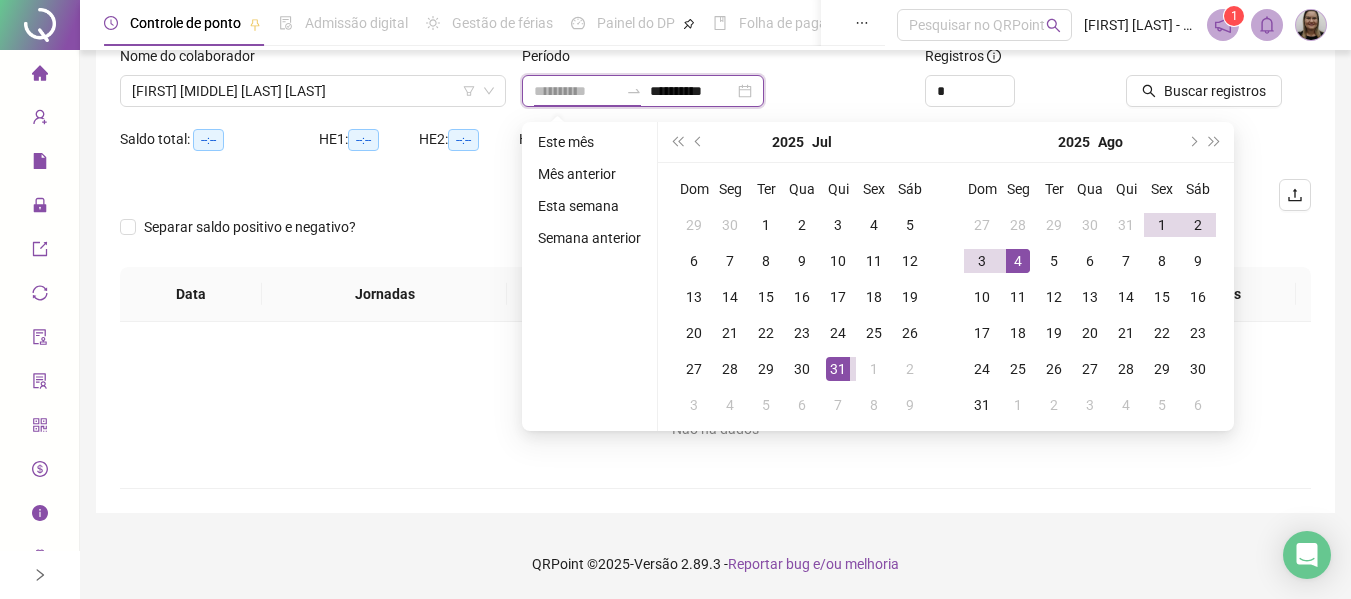 type on "**********" 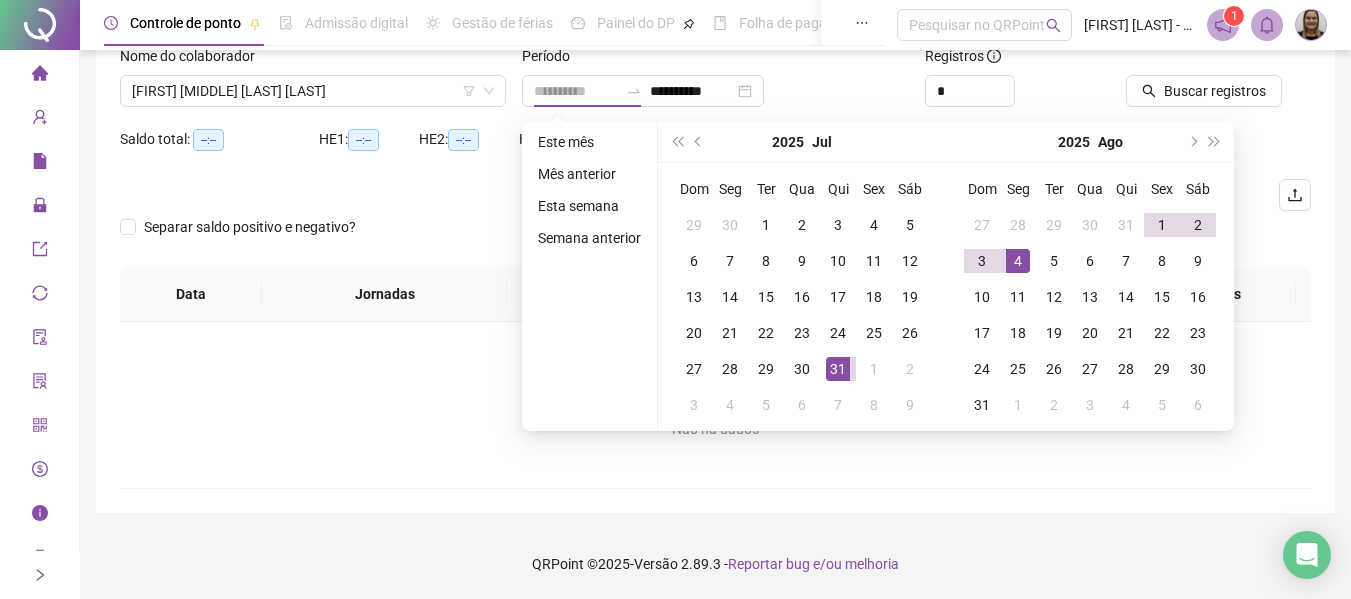 click on "4" at bounding box center (1018, 261) 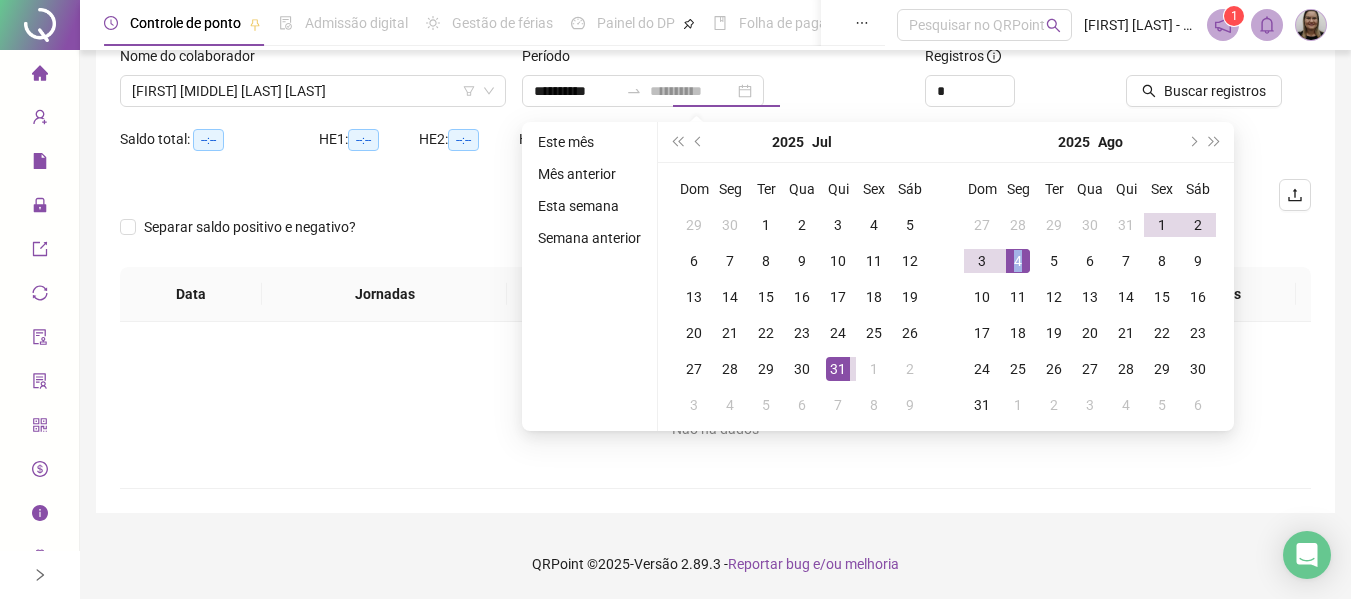 click on "4" at bounding box center [1018, 261] 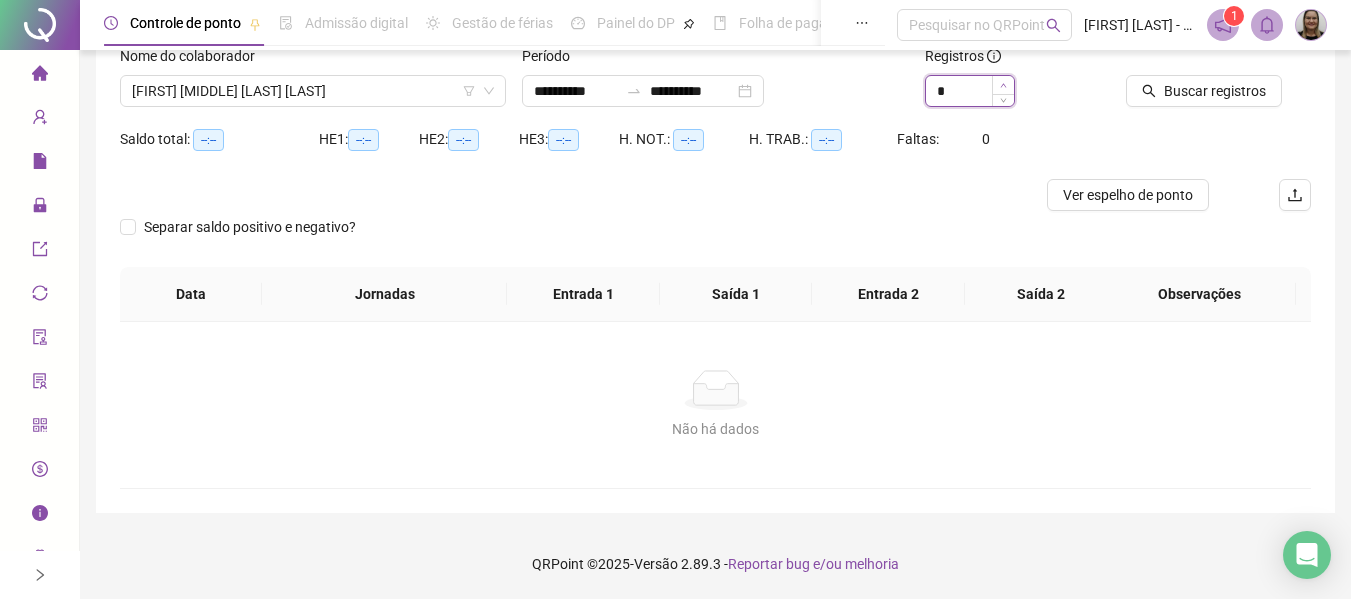type on "*" 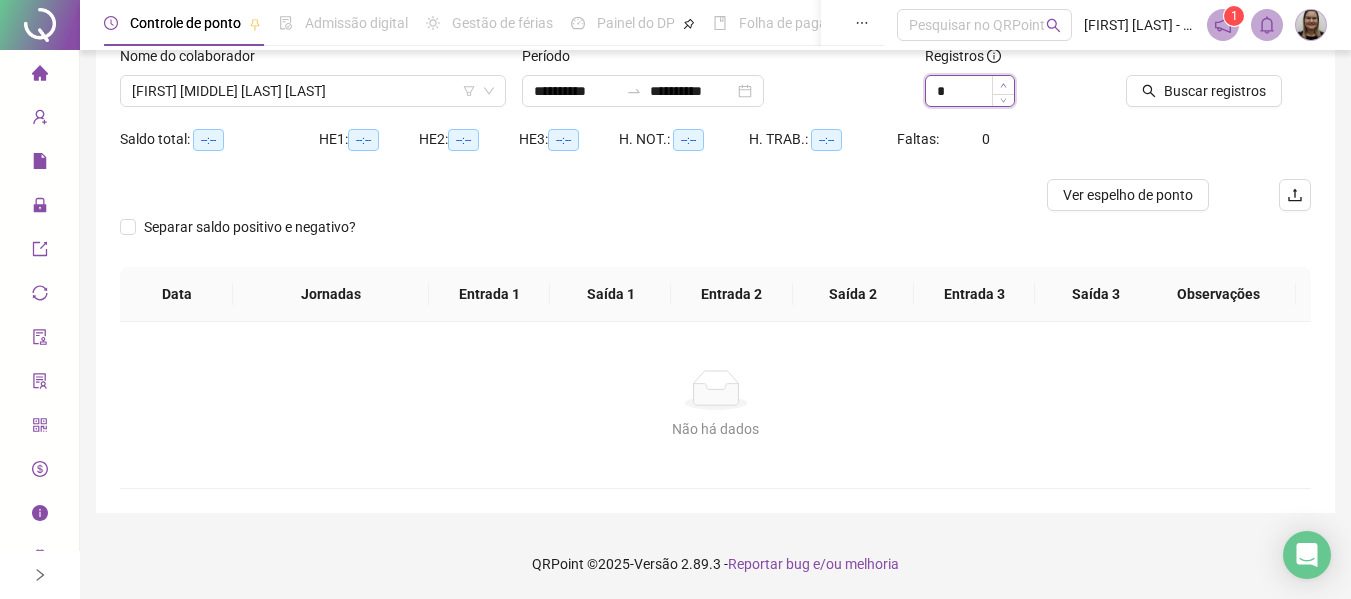 click at bounding box center [1003, 85] 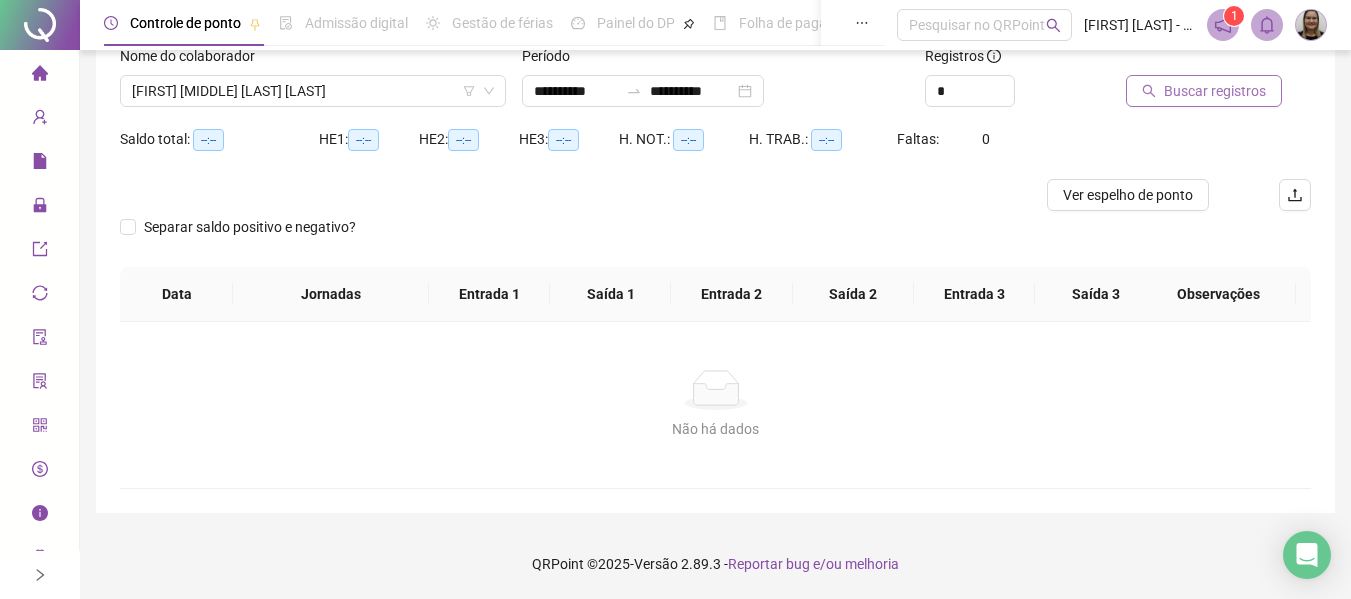 click on "Buscar registros" at bounding box center (1204, 91) 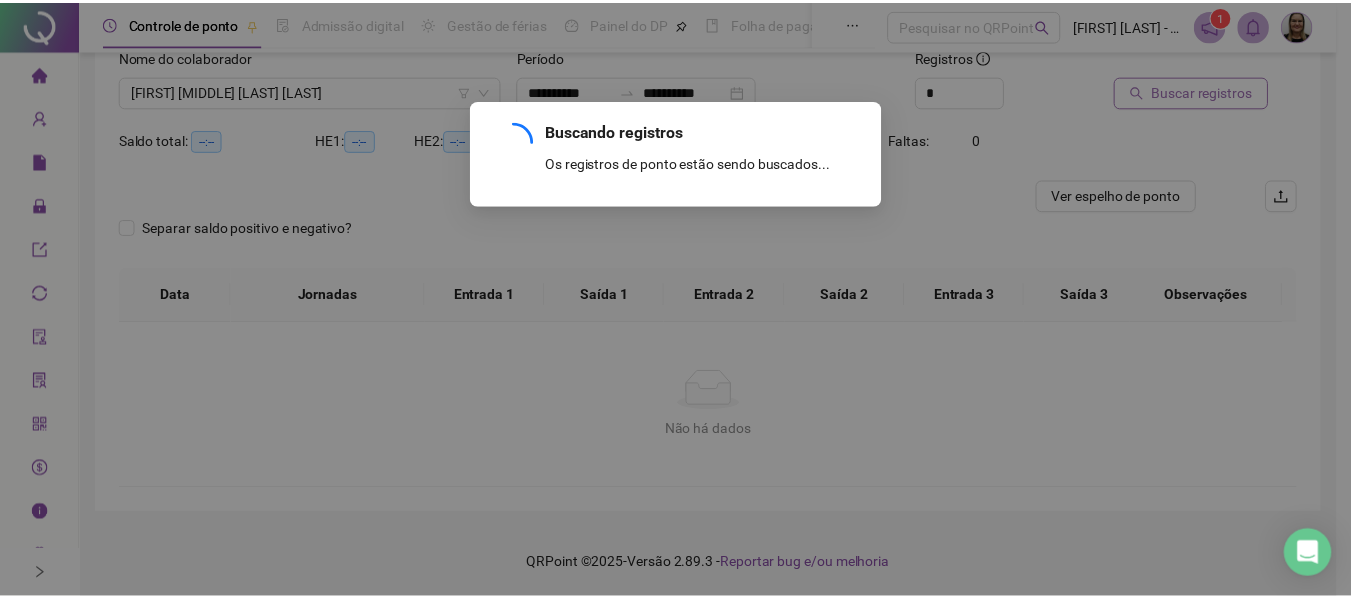 scroll, scrollTop: 61, scrollLeft: 0, axis: vertical 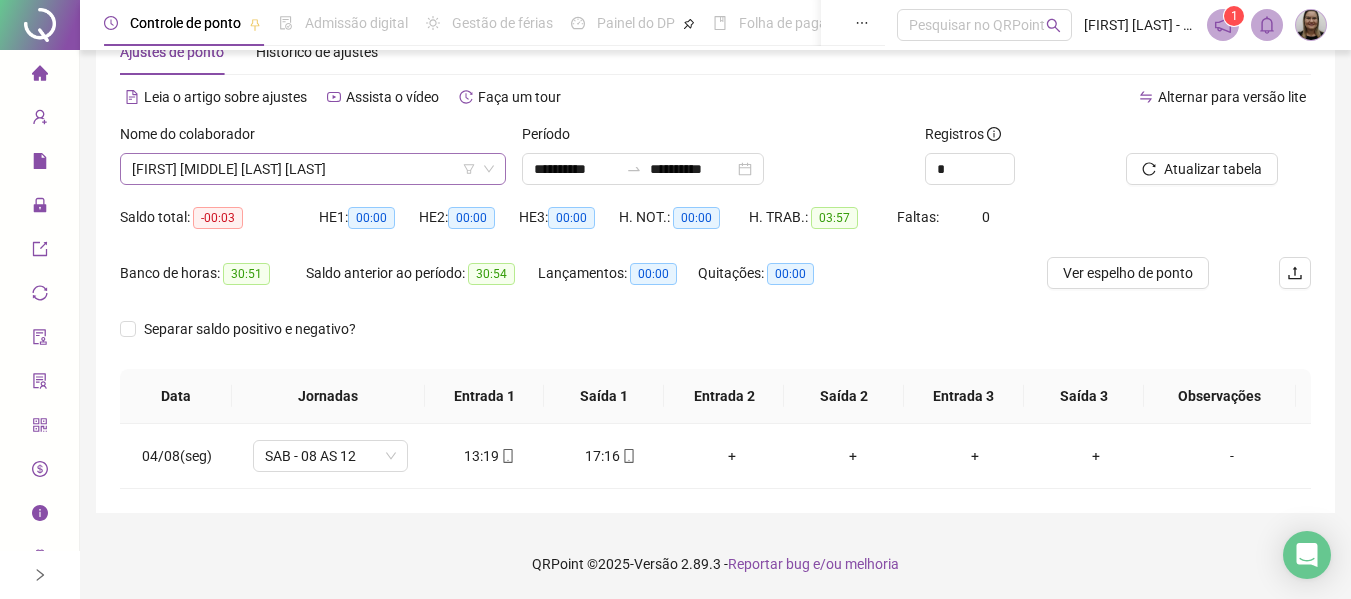 click on "[FIRST] [MIDDLE] [LAST] [LAST]" at bounding box center [313, 169] 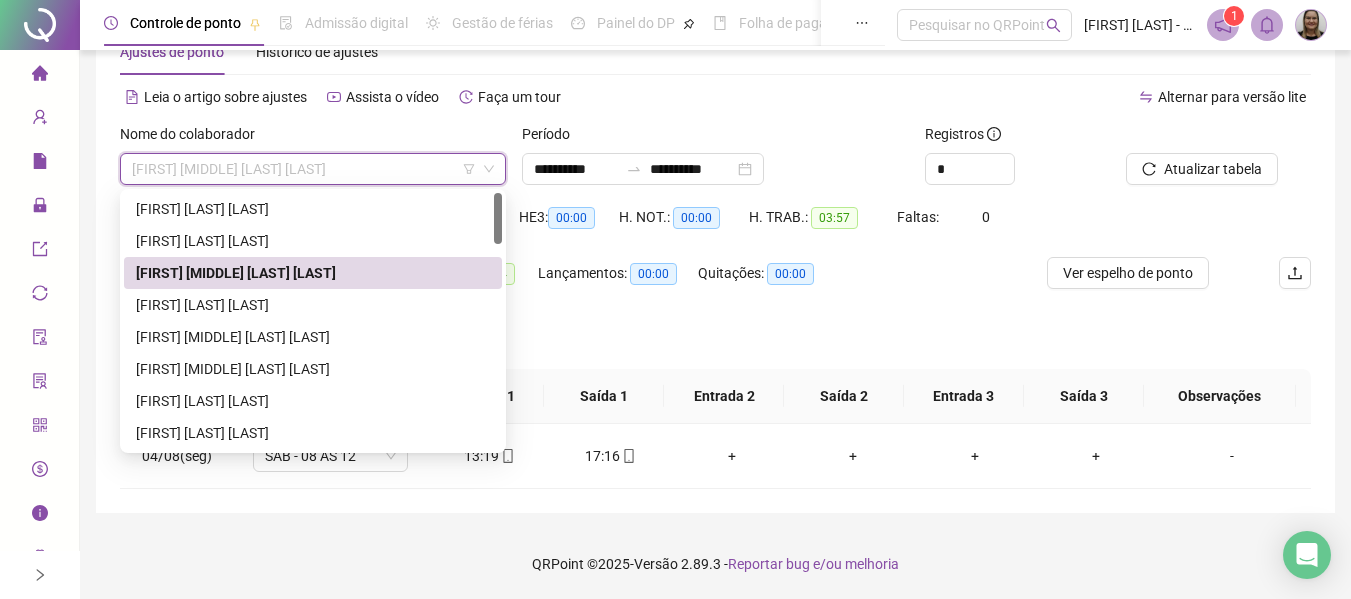 scroll, scrollTop: 100, scrollLeft: 0, axis: vertical 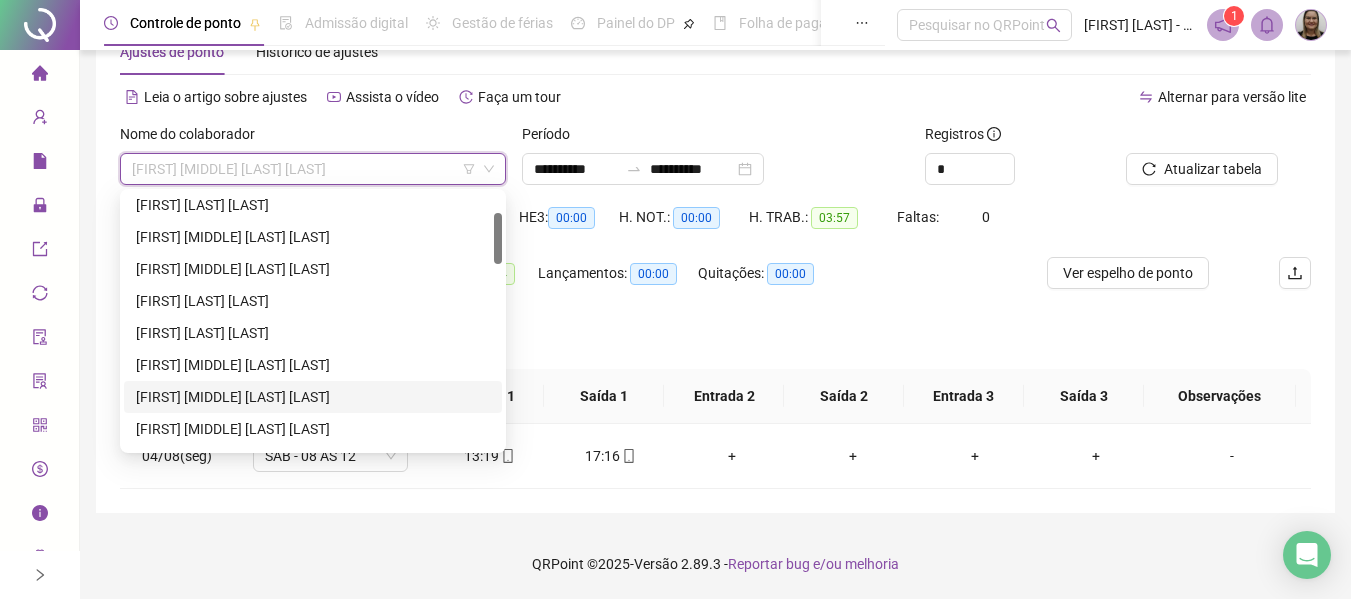 click on "[FIRST] [MIDDLE] [LAST] [LAST]" at bounding box center (313, 397) 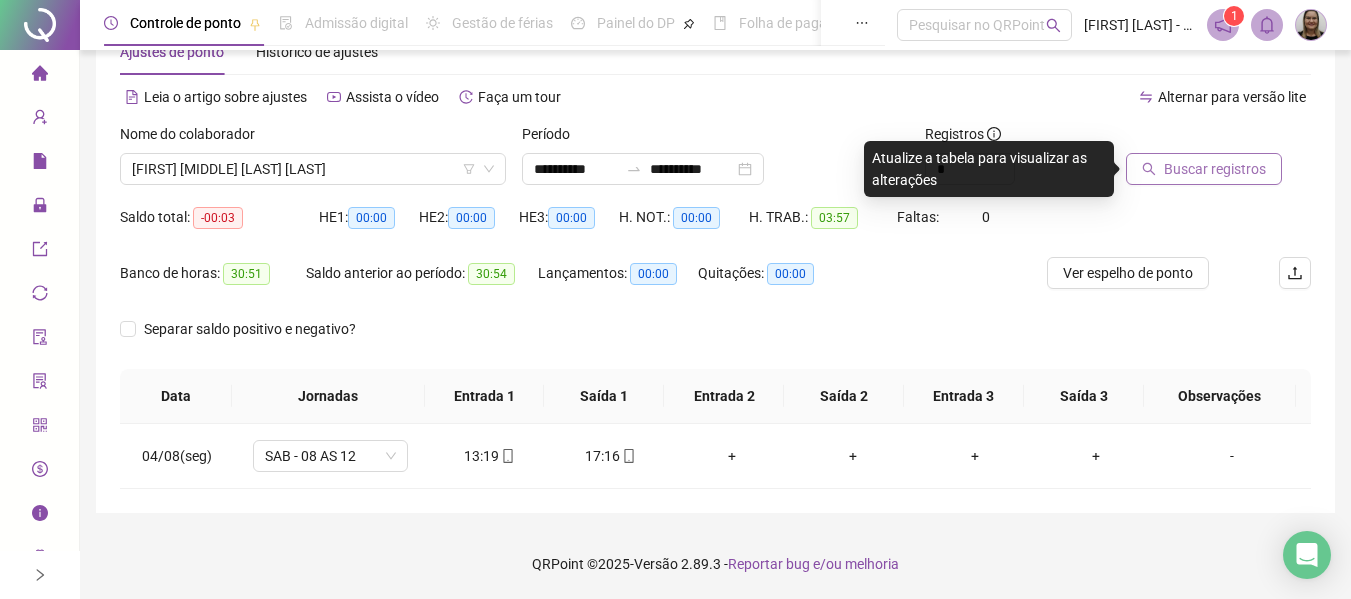 click on "Buscar registros" at bounding box center [1215, 169] 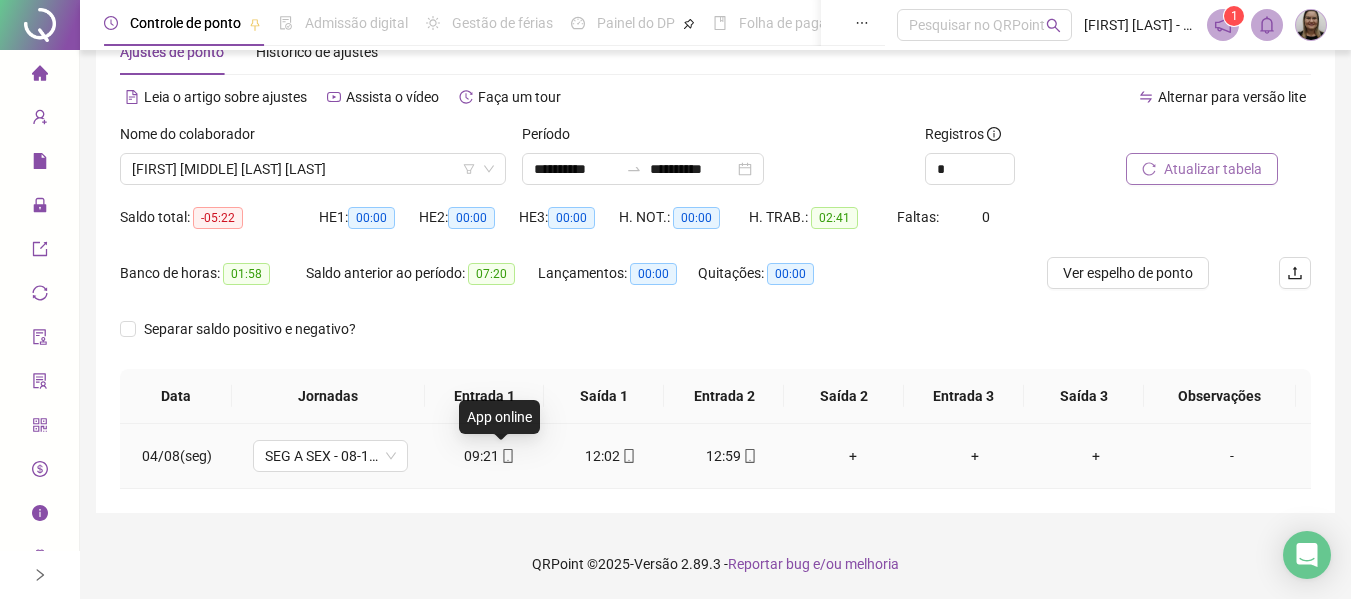 click 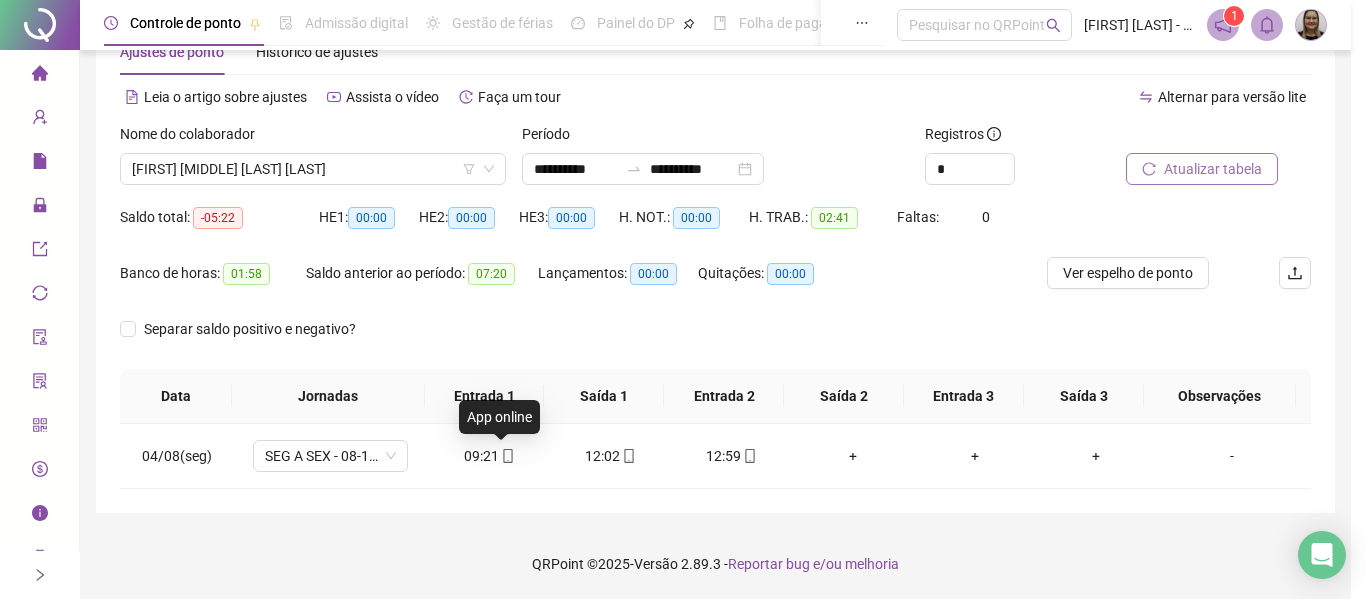 type on "**********" 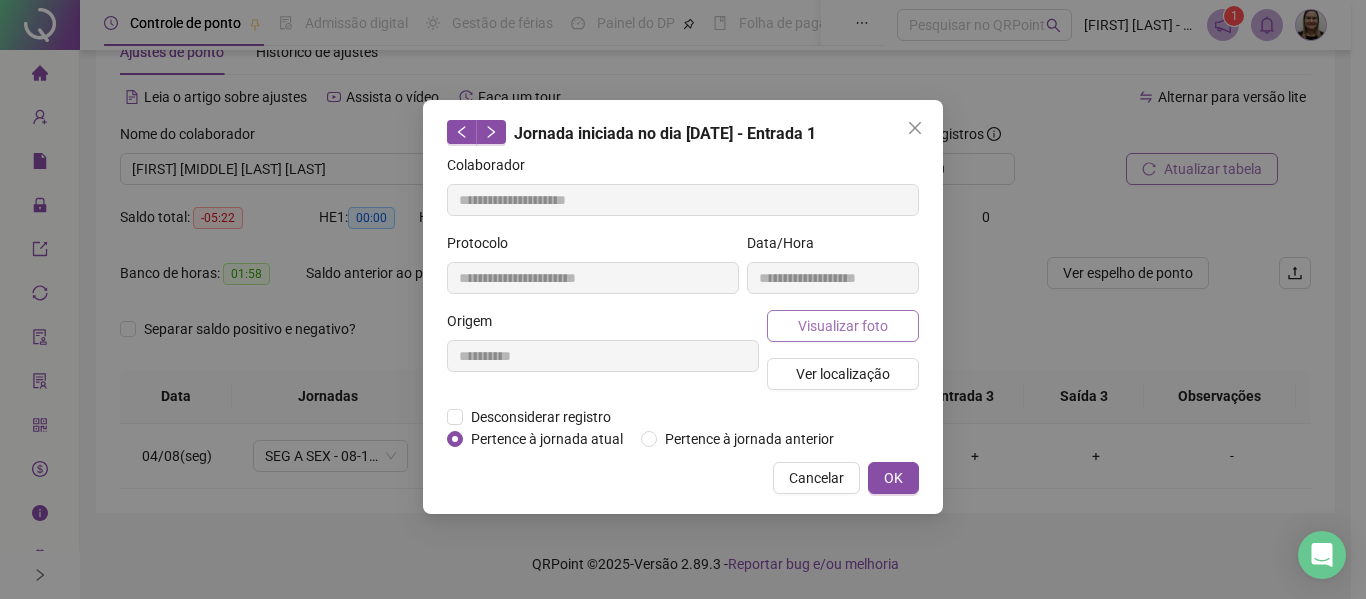 click on "Visualizar foto" at bounding box center (843, 326) 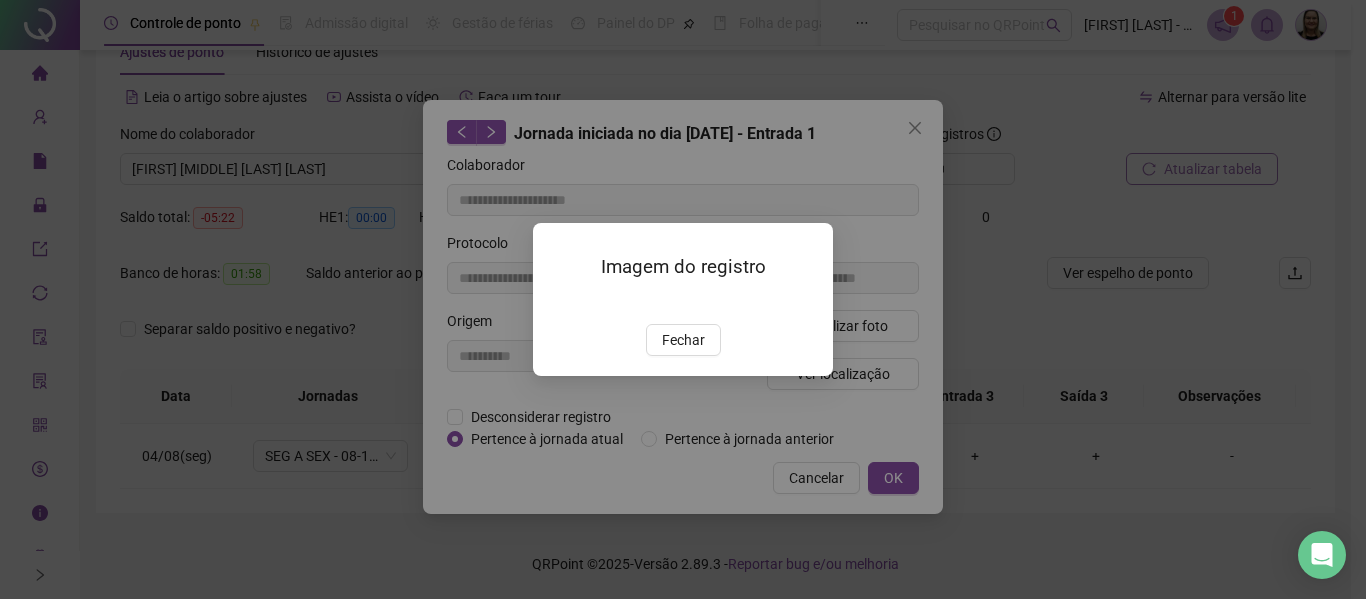 click at bounding box center [557, 303] 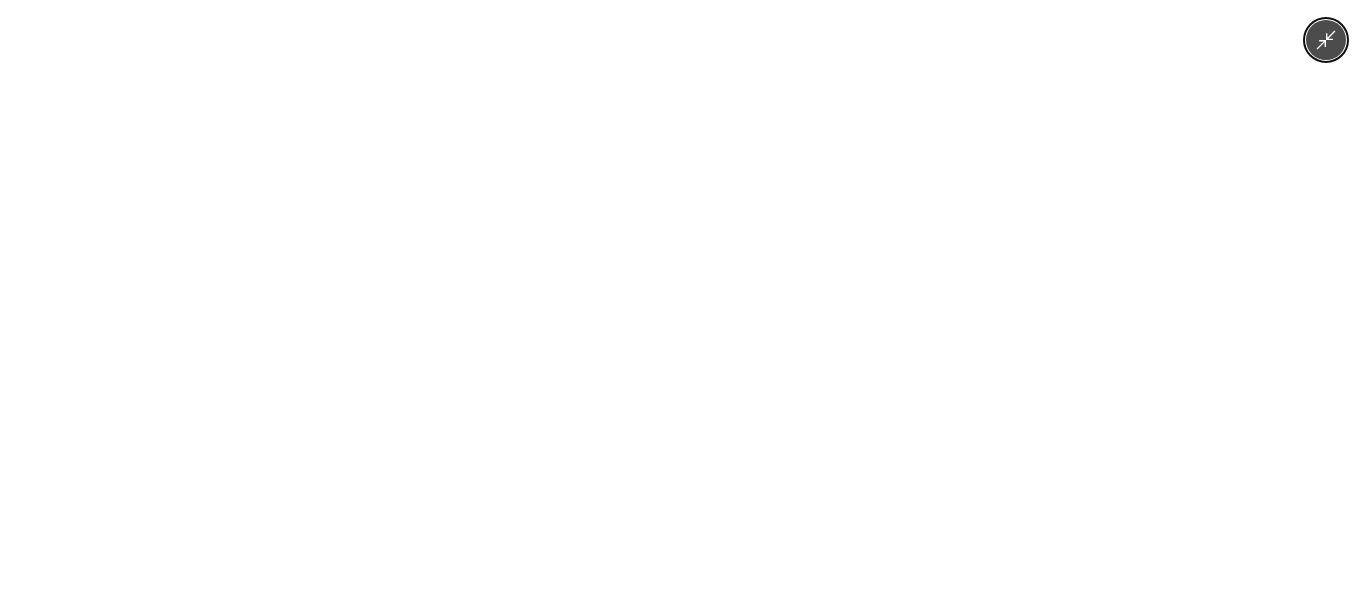 click at bounding box center (683, 299) 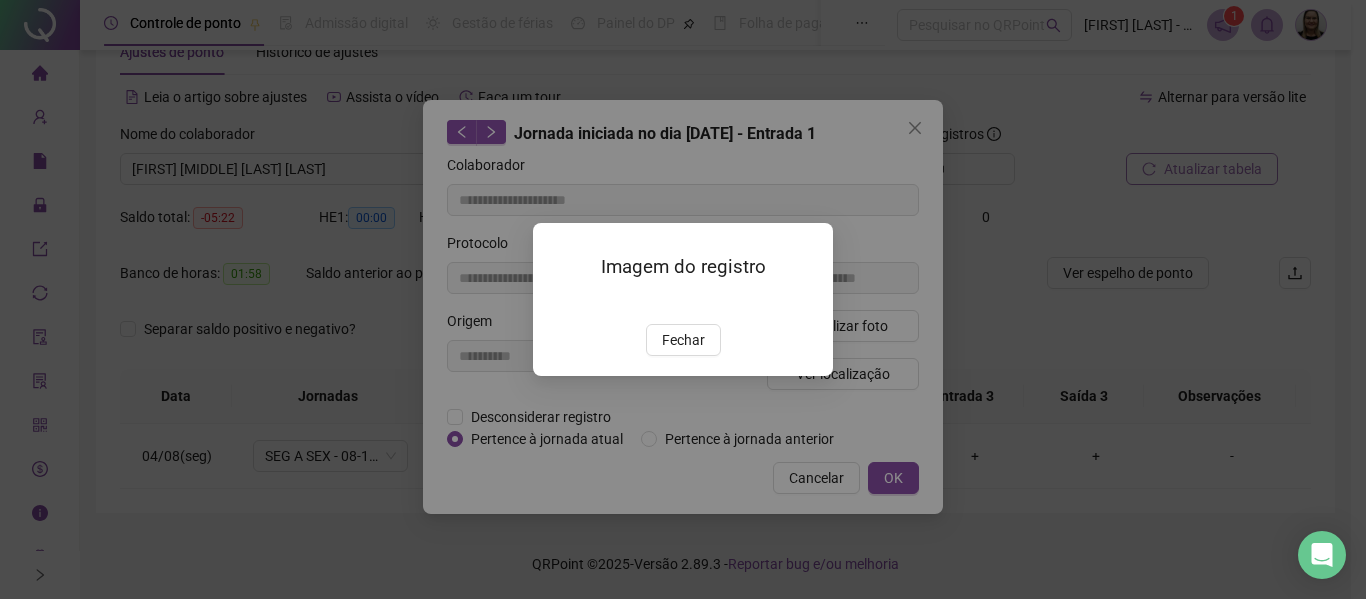 click at bounding box center [557, 303] 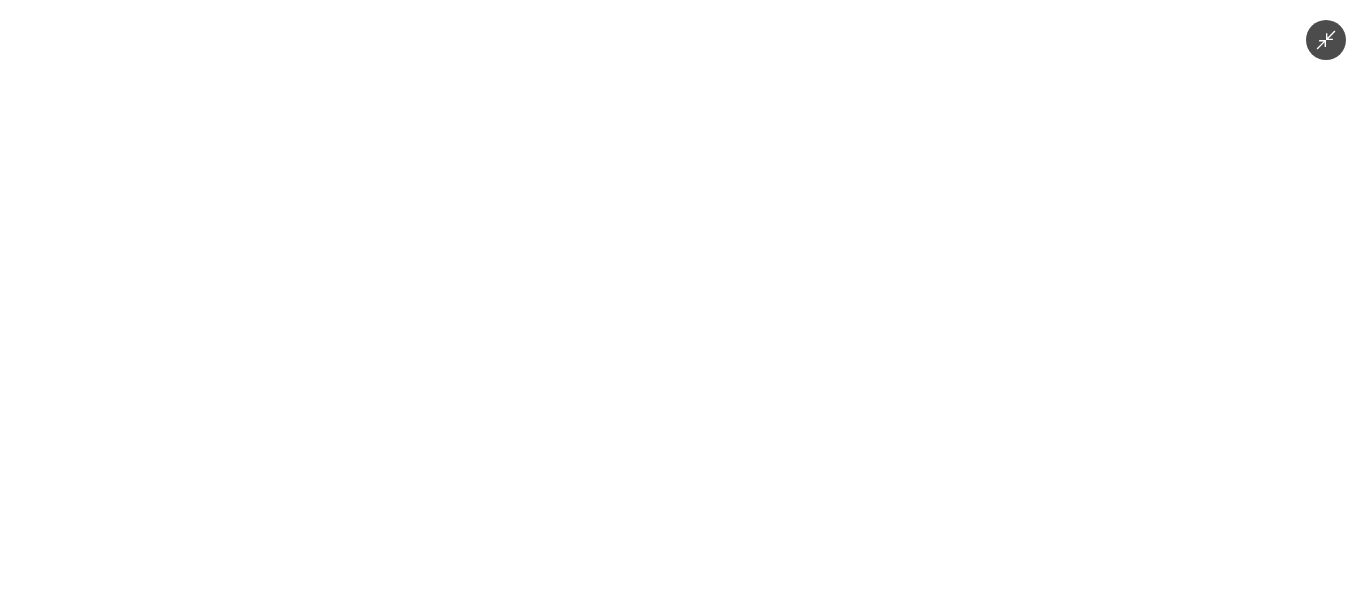 click at bounding box center [683, 299] 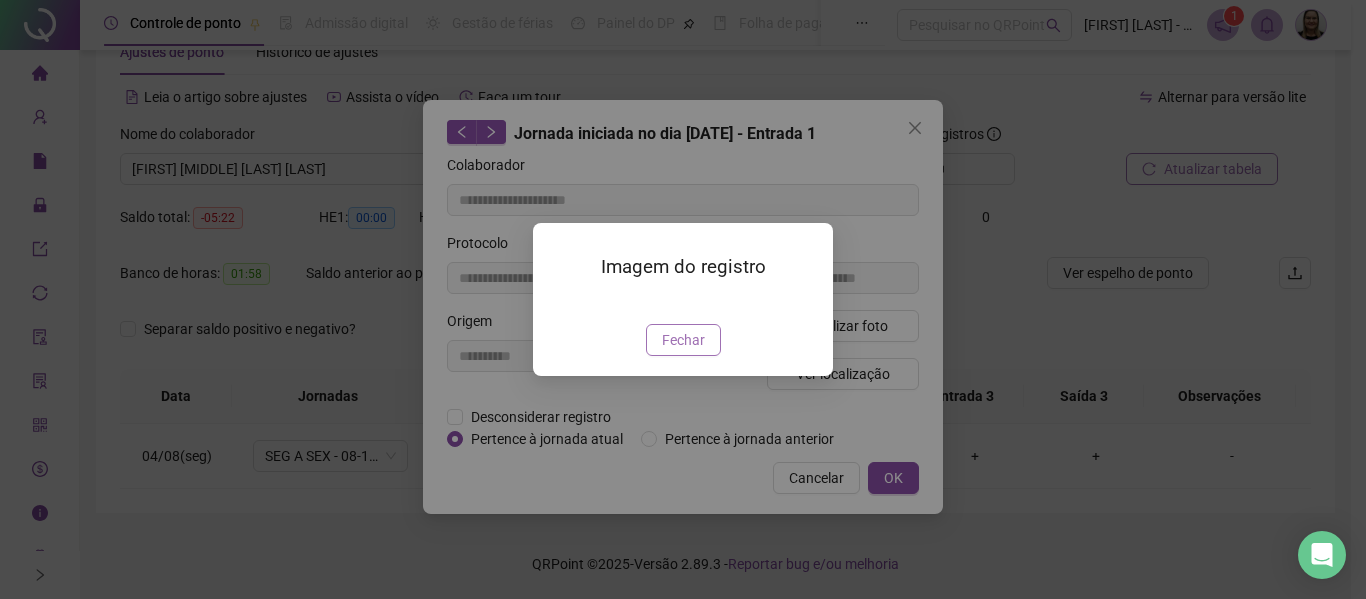 click on "Fechar" at bounding box center (683, 340) 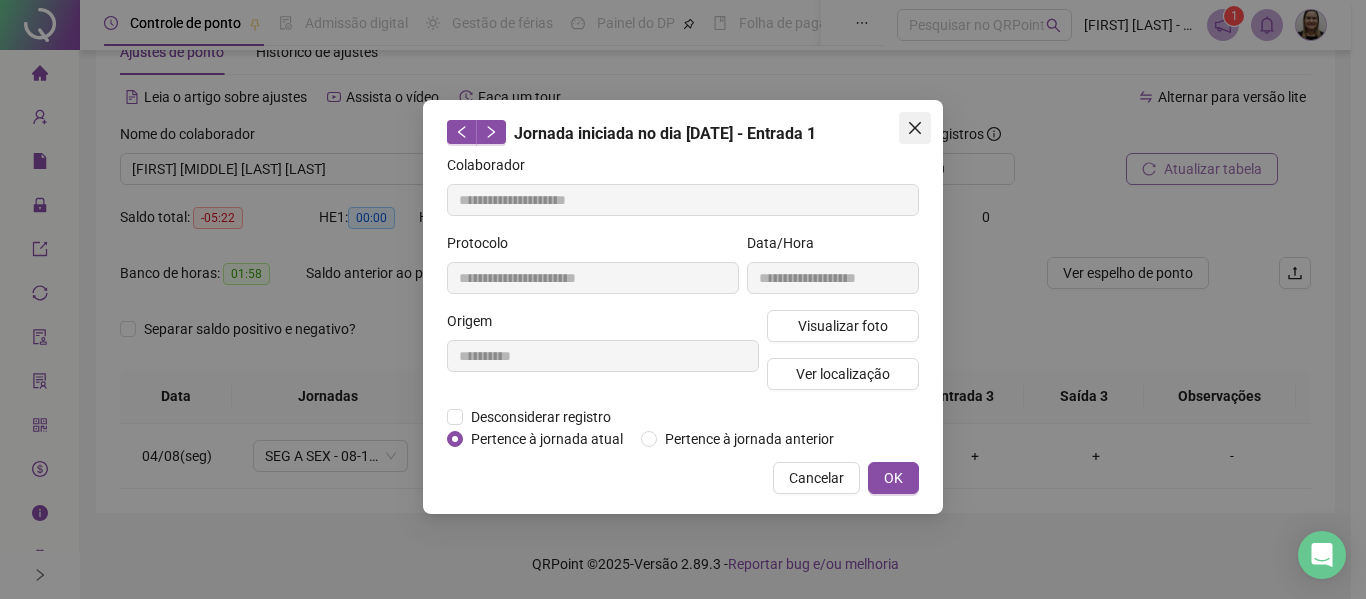 click at bounding box center [915, 128] 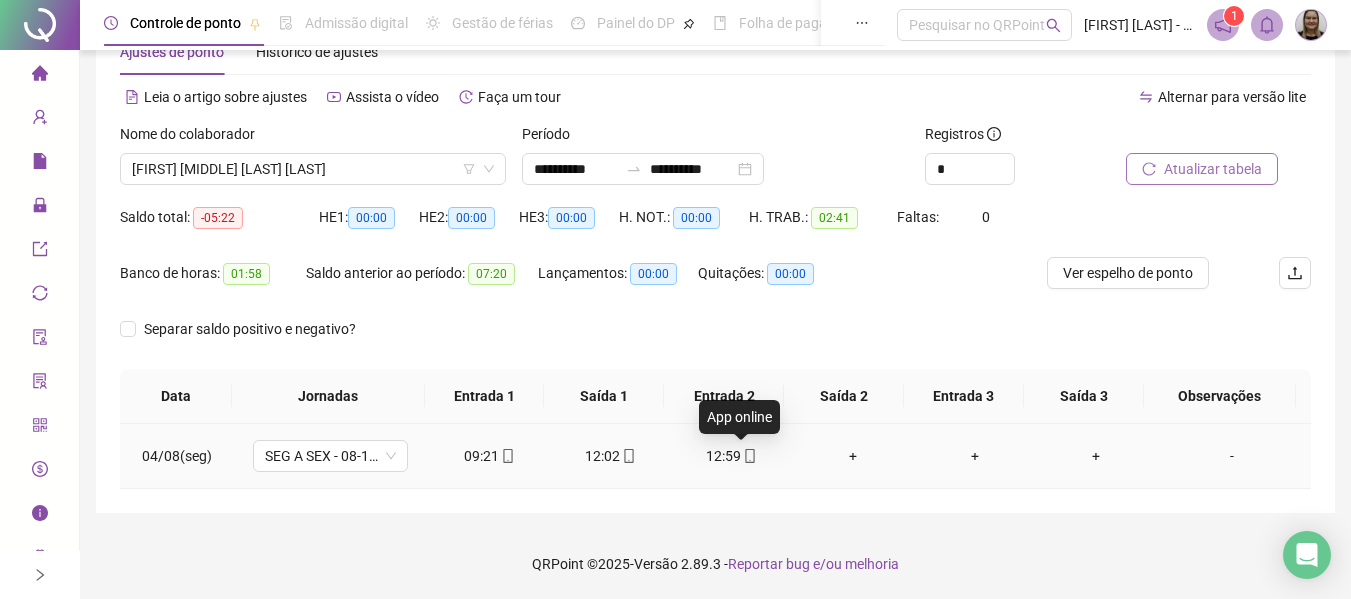 click 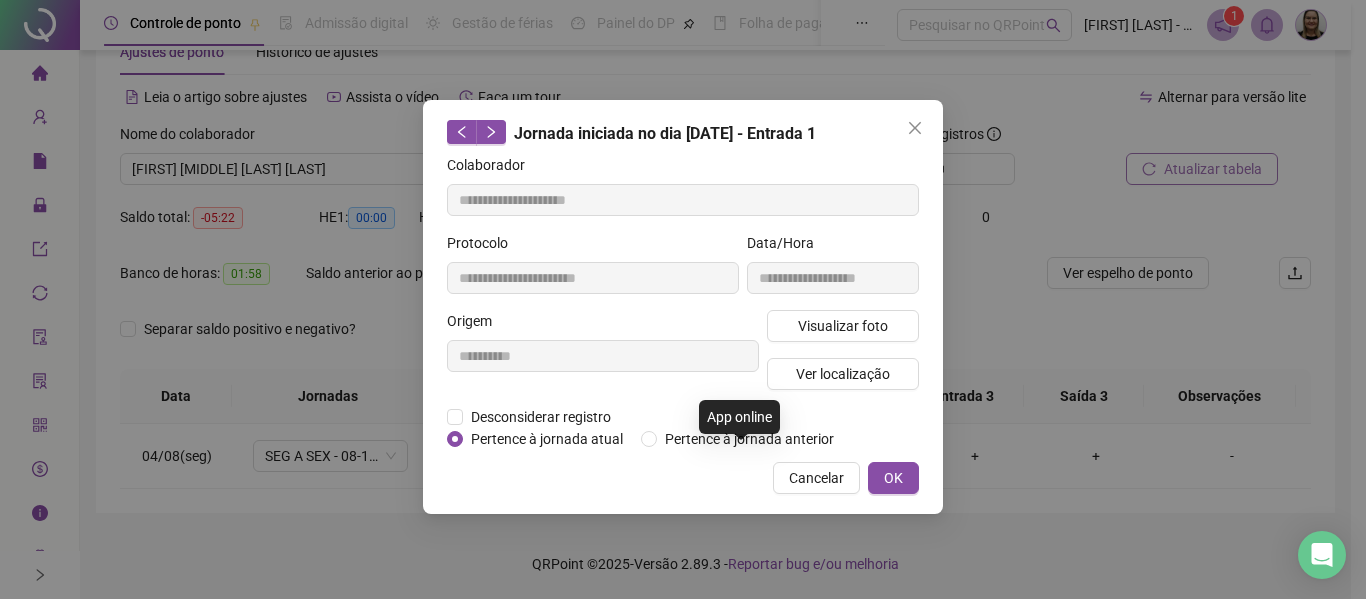 type on "**********" 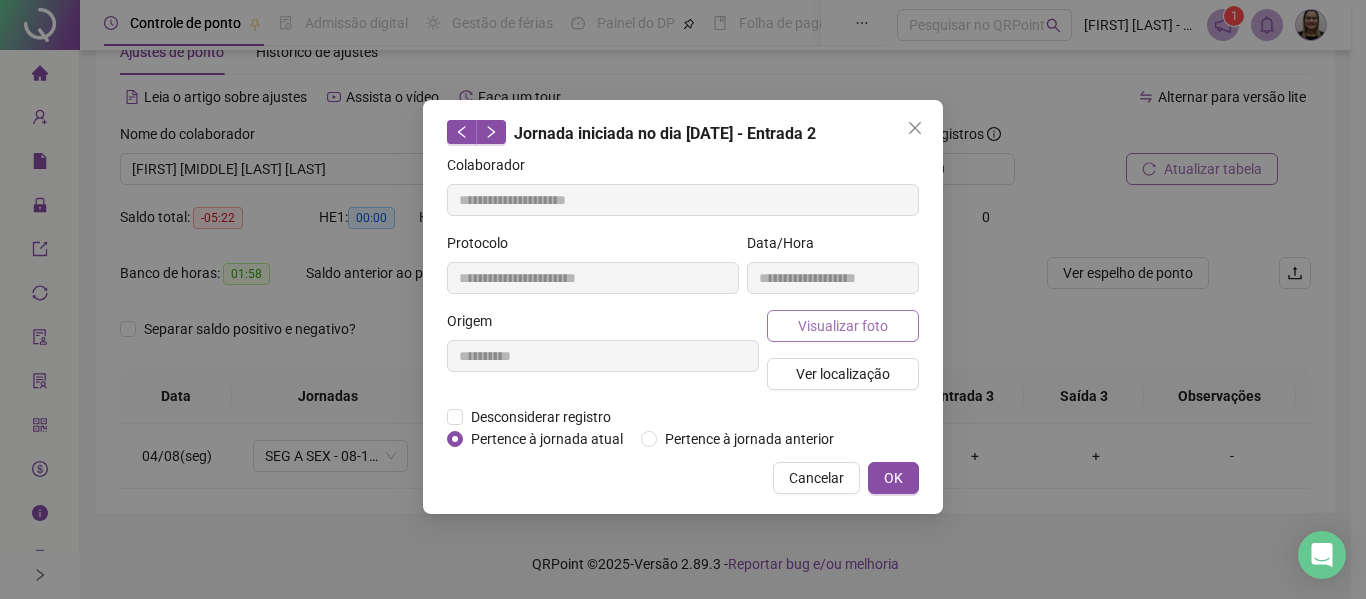 click on "Visualizar foto" at bounding box center (843, 326) 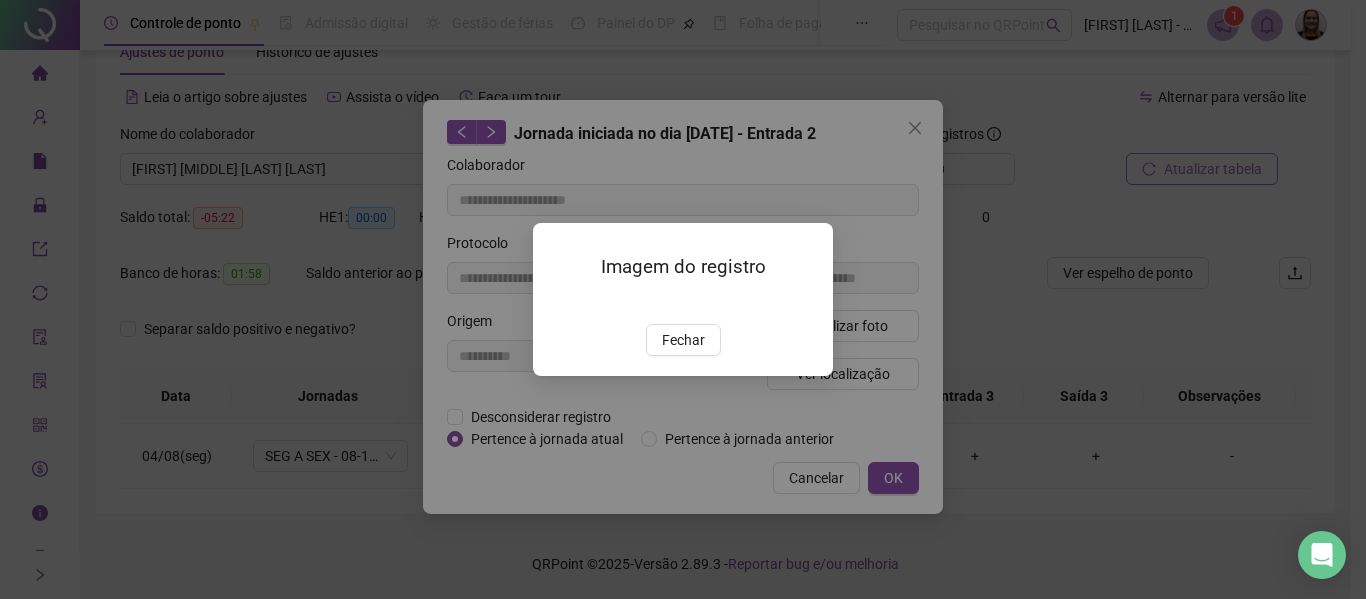 click on "Fechar" at bounding box center (683, 340) 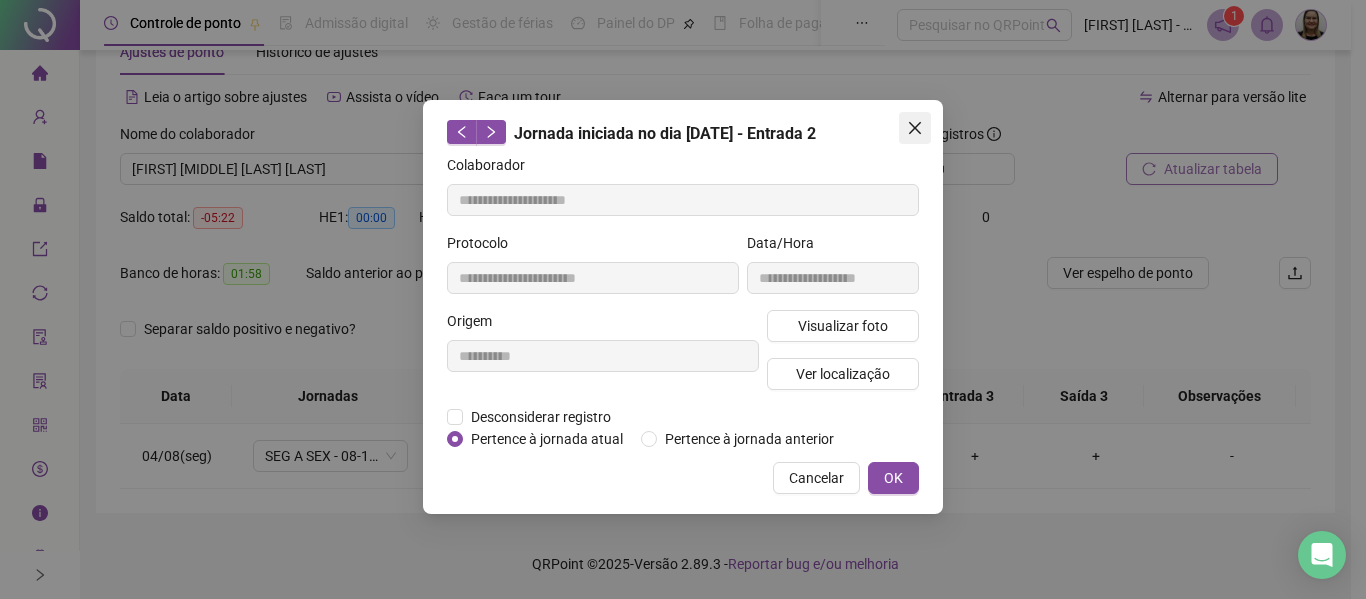 drag, startPoint x: 916, startPoint y: 133, endPoint x: 595, endPoint y: 197, distance: 327.3179 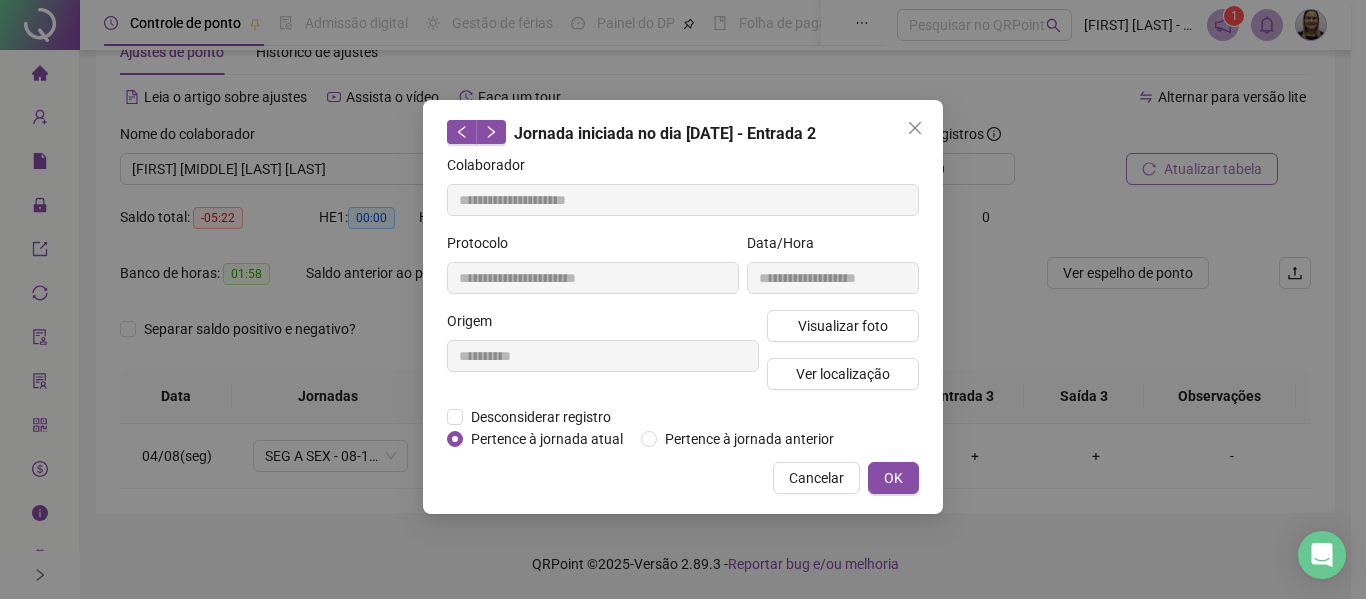 click 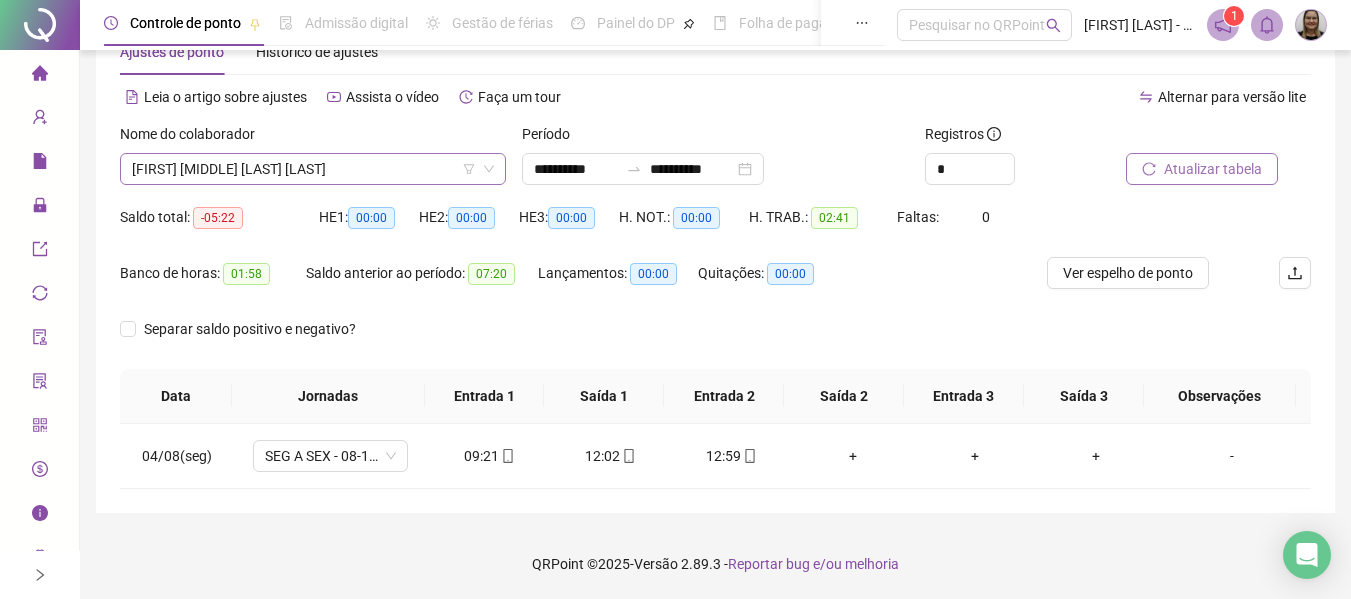 click on "[FIRST] [MIDDLE] [LAST] [LAST]" at bounding box center (313, 169) 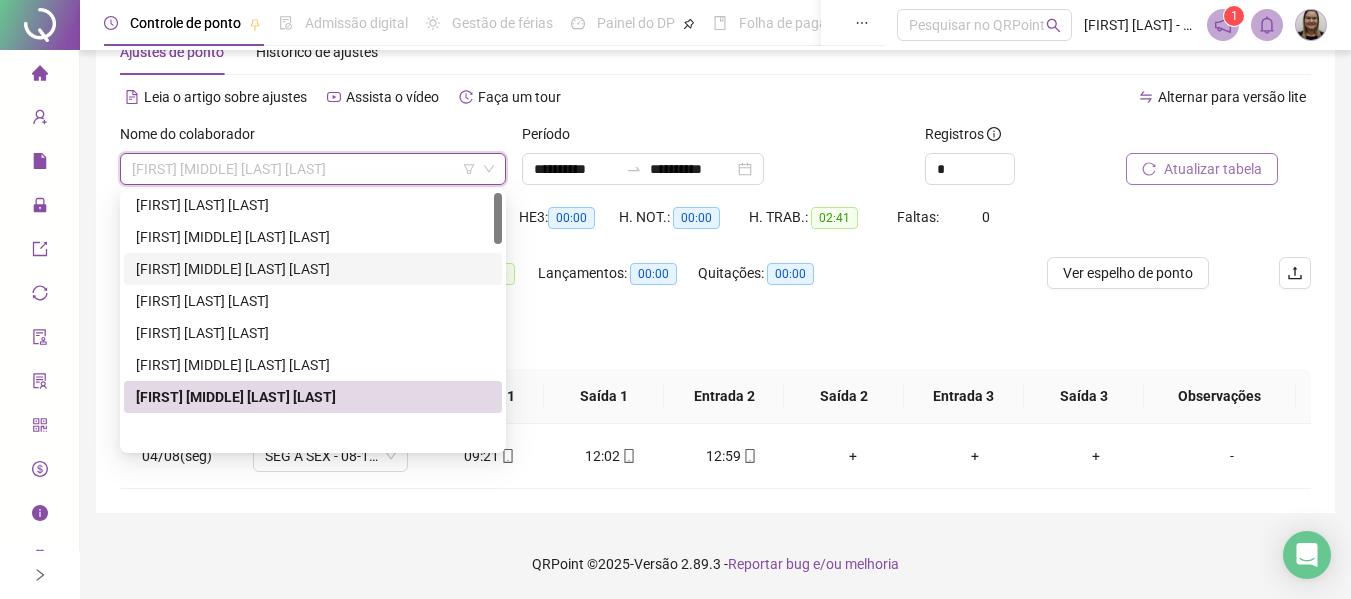 scroll, scrollTop: 0, scrollLeft: 0, axis: both 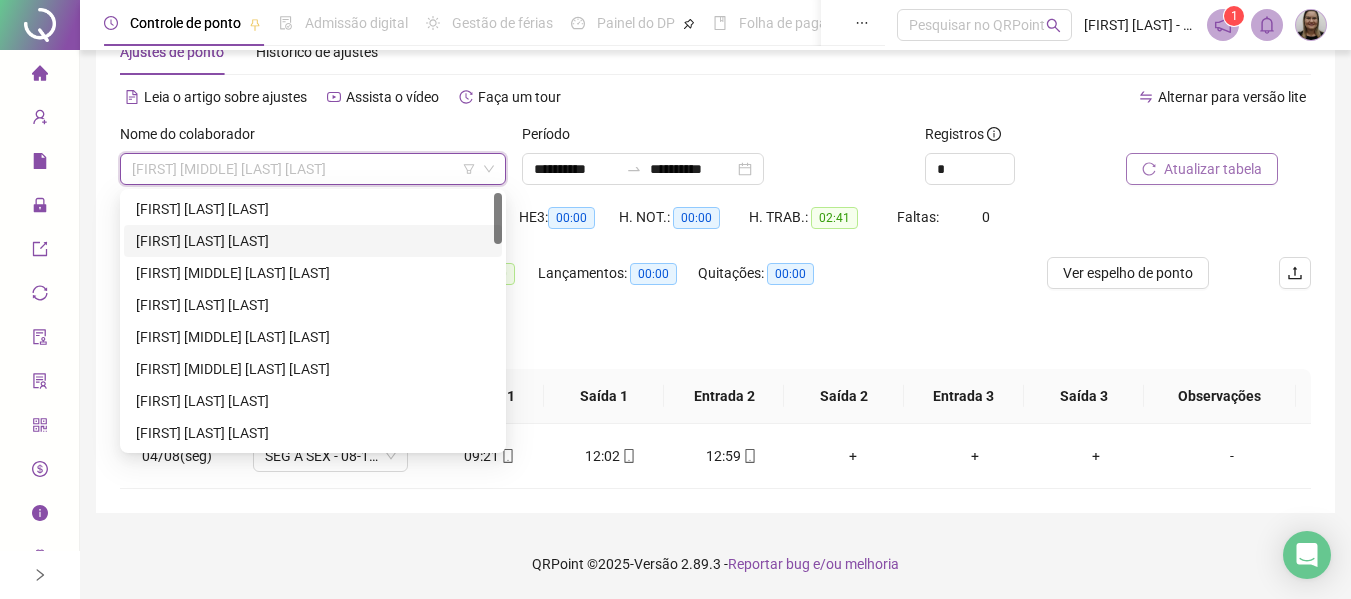click on "[FIRST] [LAST] [LAST]" at bounding box center (313, 241) 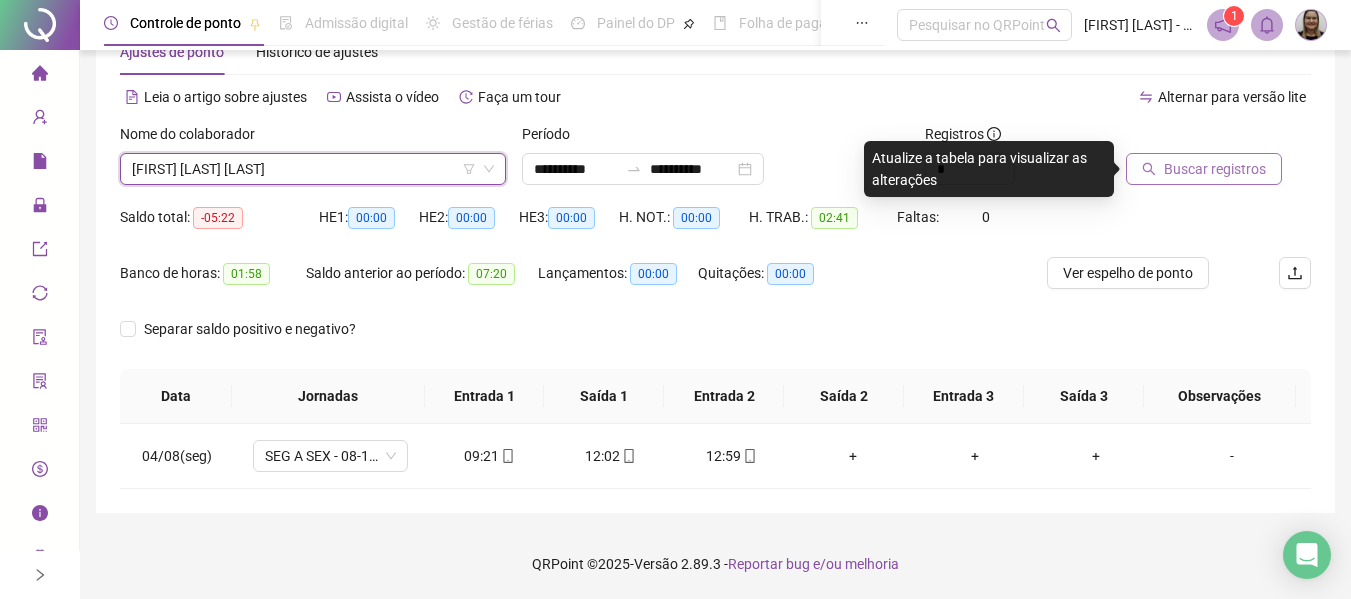 click on "Buscar registros" at bounding box center [1204, 169] 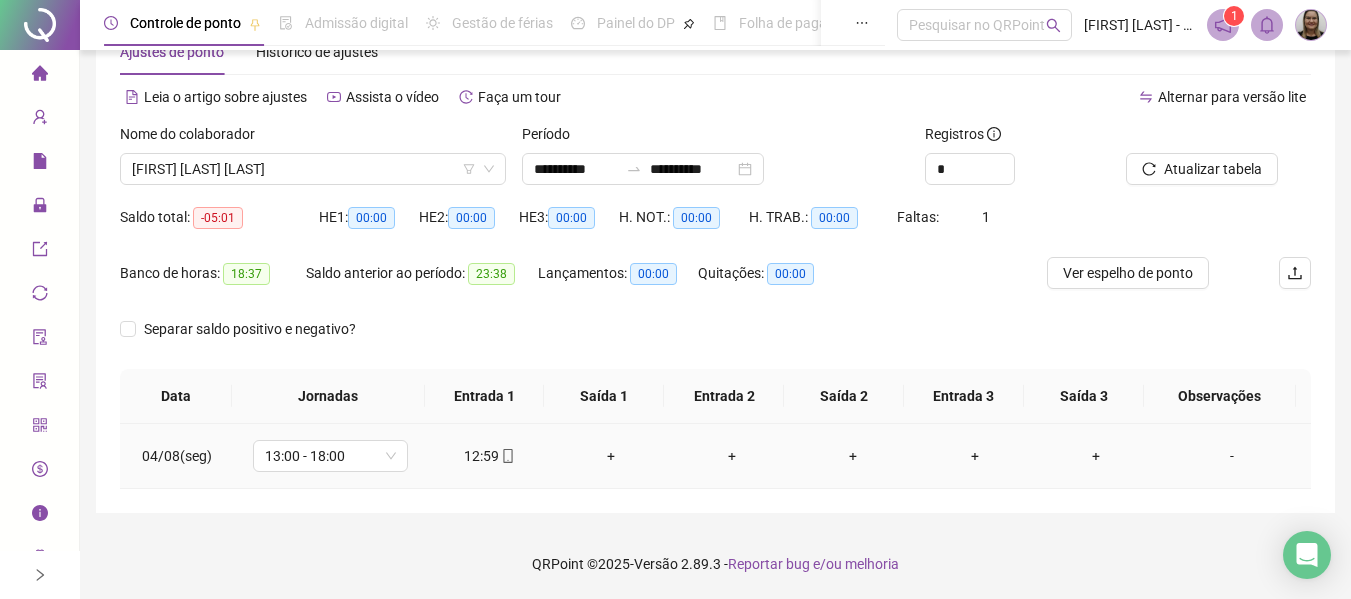click on "12:59" at bounding box center [489, 456] 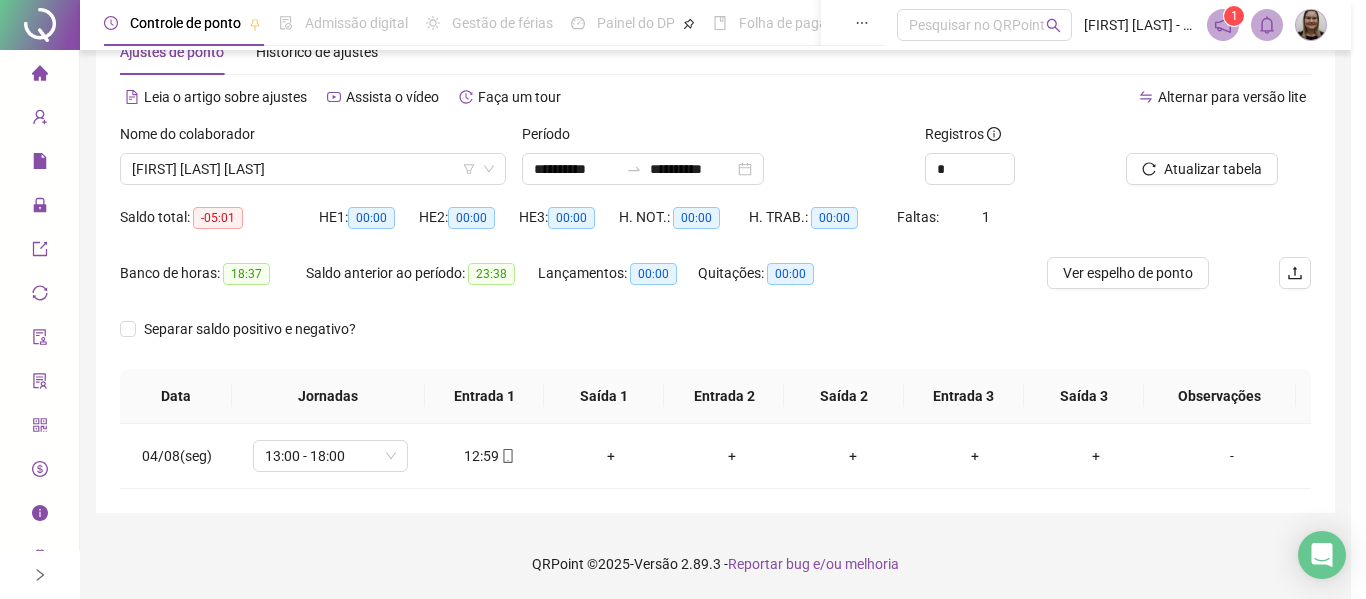 type on "**********" 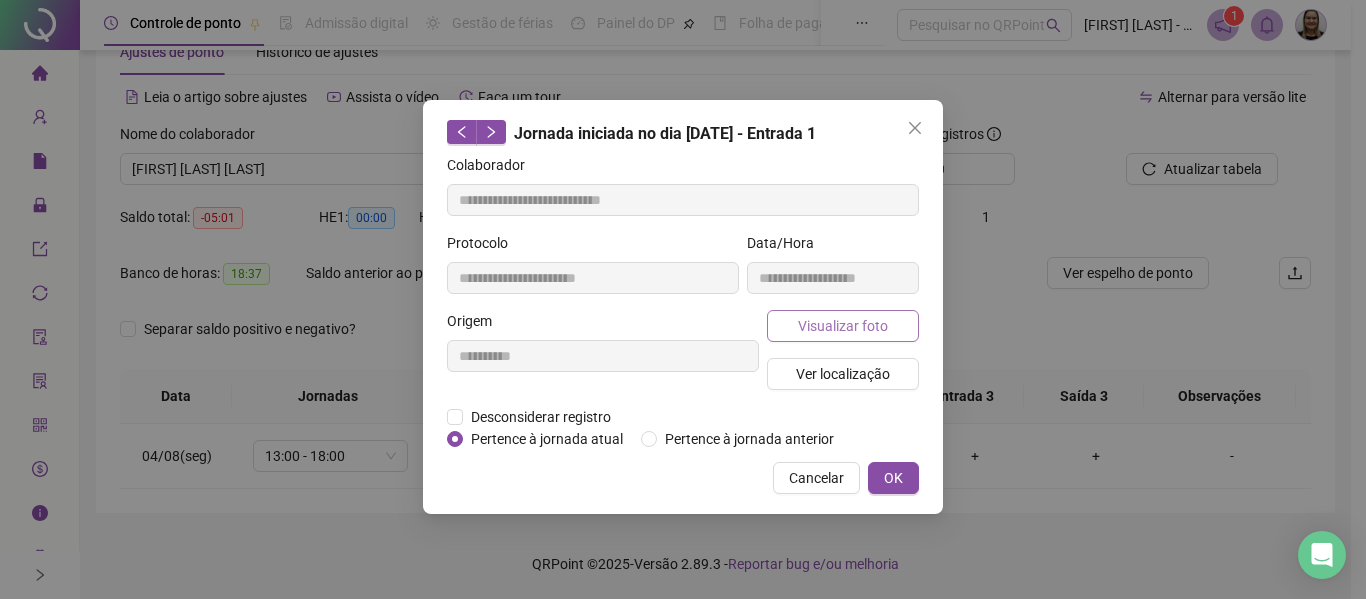 click on "Visualizar foto" at bounding box center [843, 326] 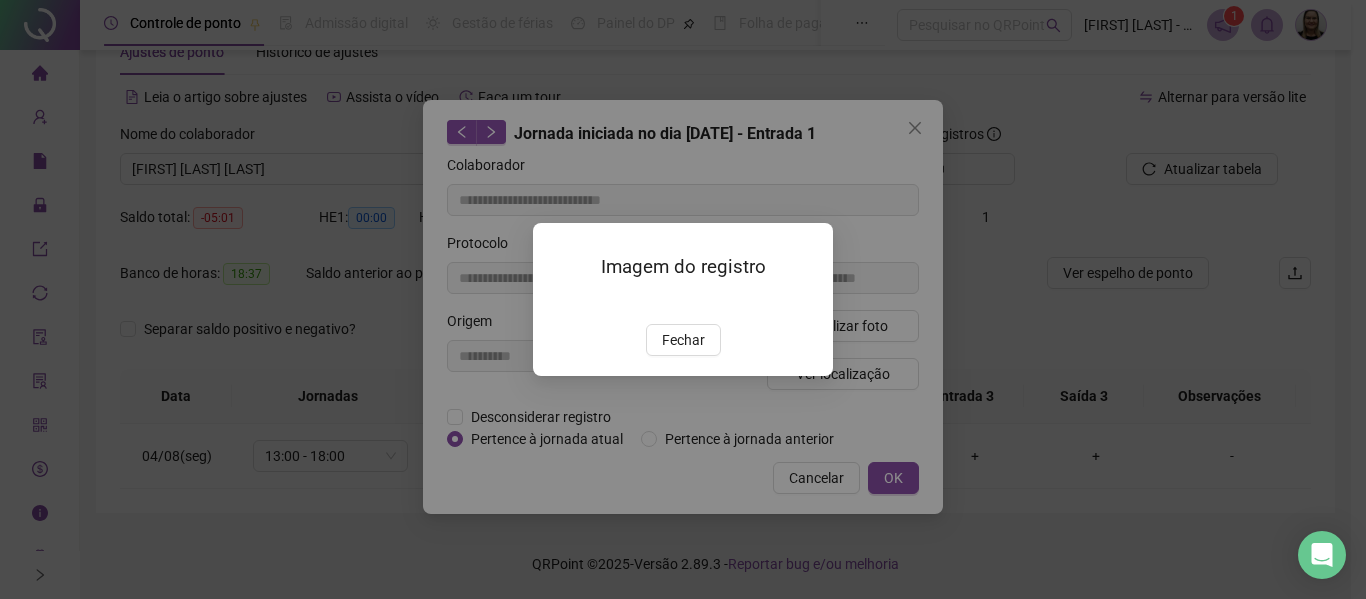 click at bounding box center (557, 303) 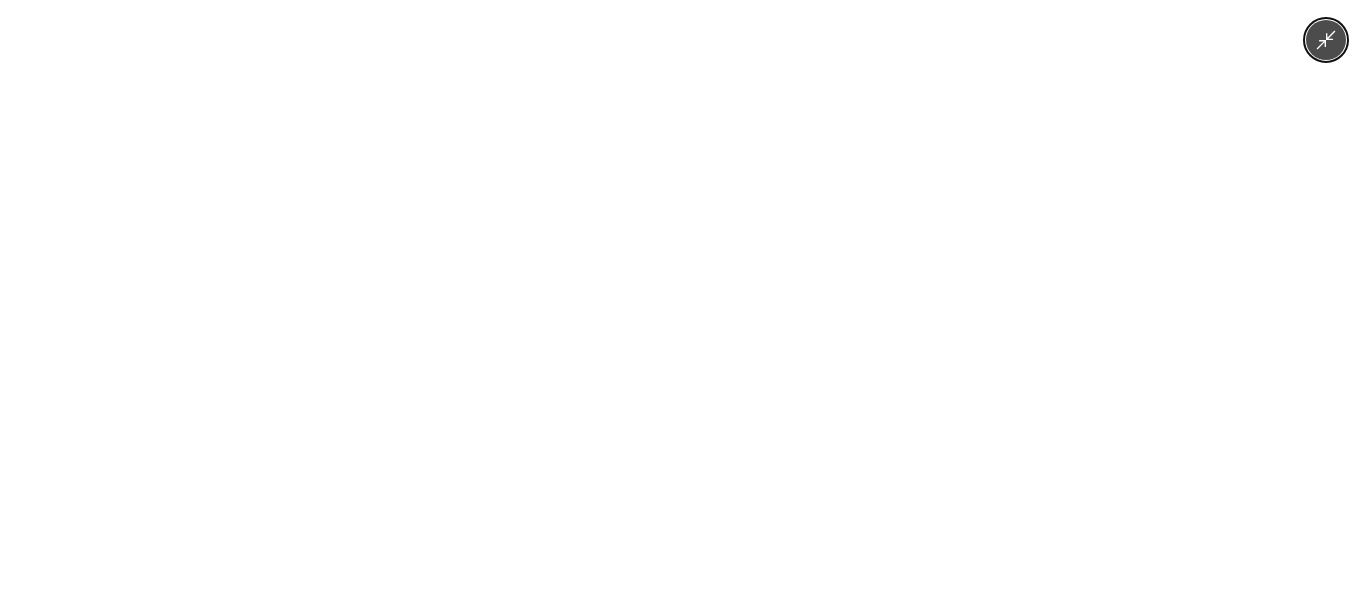 click at bounding box center [683, 299] 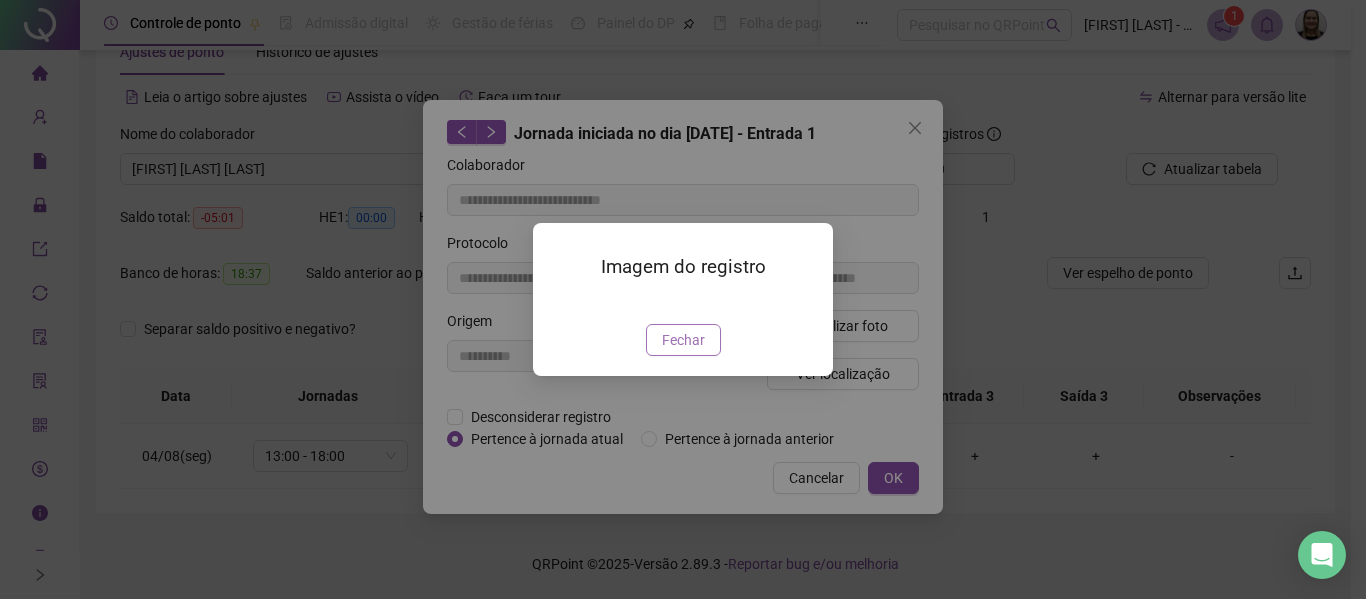 click on "Fechar" at bounding box center [683, 340] 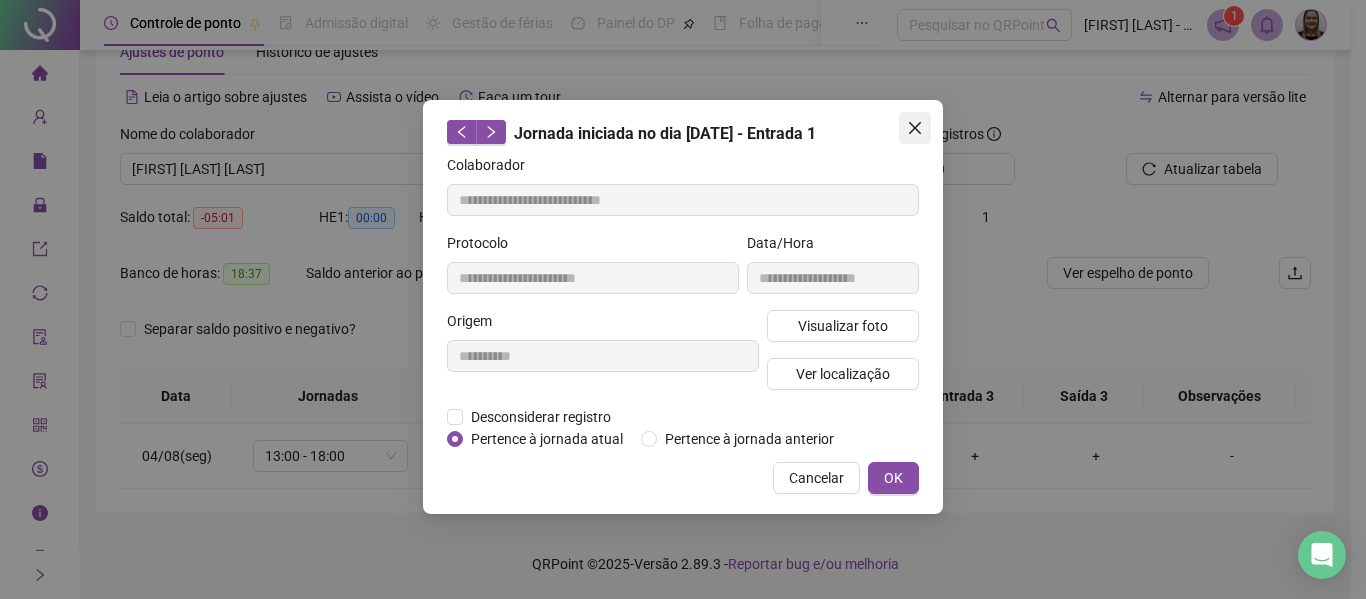 click 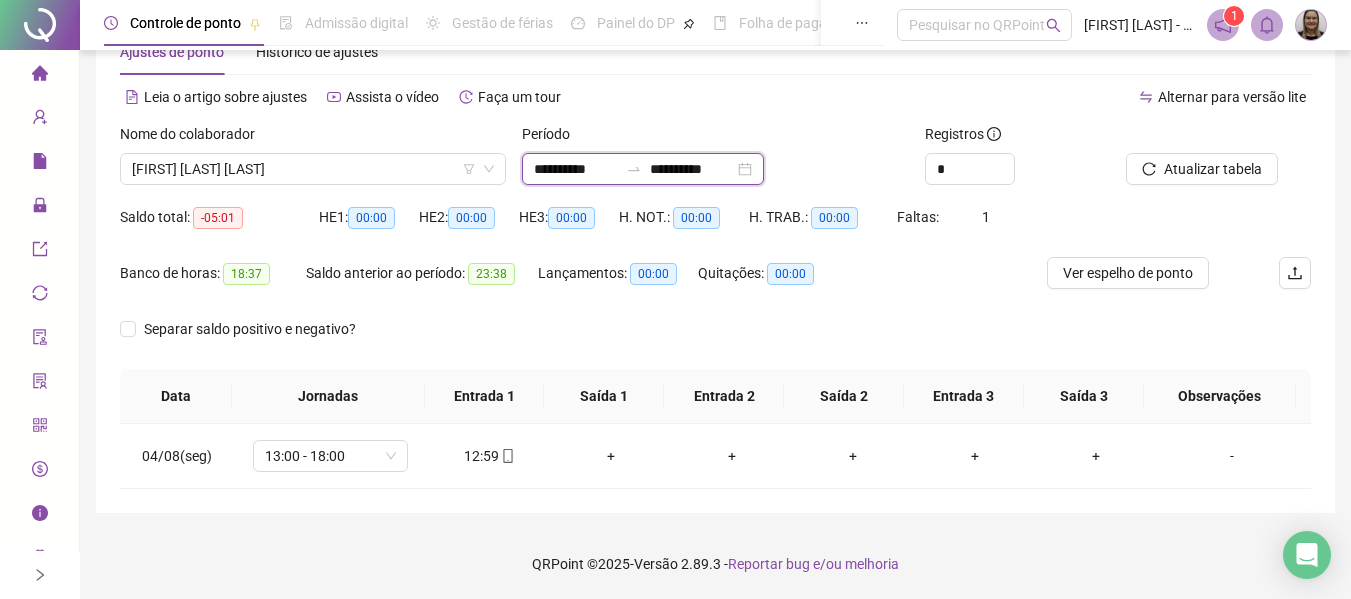 click on "**********" at bounding box center [576, 169] 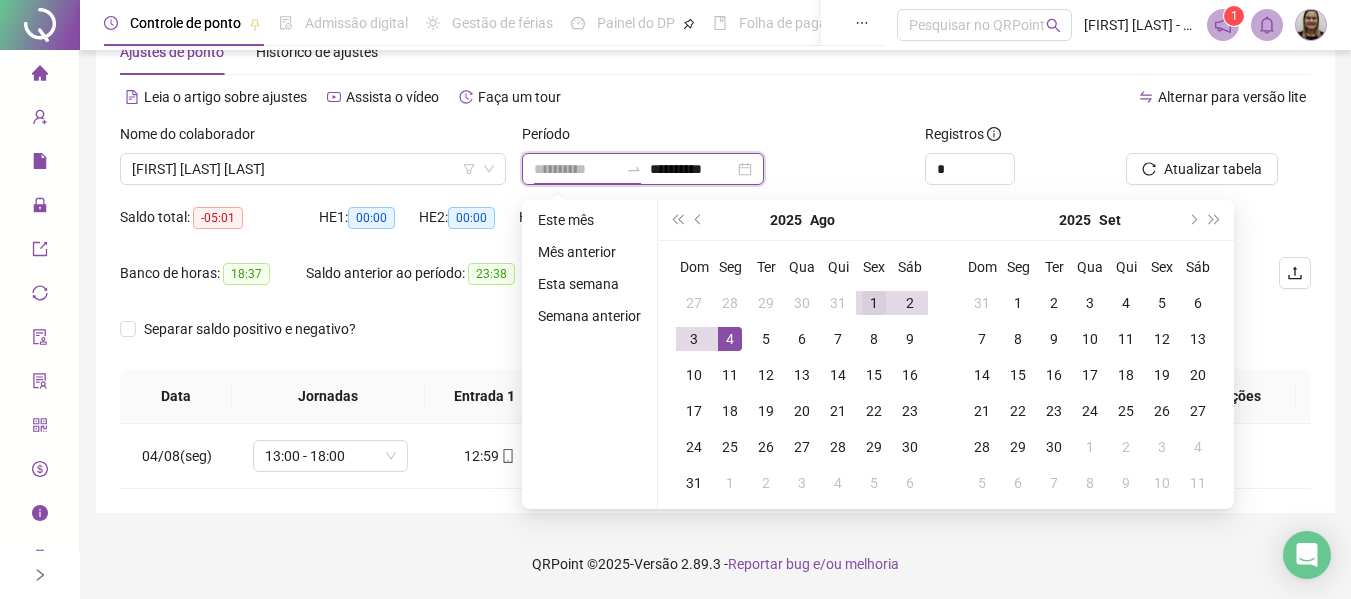 type on "**********" 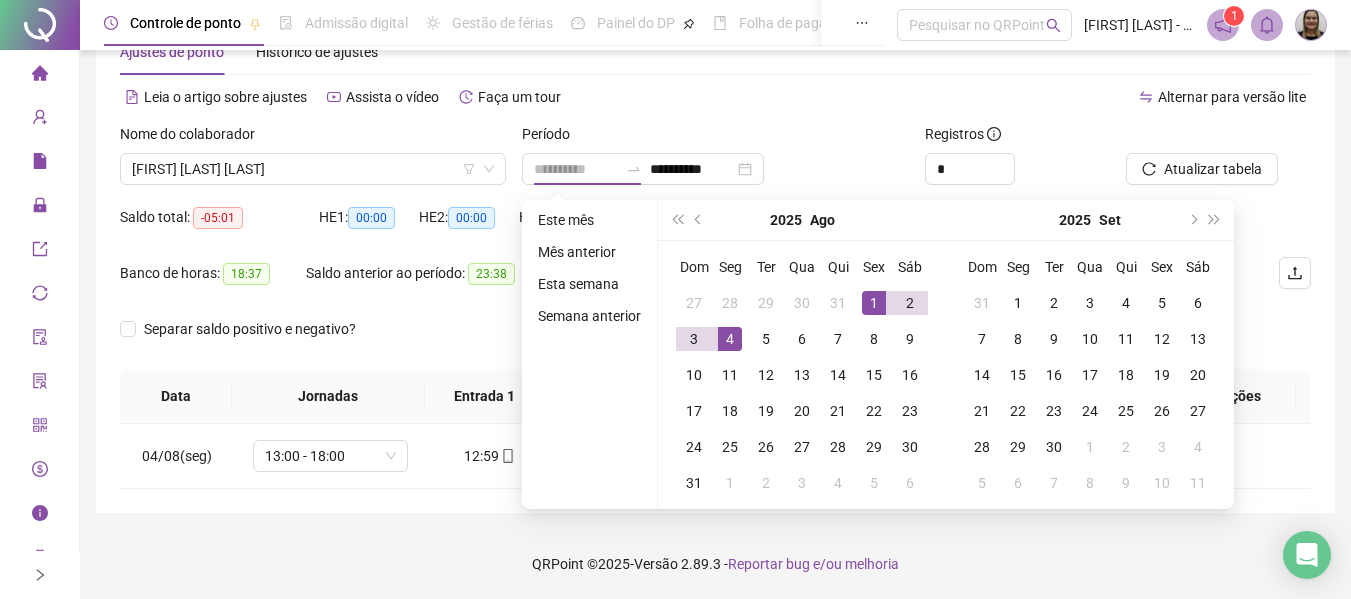 click on "1" at bounding box center [874, 303] 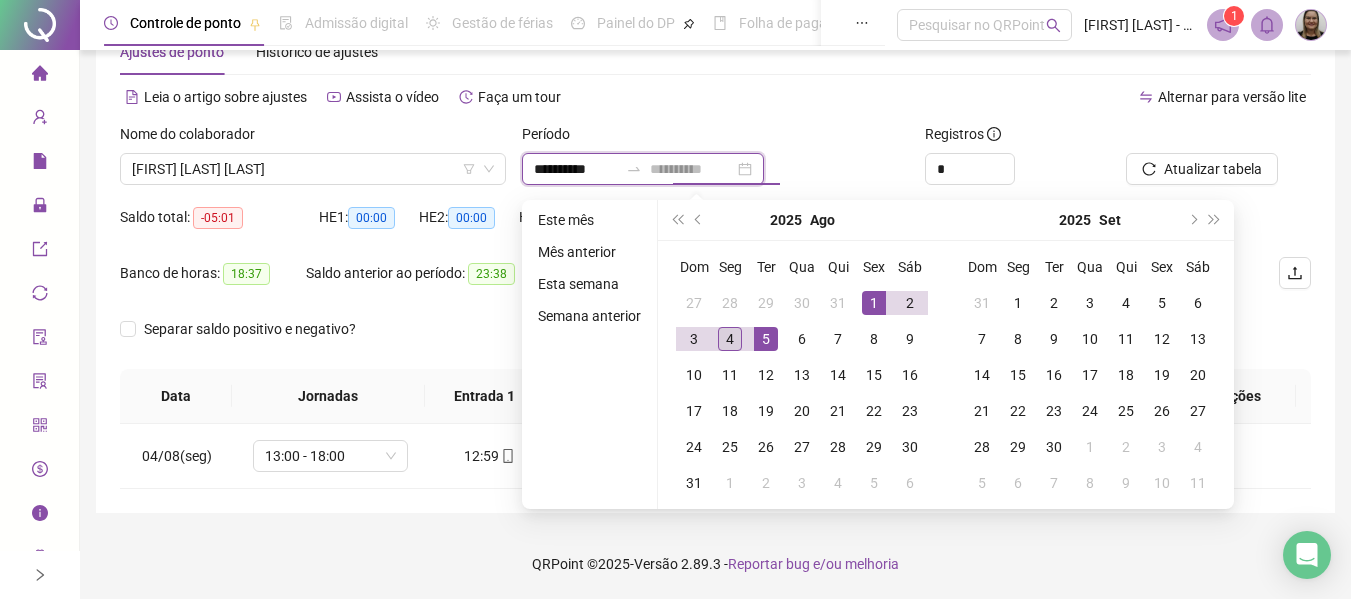 type on "**********" 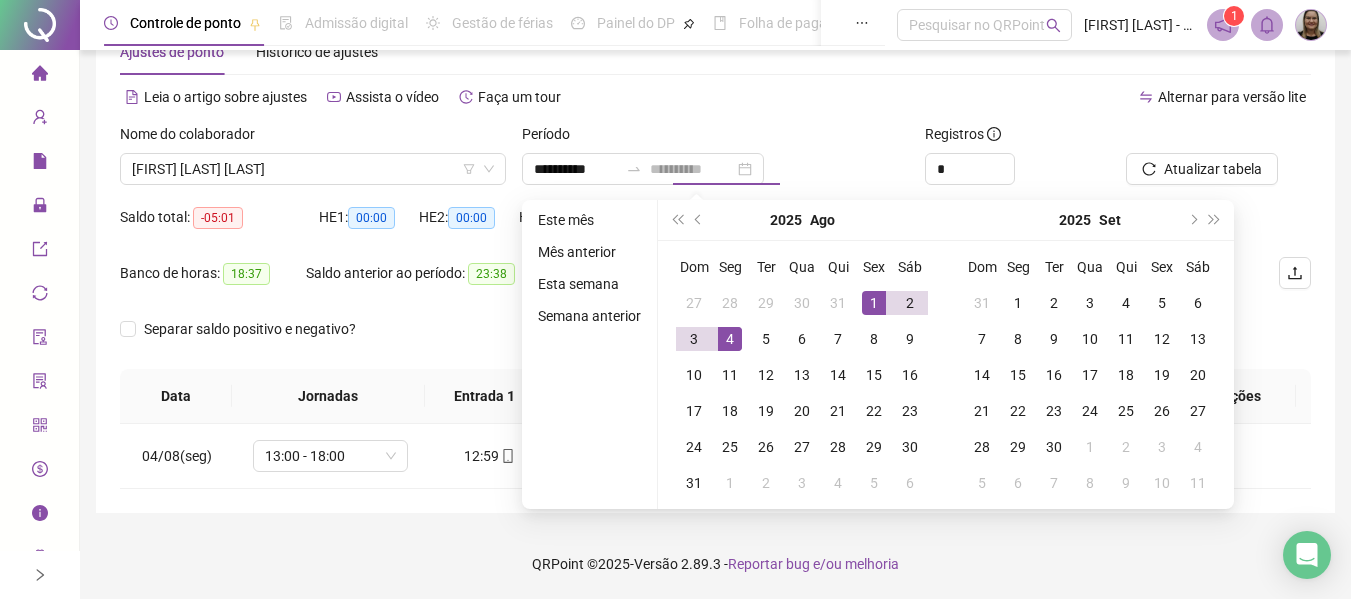 click on "4" at bounding box center (730, 339) 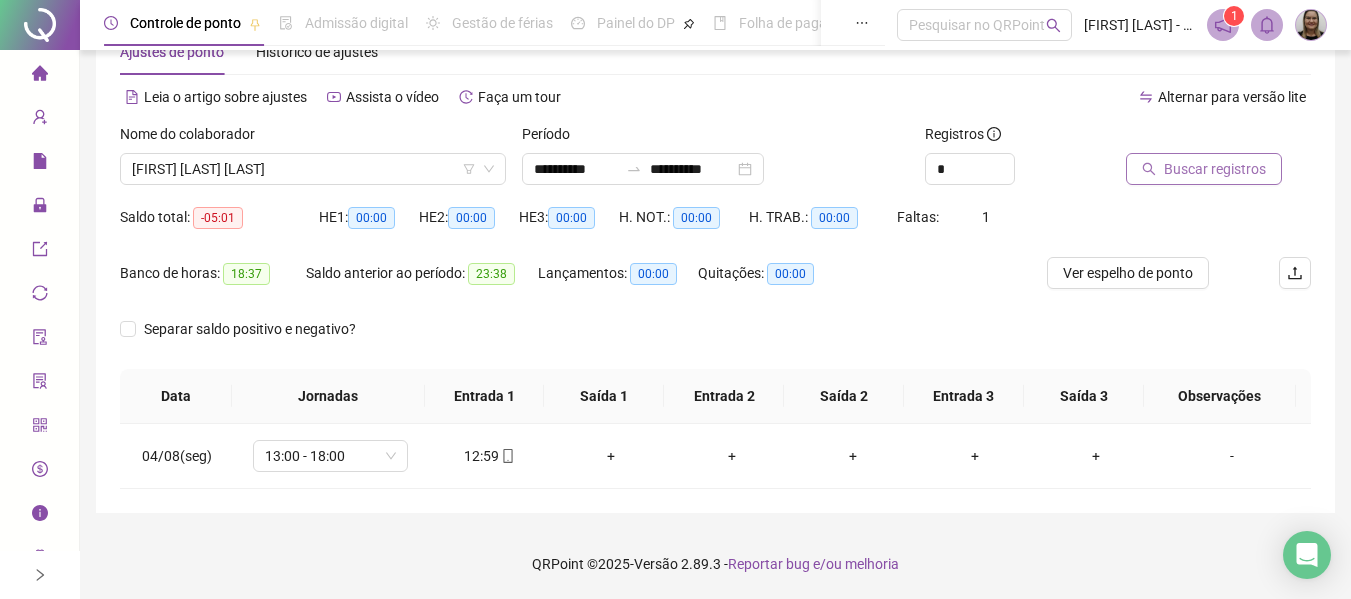 click on "Buscar registros" at bounding box center [1204, 169] 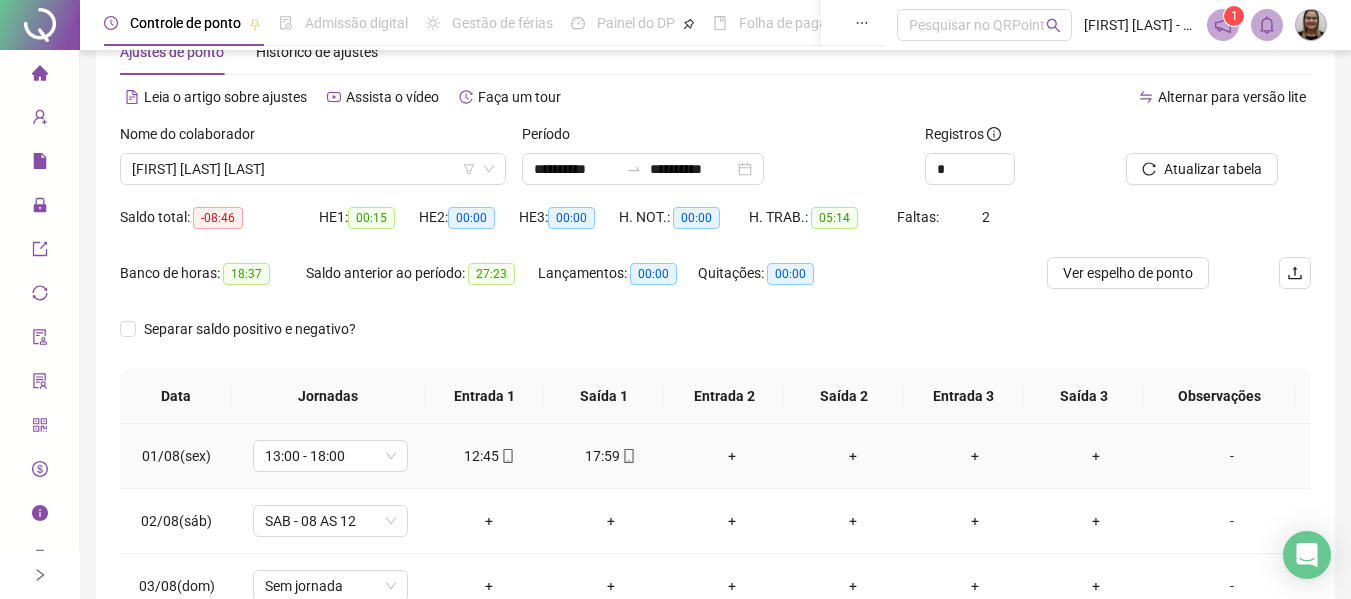click 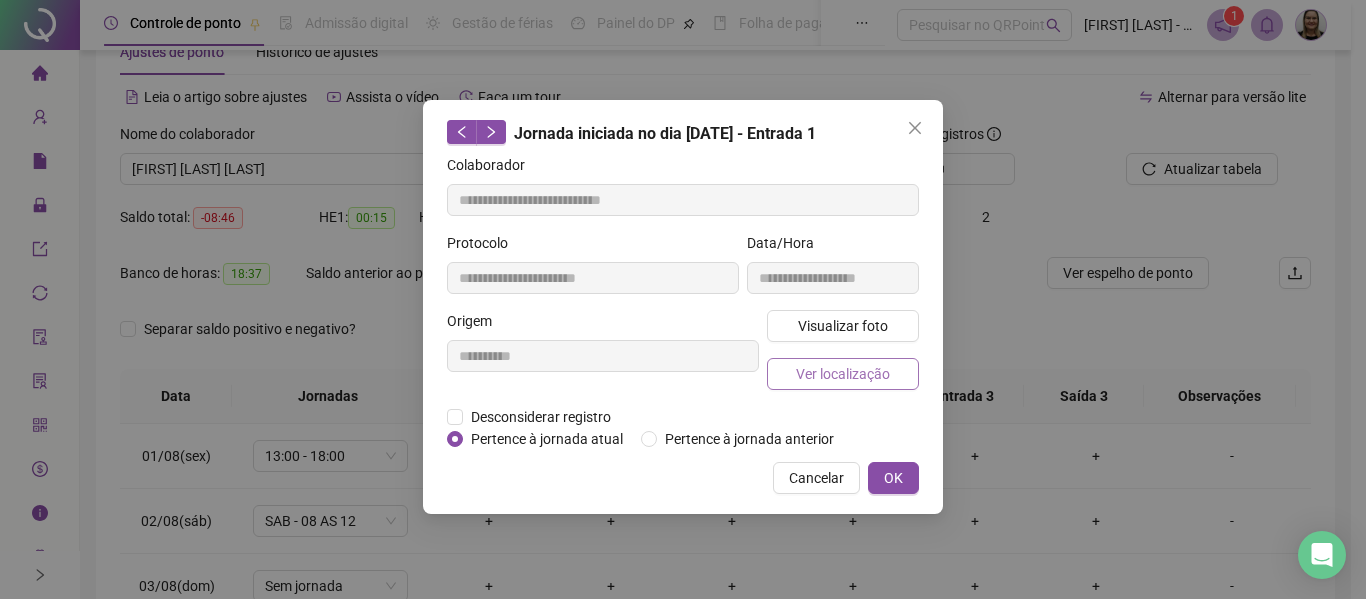 type on "**********" 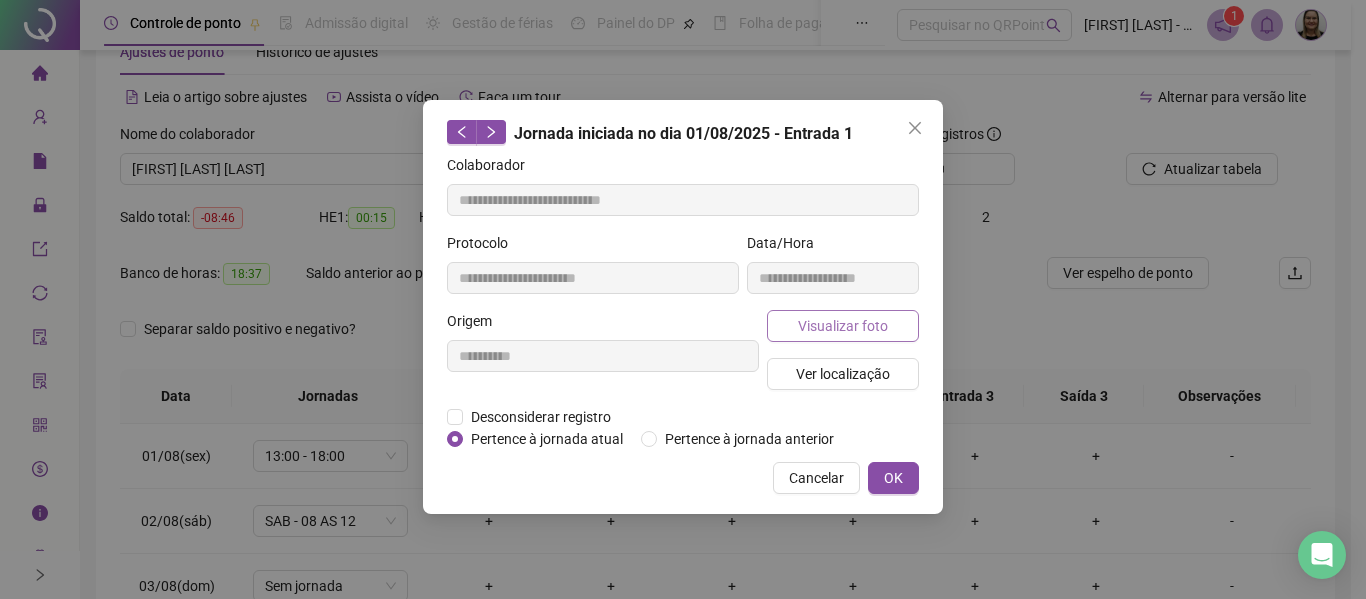 click on "Visualizar foto" at bounding box center [843, 326] 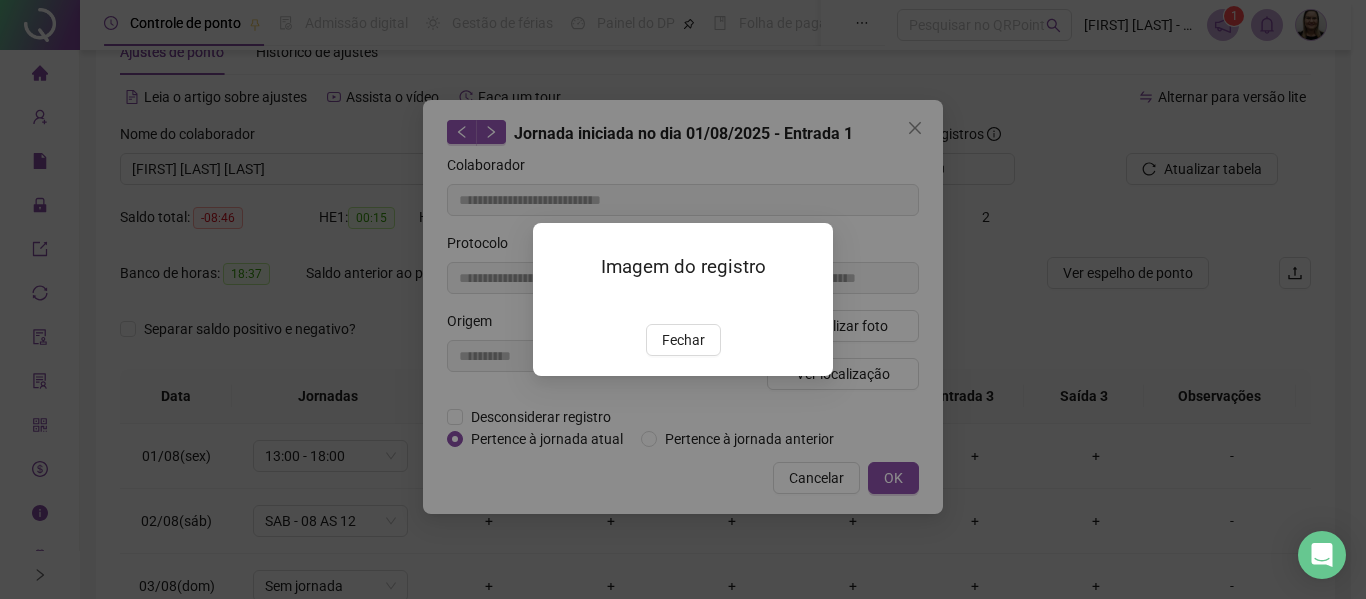 click at bounding box center (557, 303) 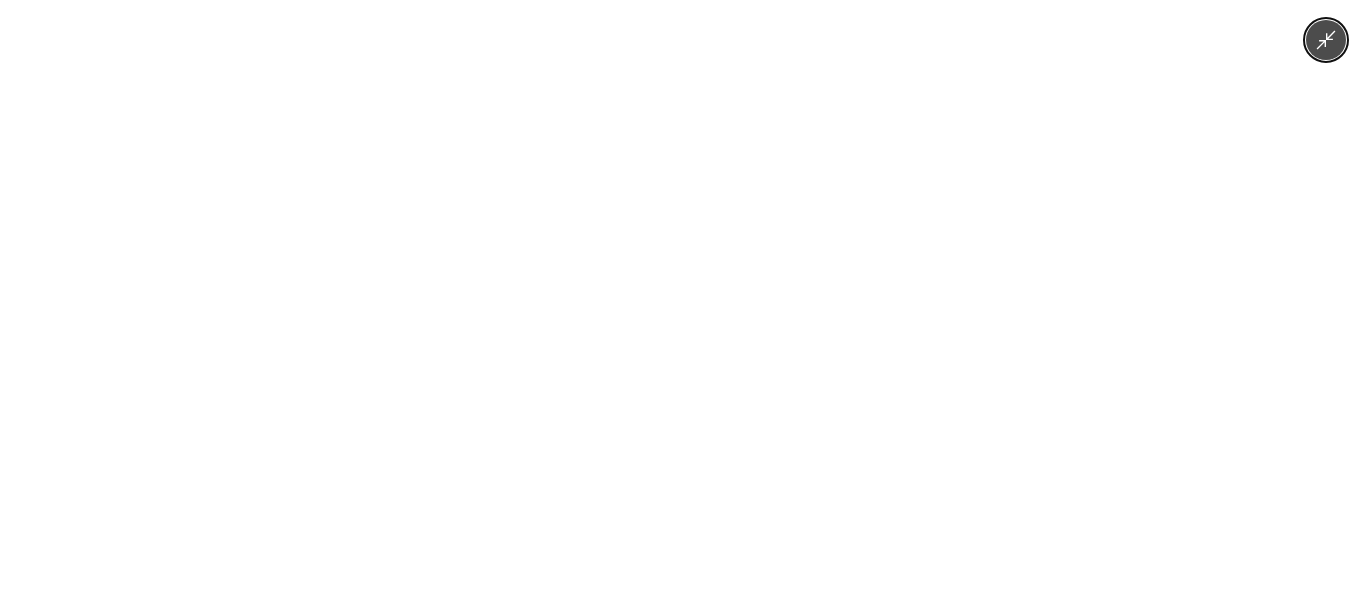 click at bounding box center [683, 299] 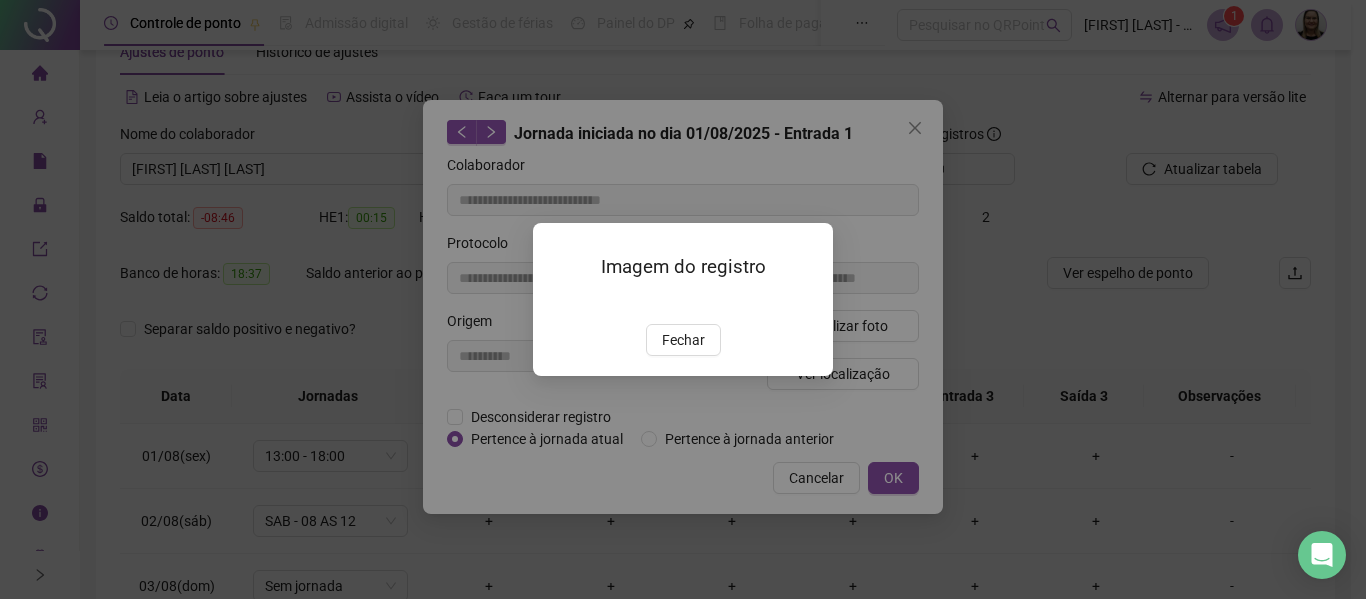 click on "Fechar" at bounding box center (683, 340) 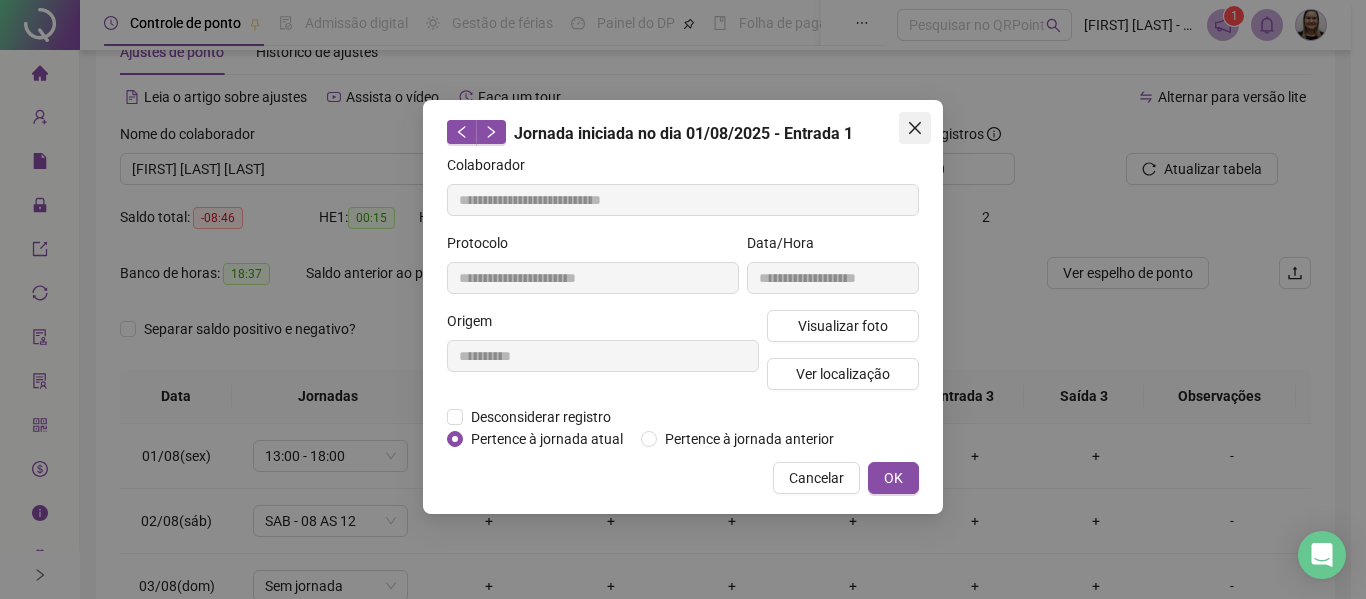 click 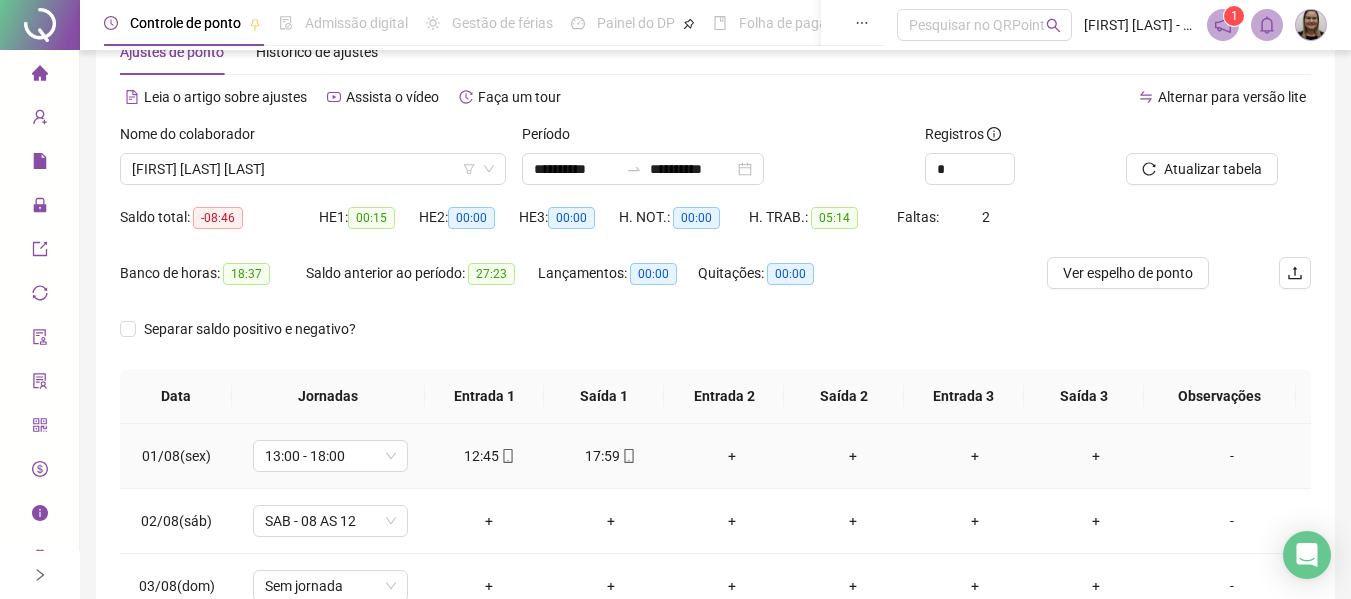 click 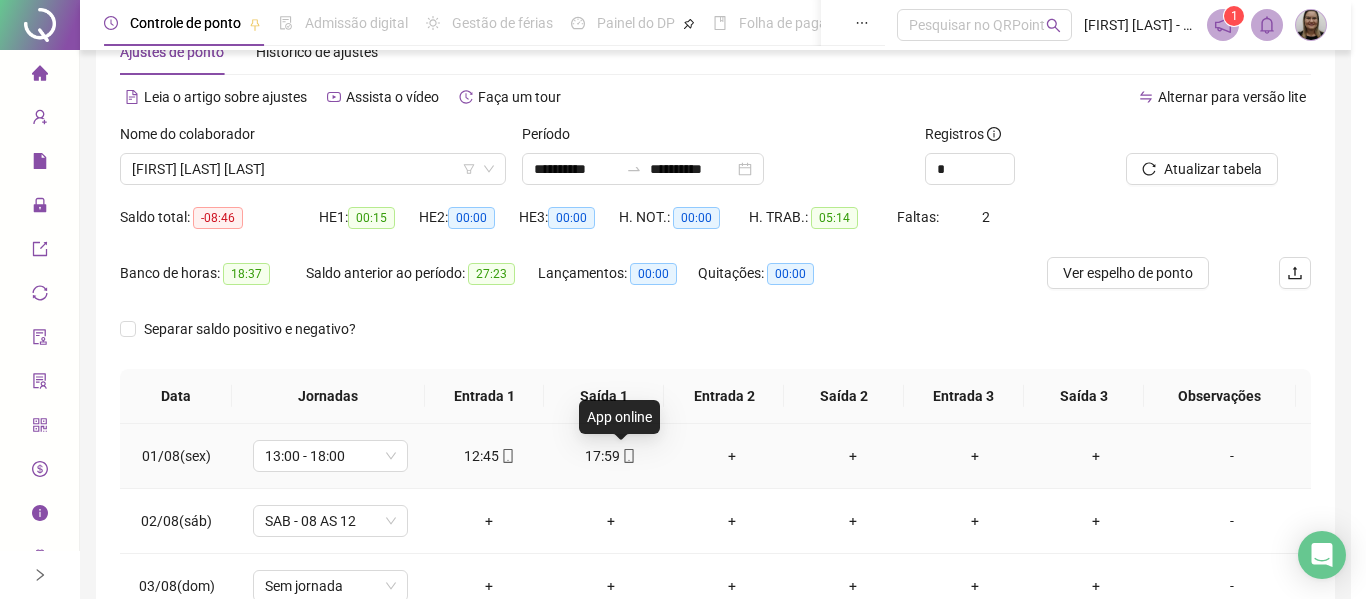 type on "**********" 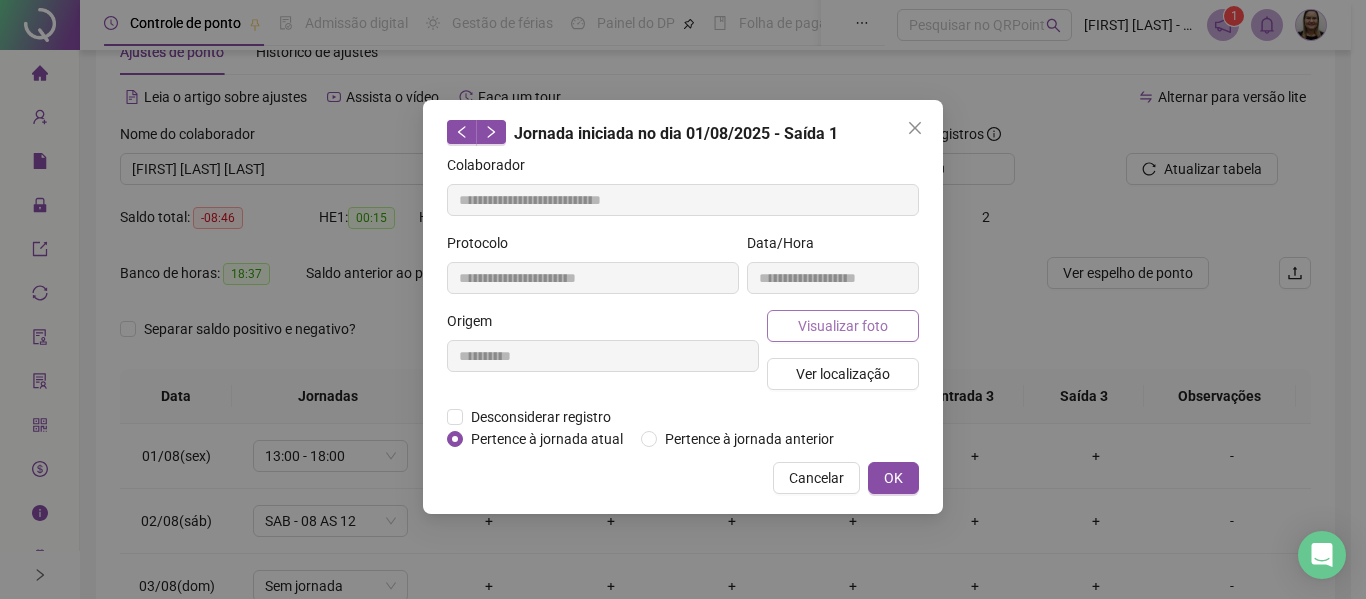 click on "Visualizar foto" at bounding box center [843, 326] 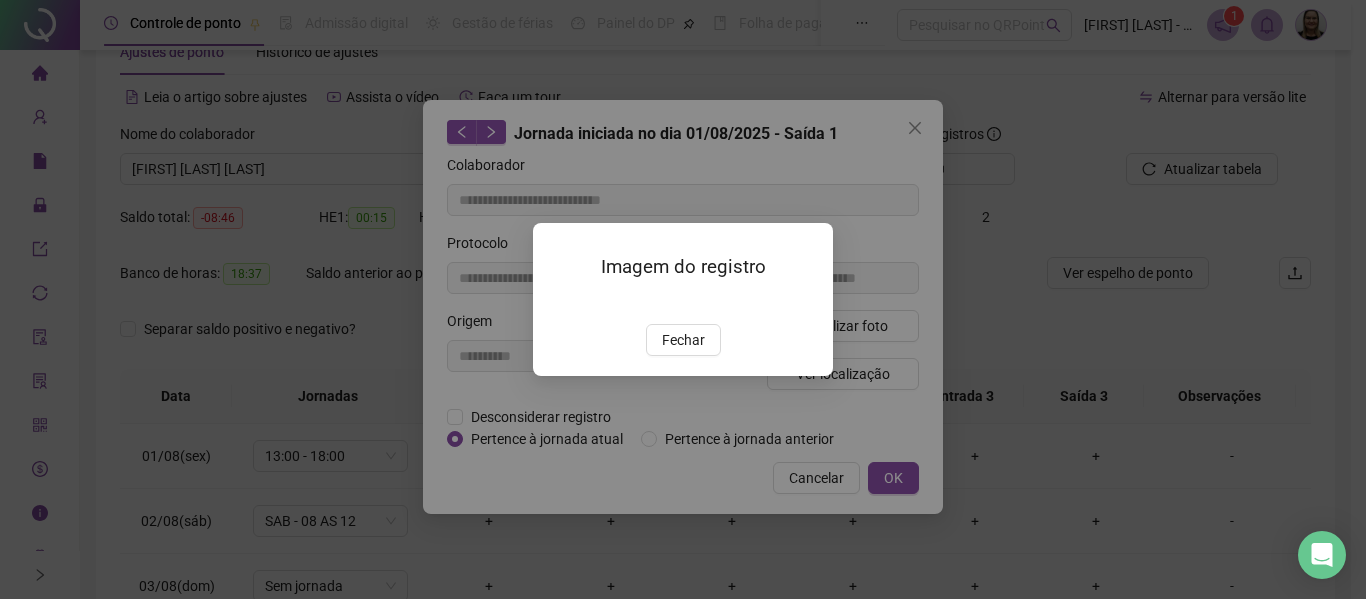 click at bounding box center (557, 303) 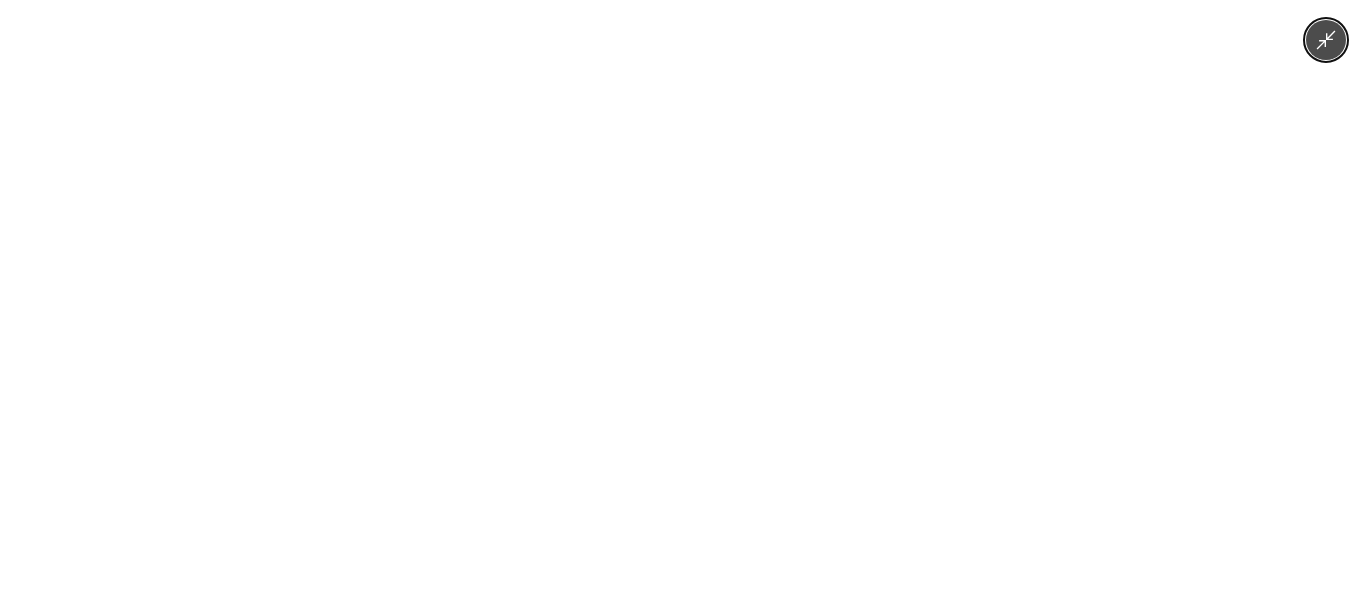 click at bounding box center (683, 299) 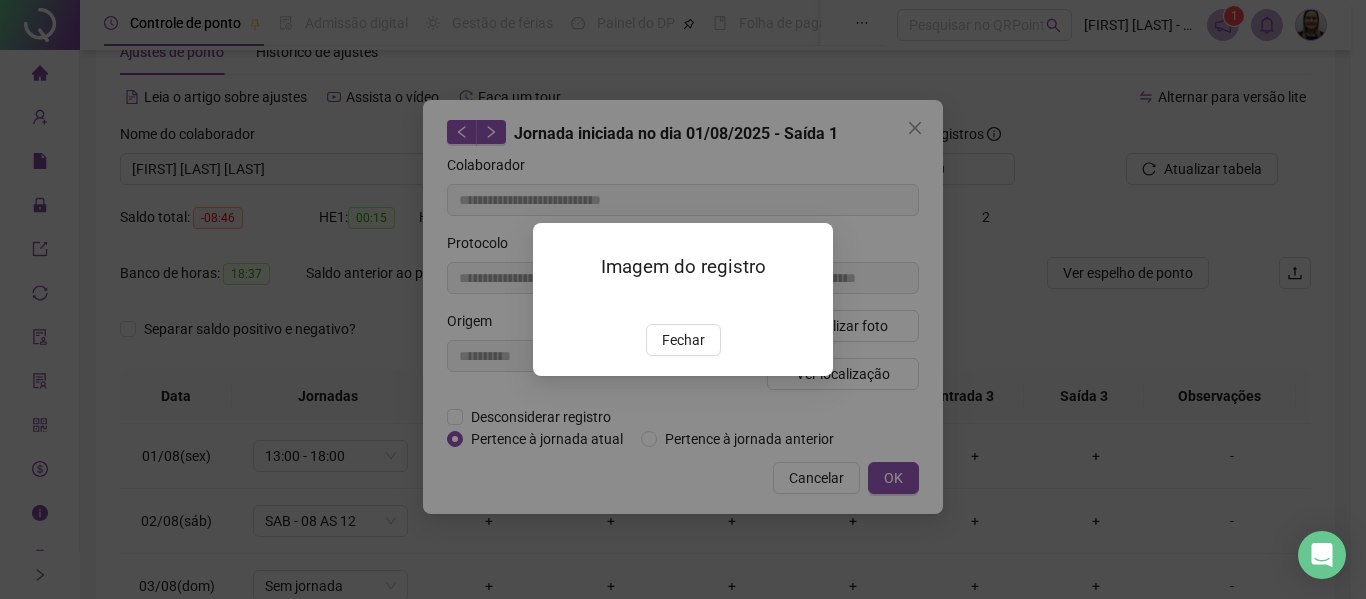 drag, startPoint x: 672, startPoint y: 466, endPoint x: 757, endPoint y: 383, distance: 118.80236 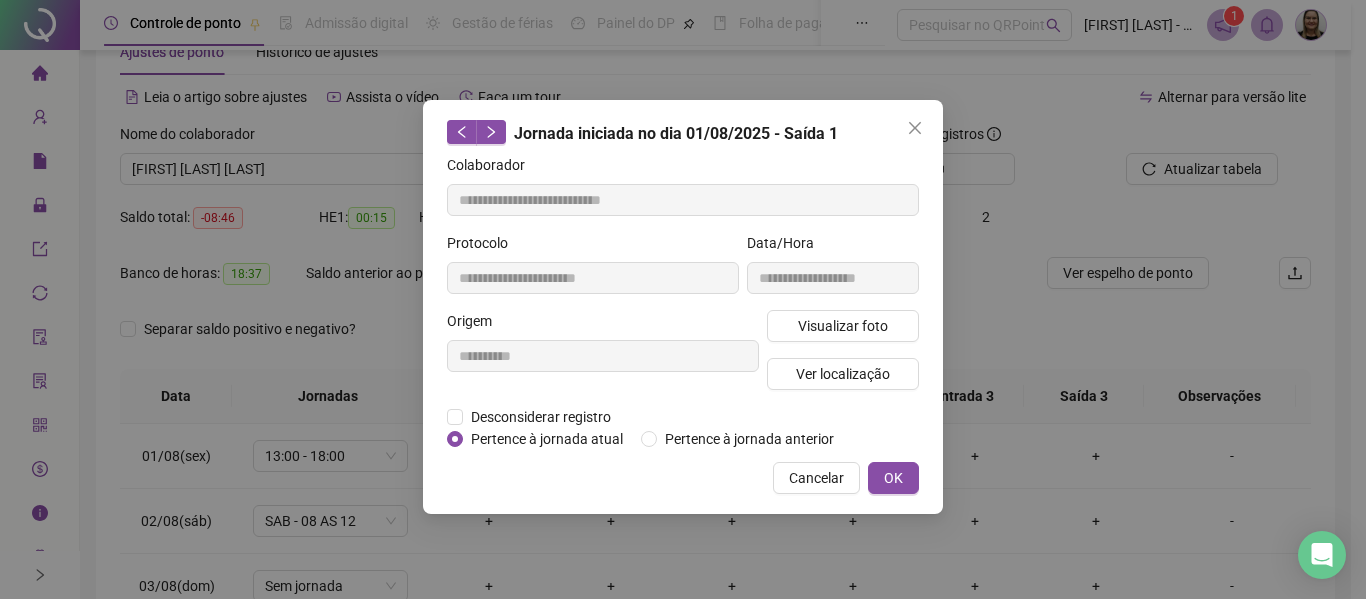 drag, startPoint x: 920, startPoint y: 136, endPoint x: 427, endPoint y: 257, distance: 507.63174 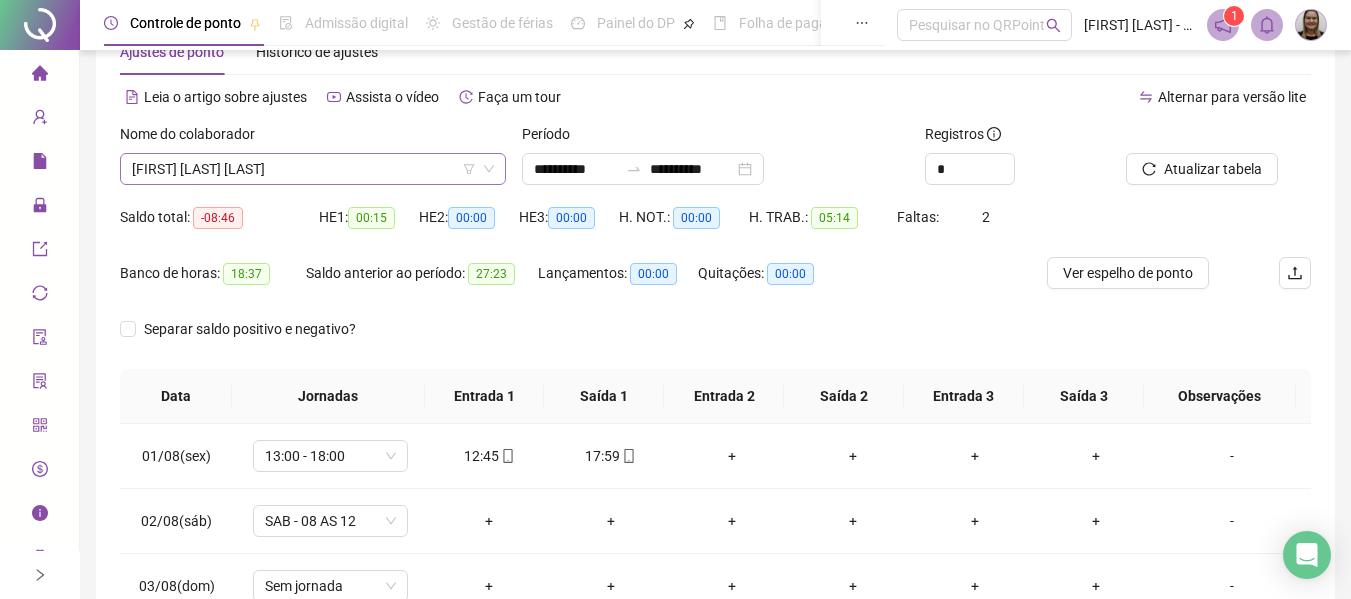click on "[FIRST] [LAST] [LAST]" at bounding box center (313, 169) 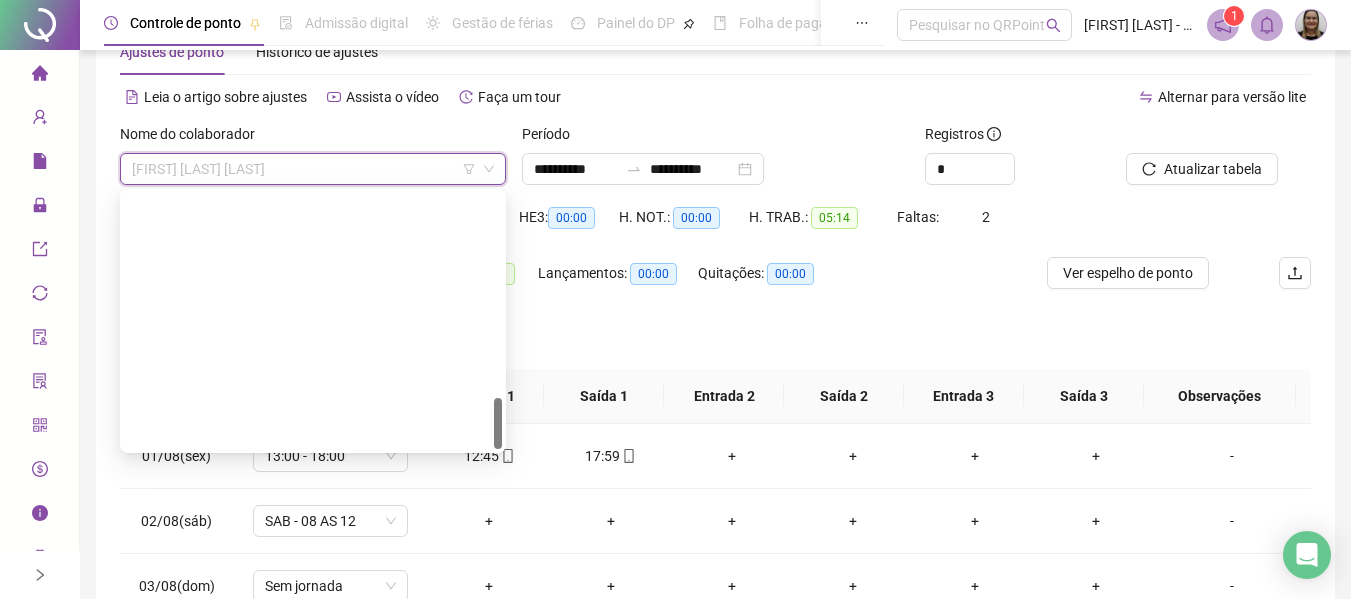 scroll, scrollTop: 1024, scrollLeft: 0, axis: vertical 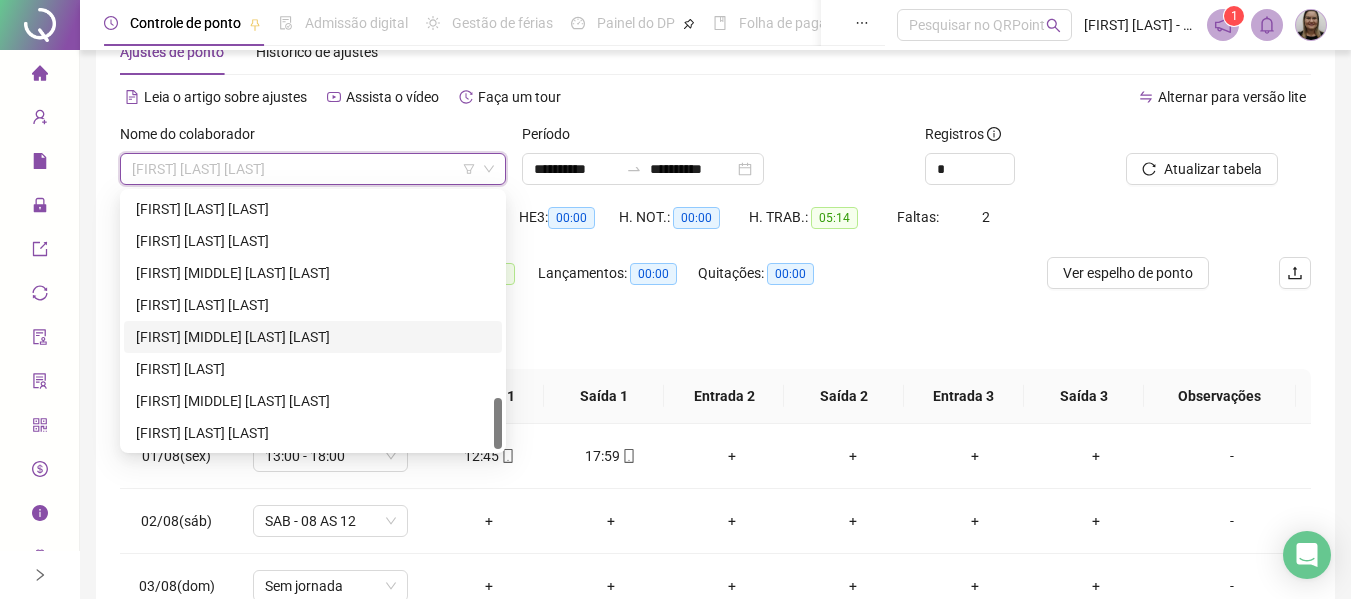 click on "[FIRST] [MIDDLE] [LAST] [LAST]" at bounding box center (313, 337) 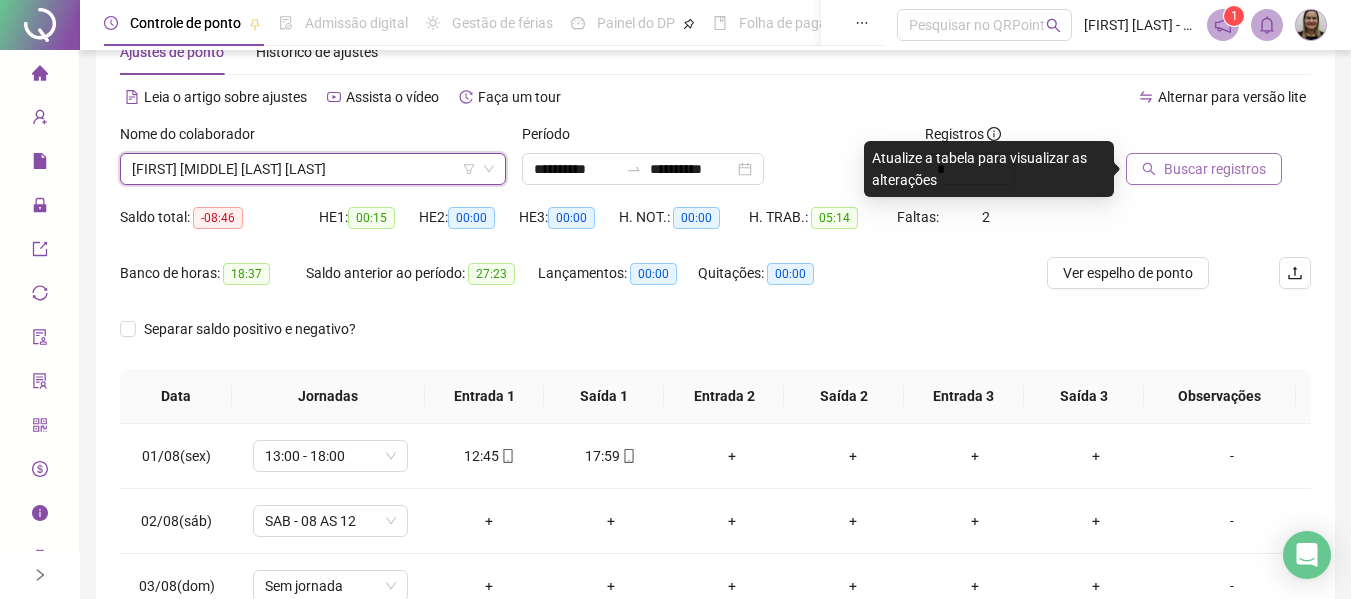 click 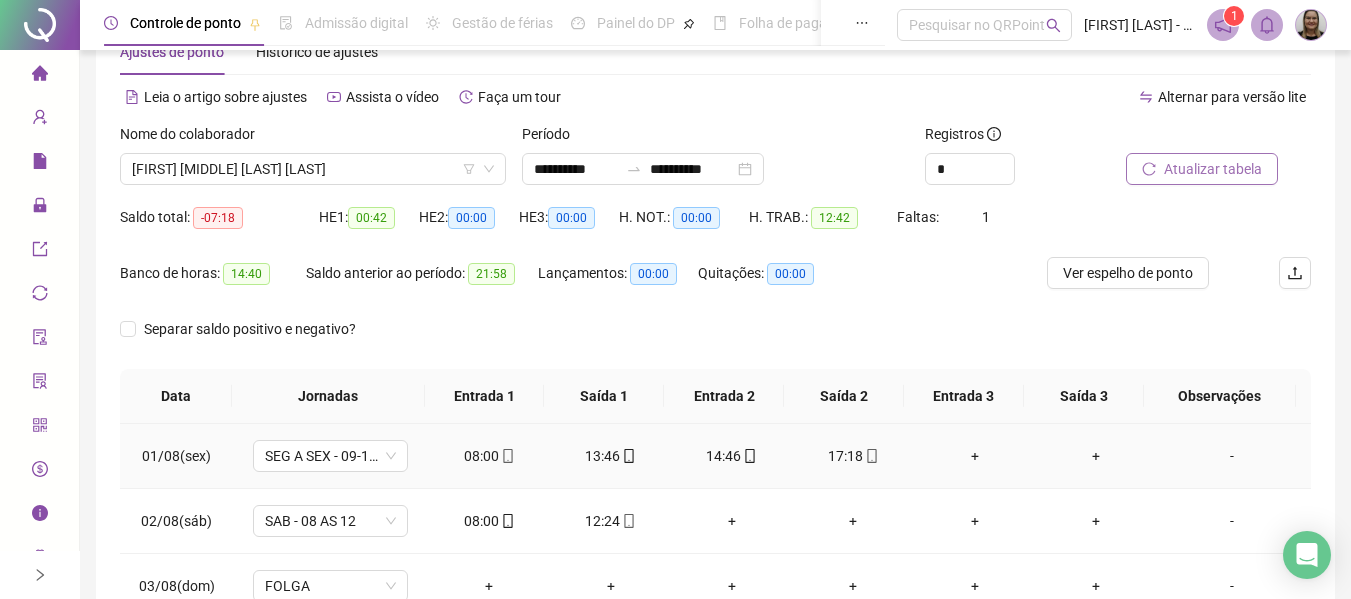 click 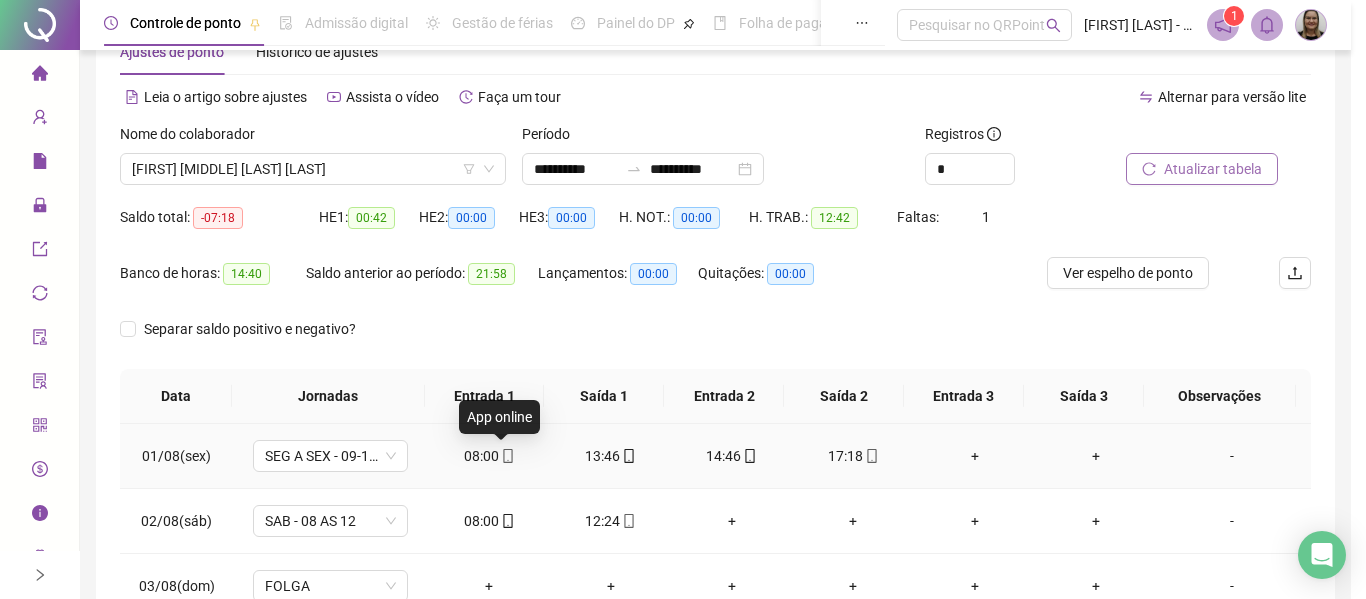 type on "**********" 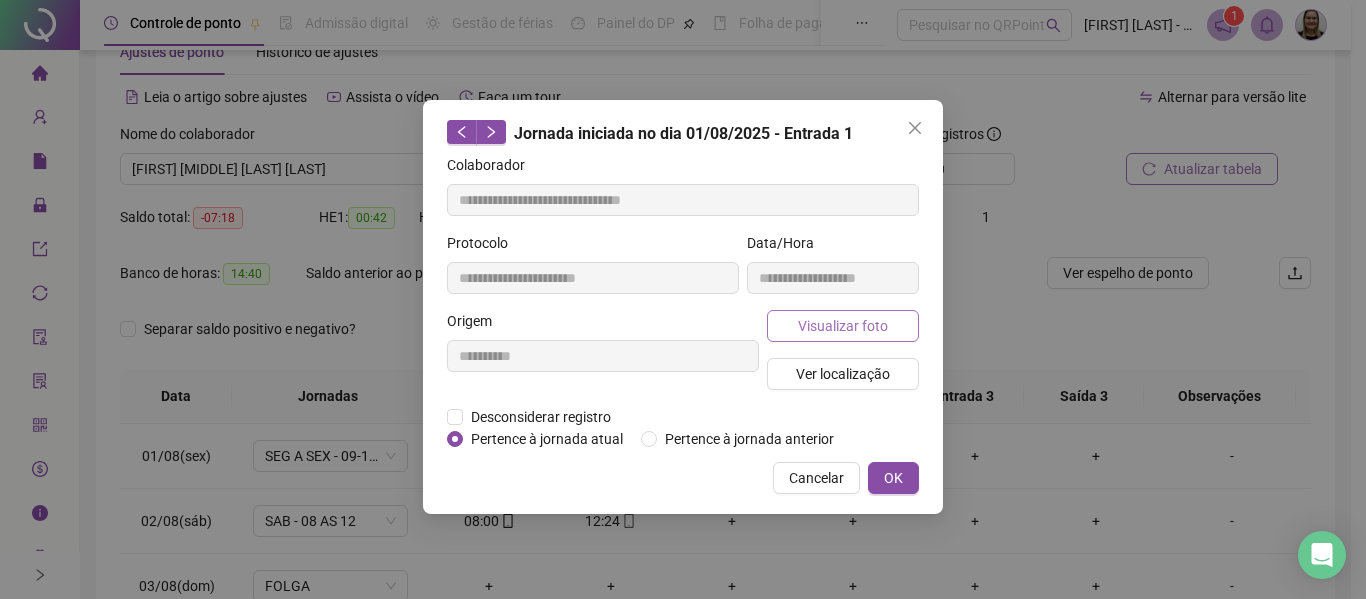 click on "Visualizar foto" at bounding box center (843, 326) 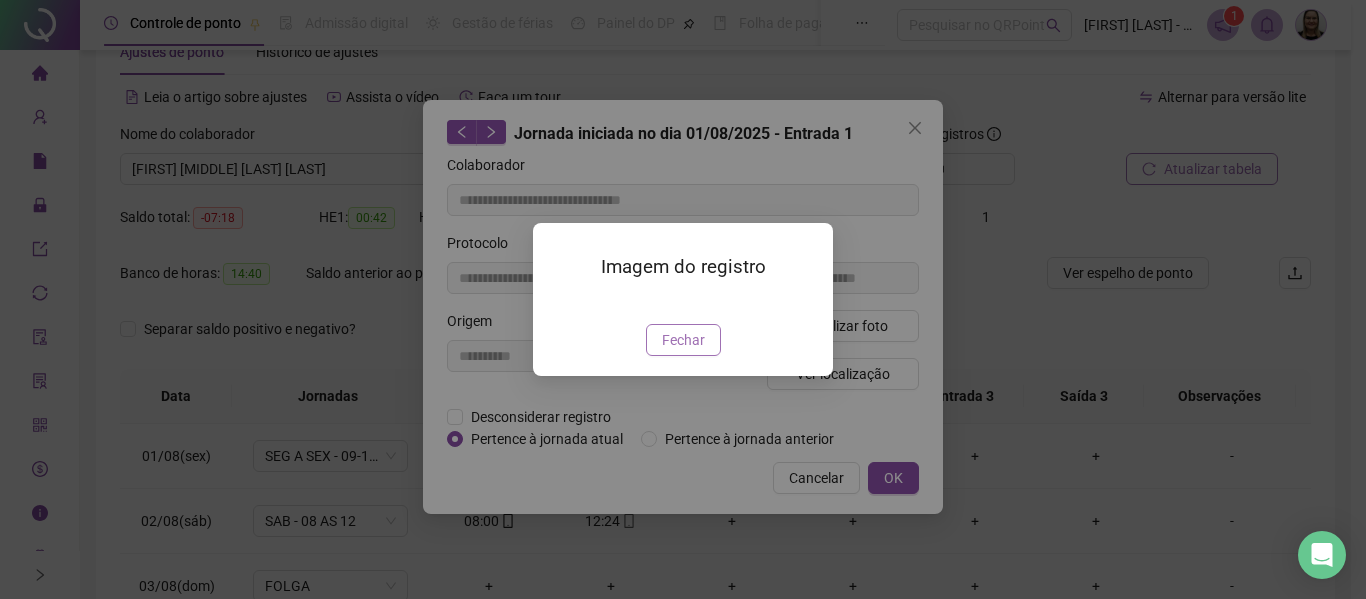 drag, startPoint x: 695, startPoint y: 459, endPoint x: 820, endPoint y: 395, distance: 140.43147 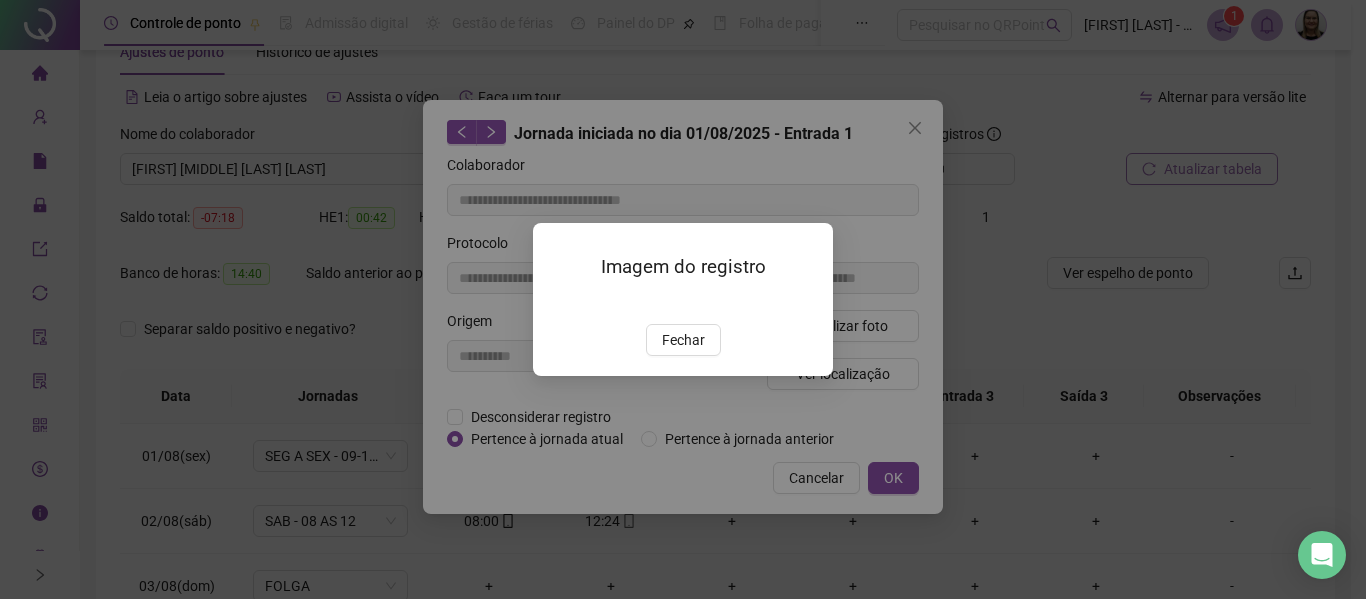 click on "Fechar" at bounding box center (683, 340) 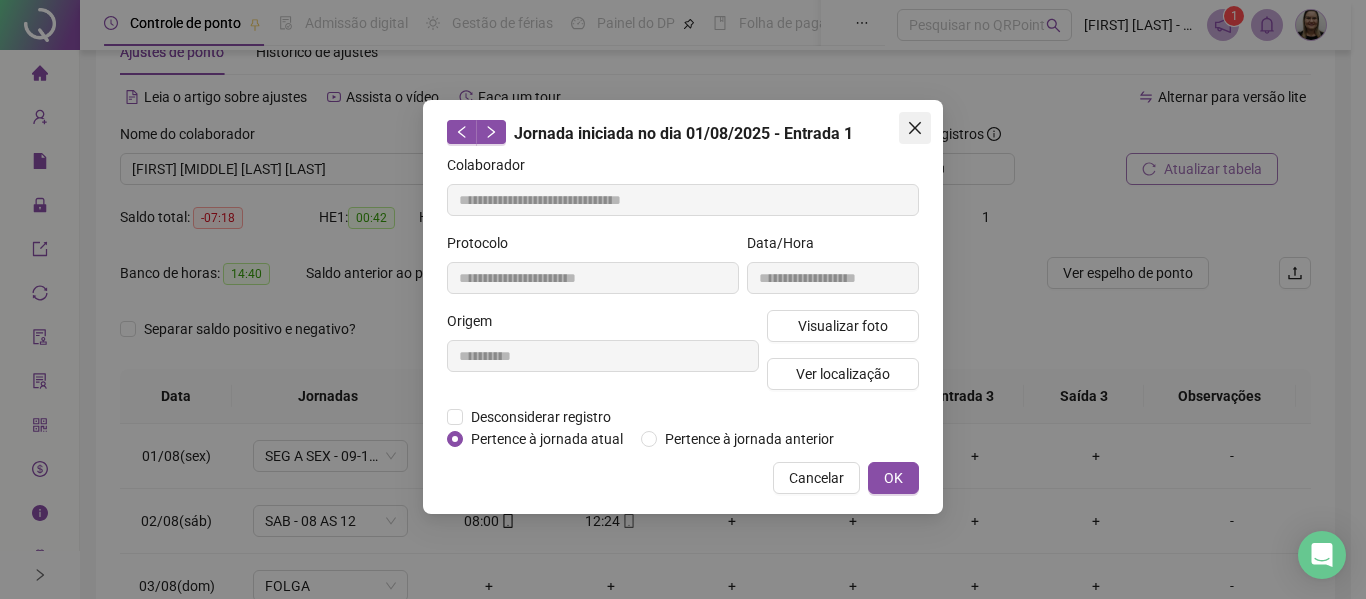 click 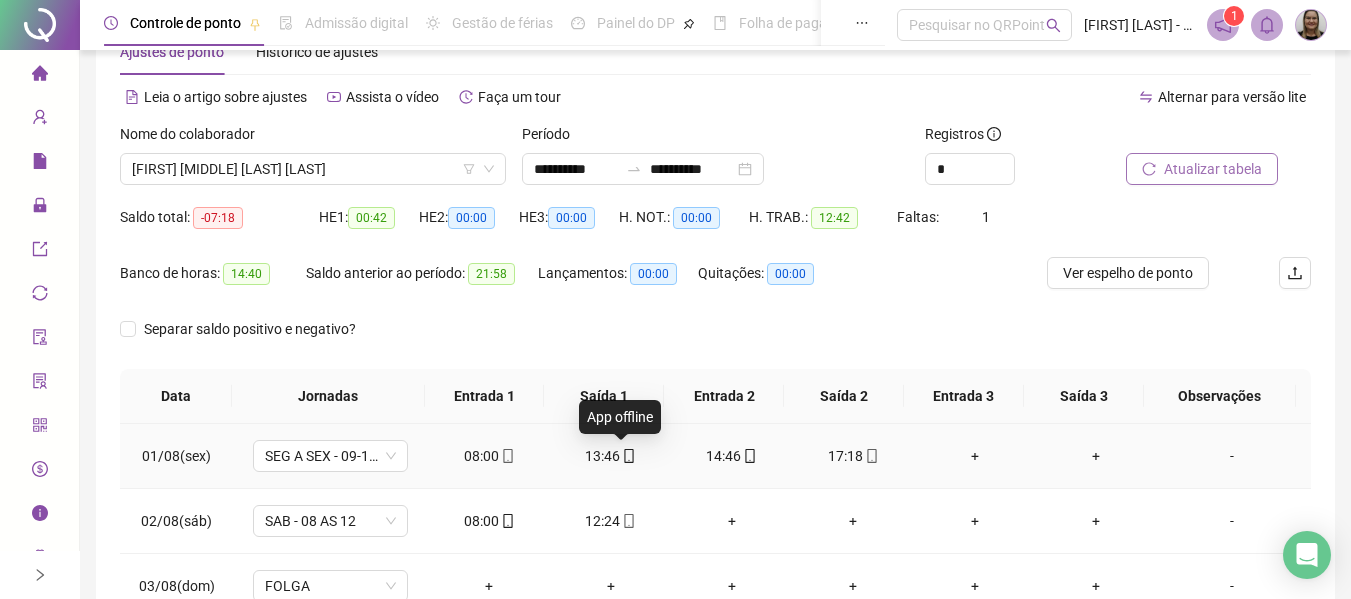 click 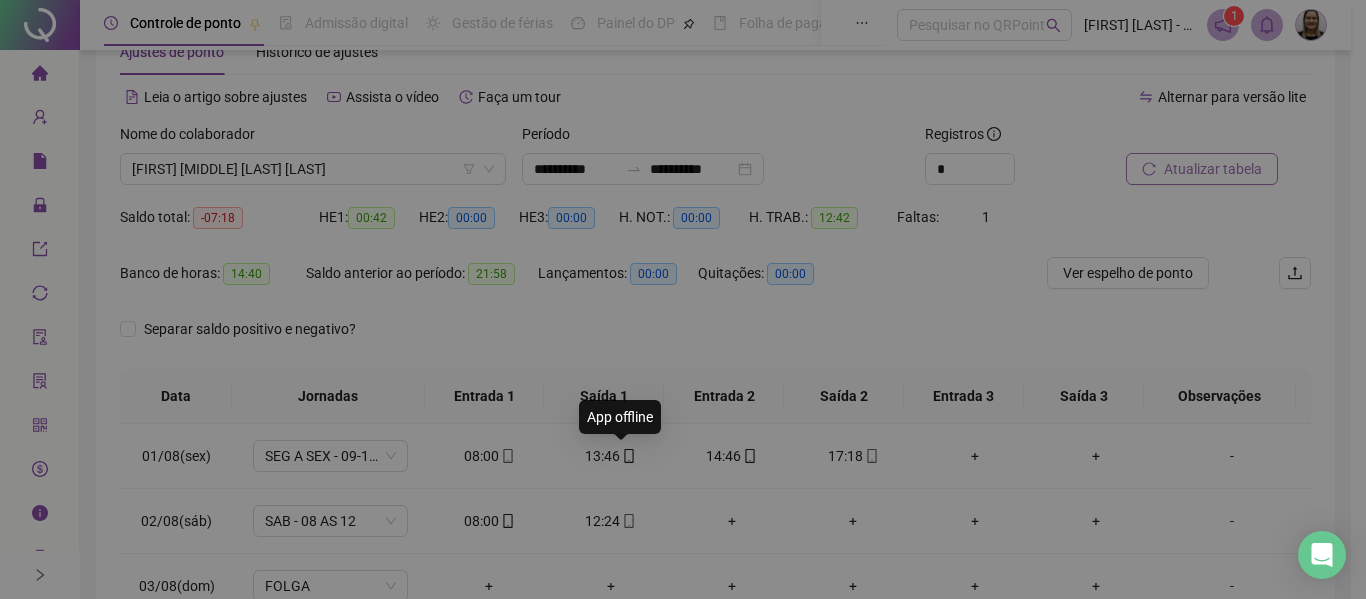 type on "**********" 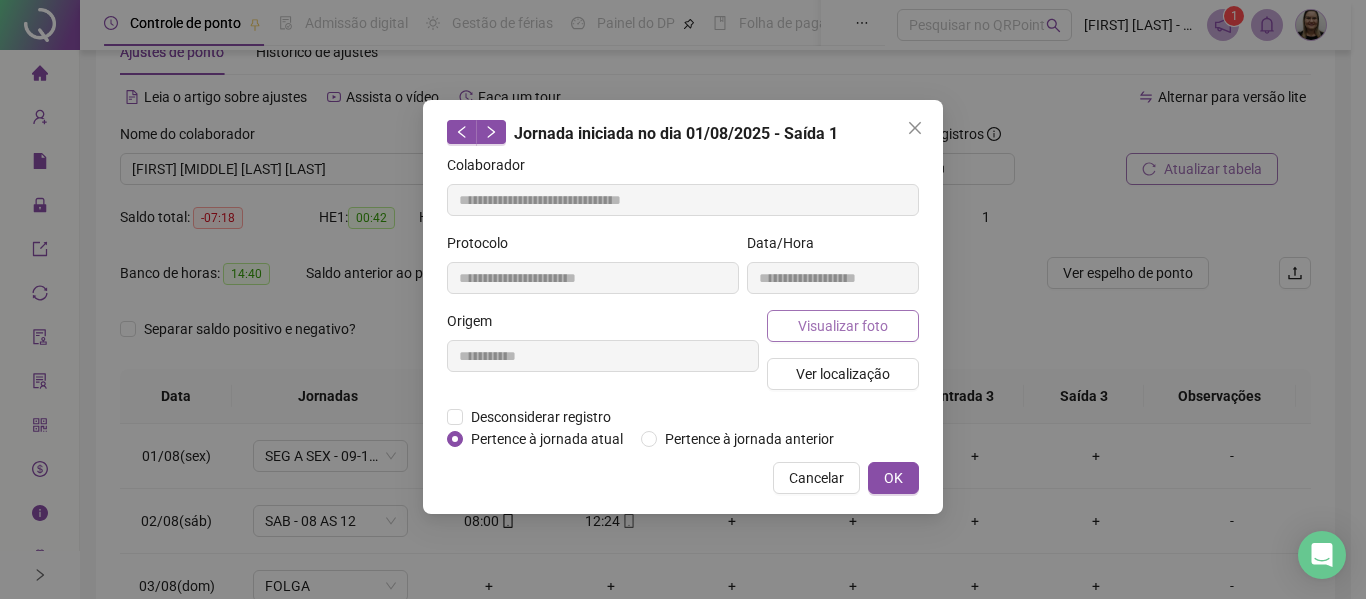 click on "Visualizar foto" at bounding box center [843, 326] 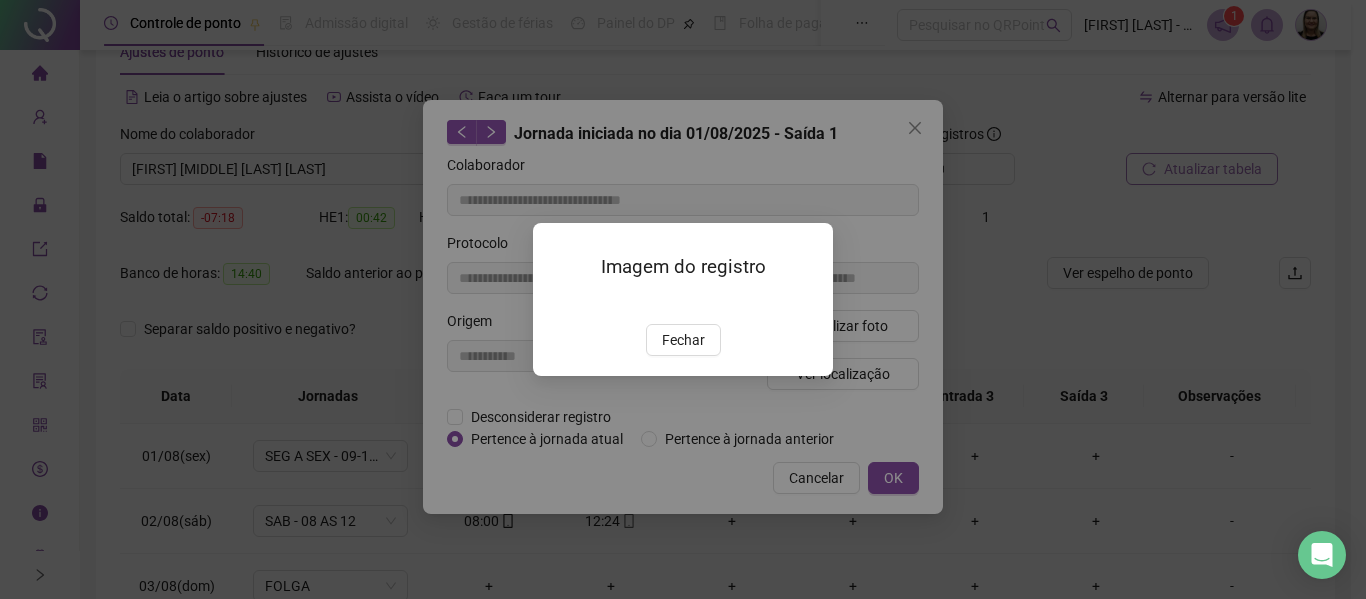 click at bounding box center (557, 303) 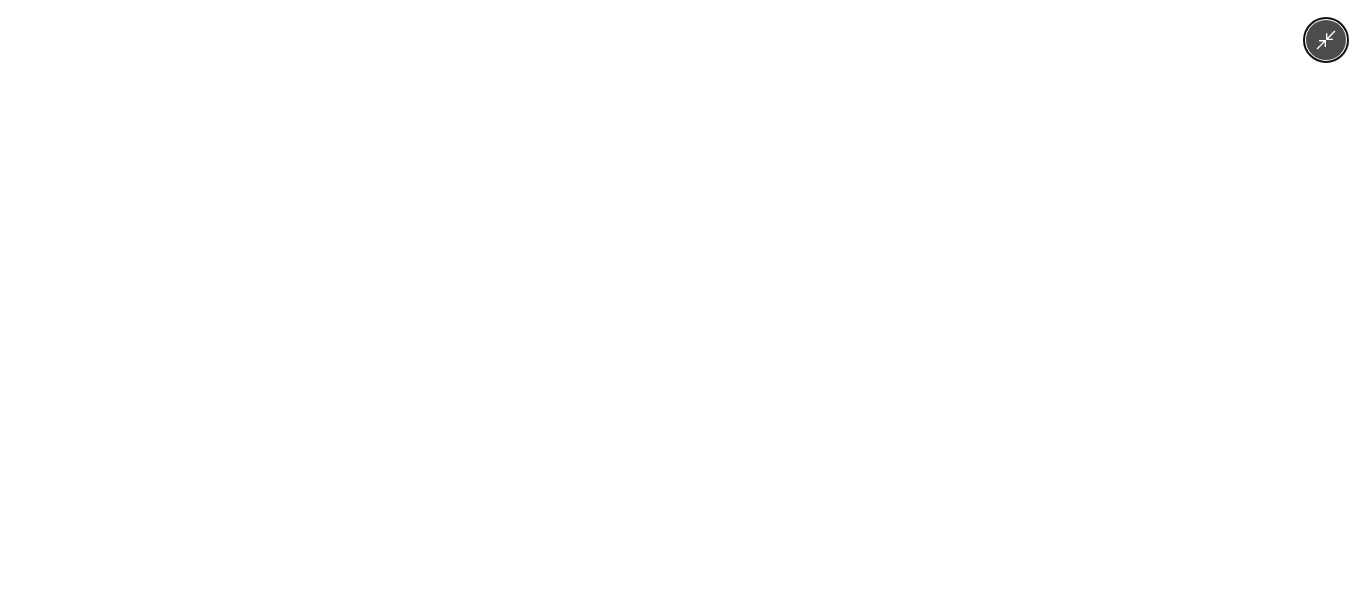 click at bounding box center (683, 299) 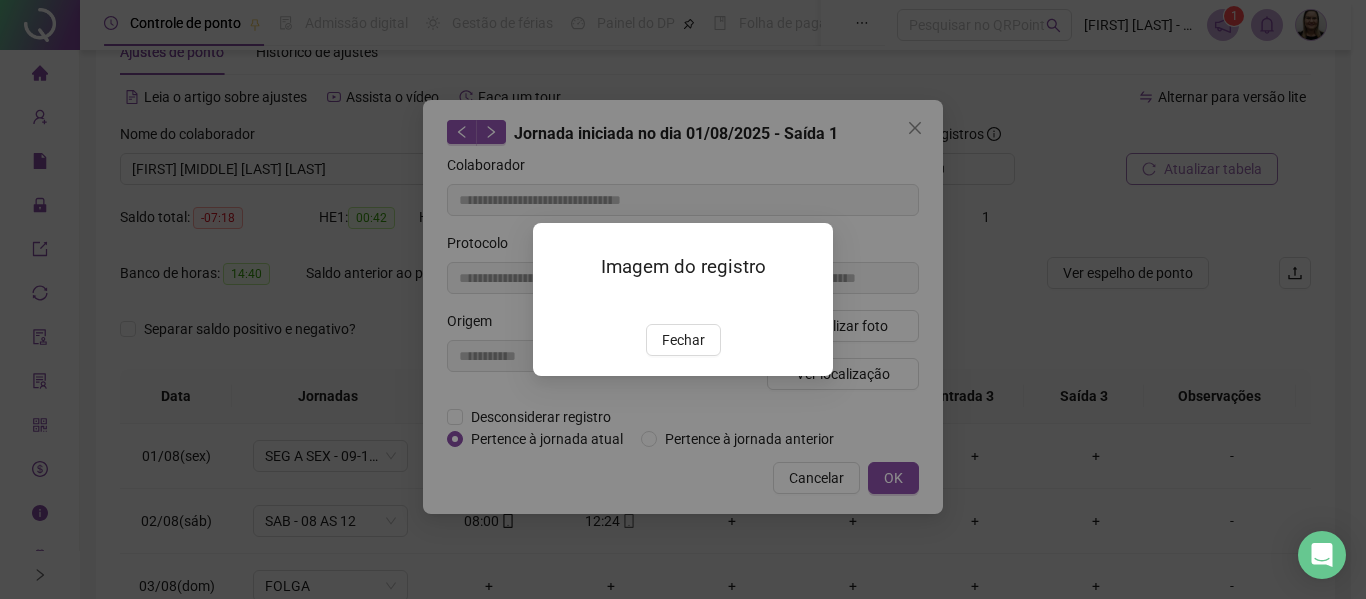 click on "Fechar" at bounding box center (683, 340) 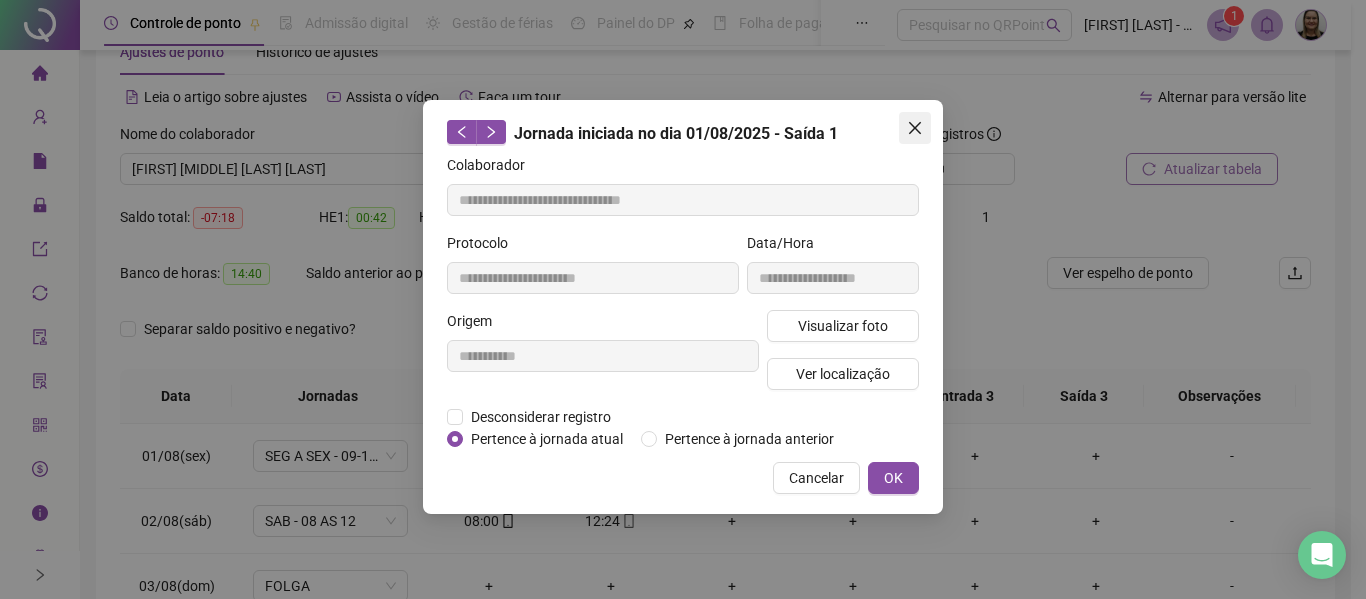 click 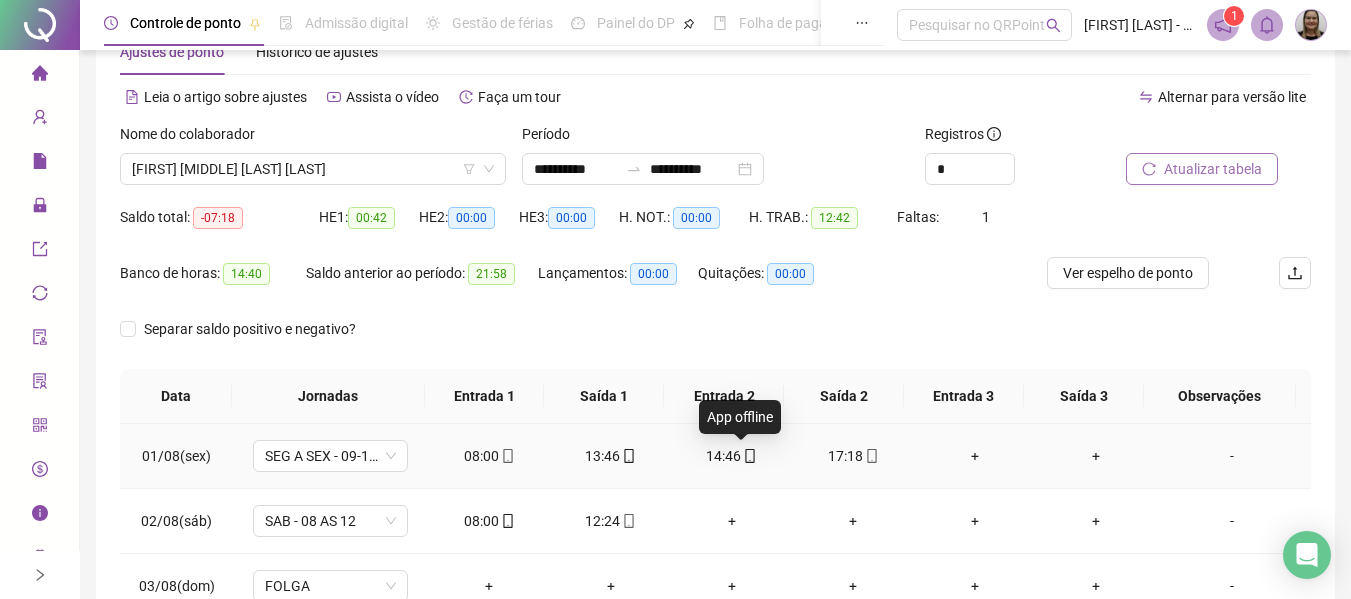 click 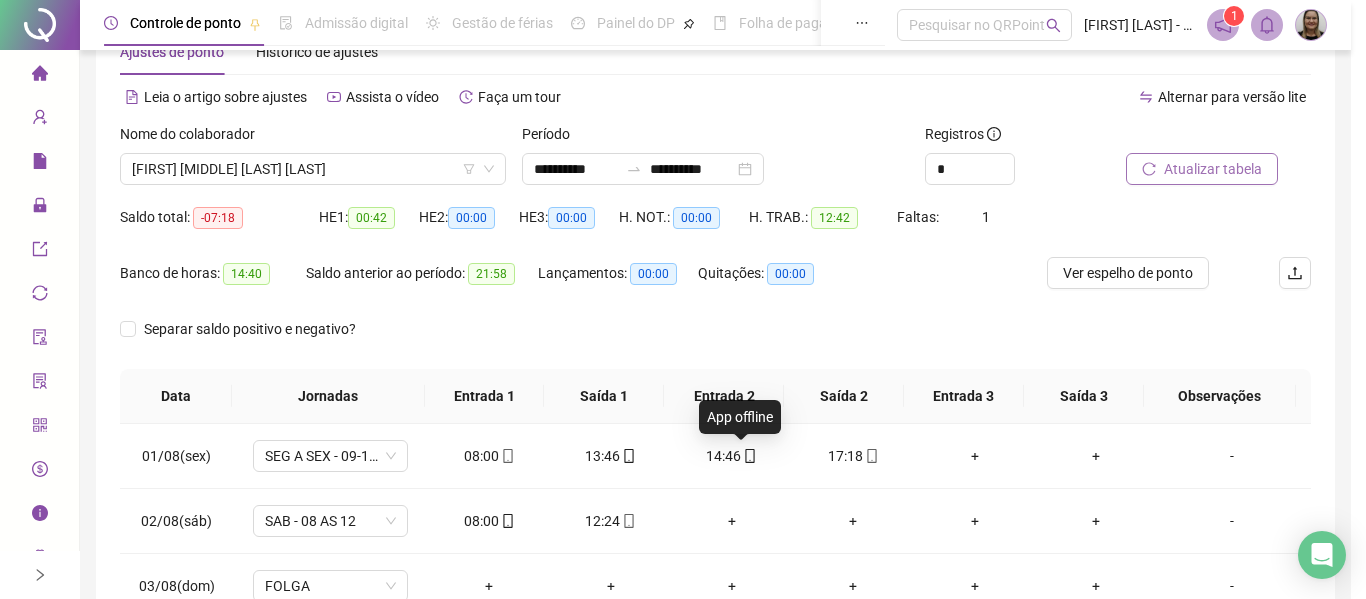 type on "**********" 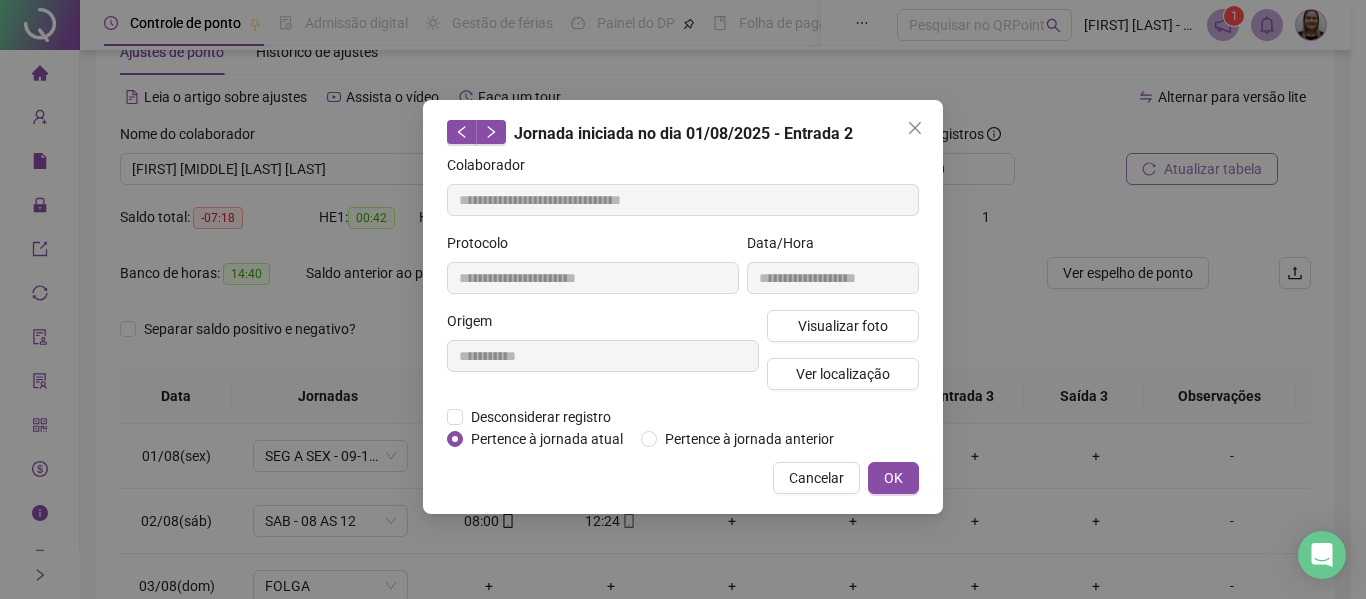 click on "**********" at bounding box center (833, 271) 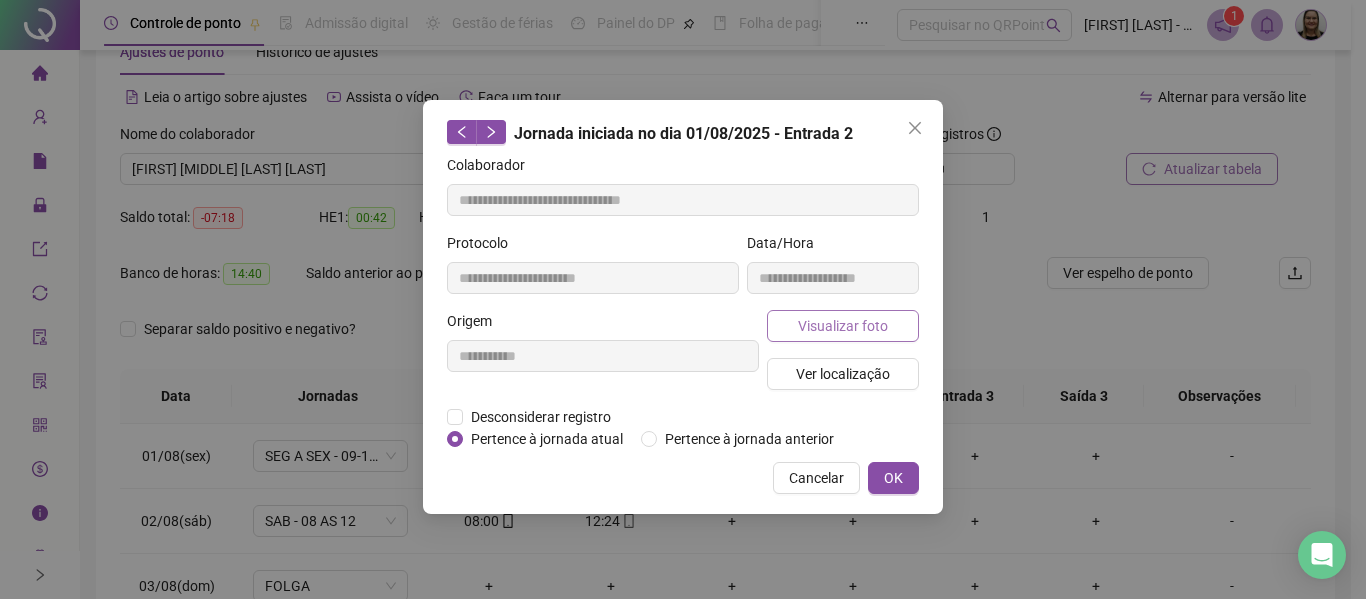 click on "Visualizar foto" at bounding box center (843, 326) 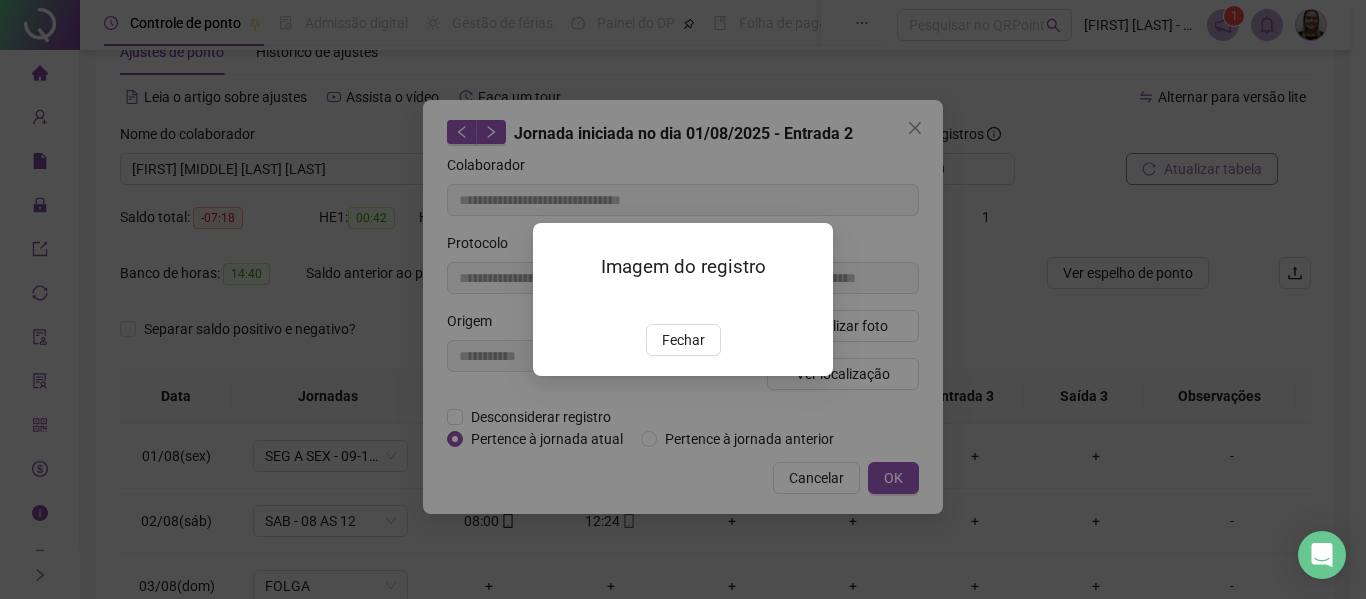 drag, startPoint x: 699, startPoint y: 439, endPoint x: 711, endPoint y: 436, distance: 12.369317 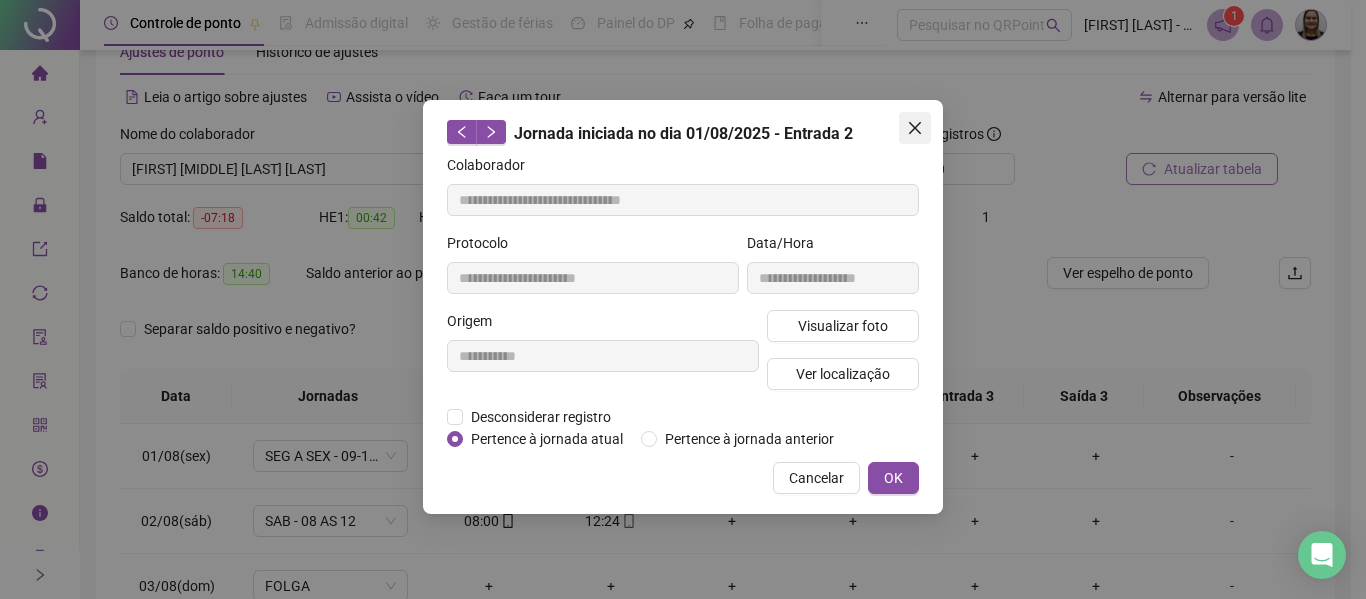 click 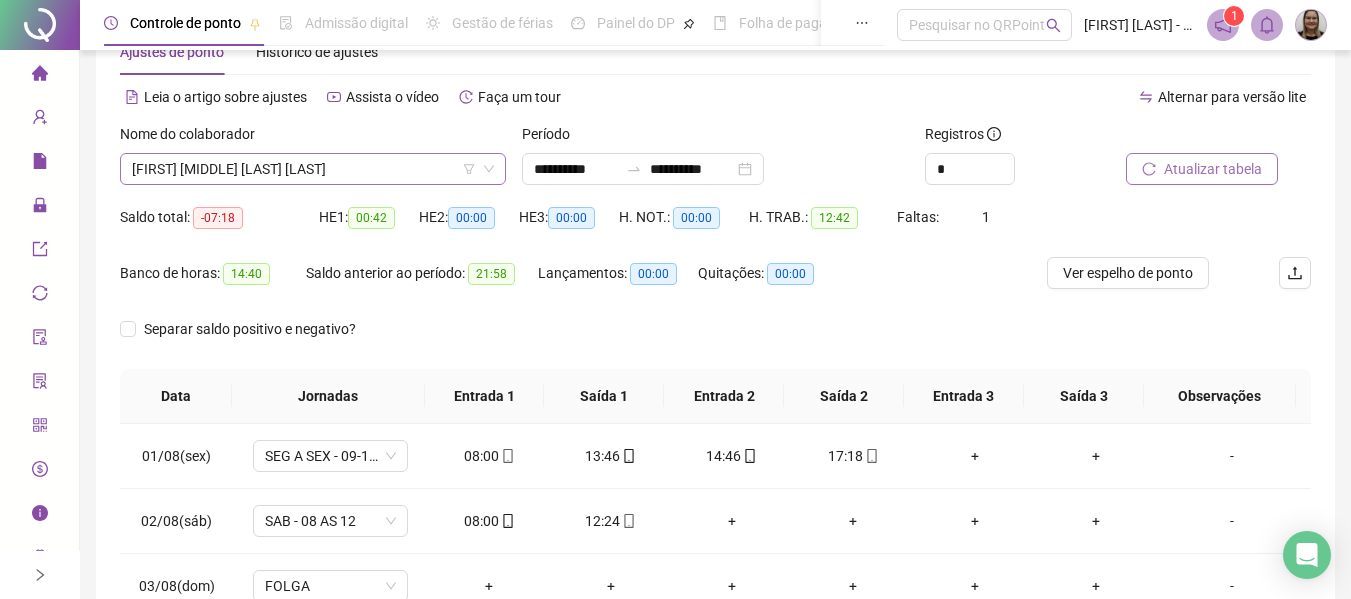 click on "[FIRST] [MIDDLE] [LAST] [LAST]" at bounding box center (313, 169) 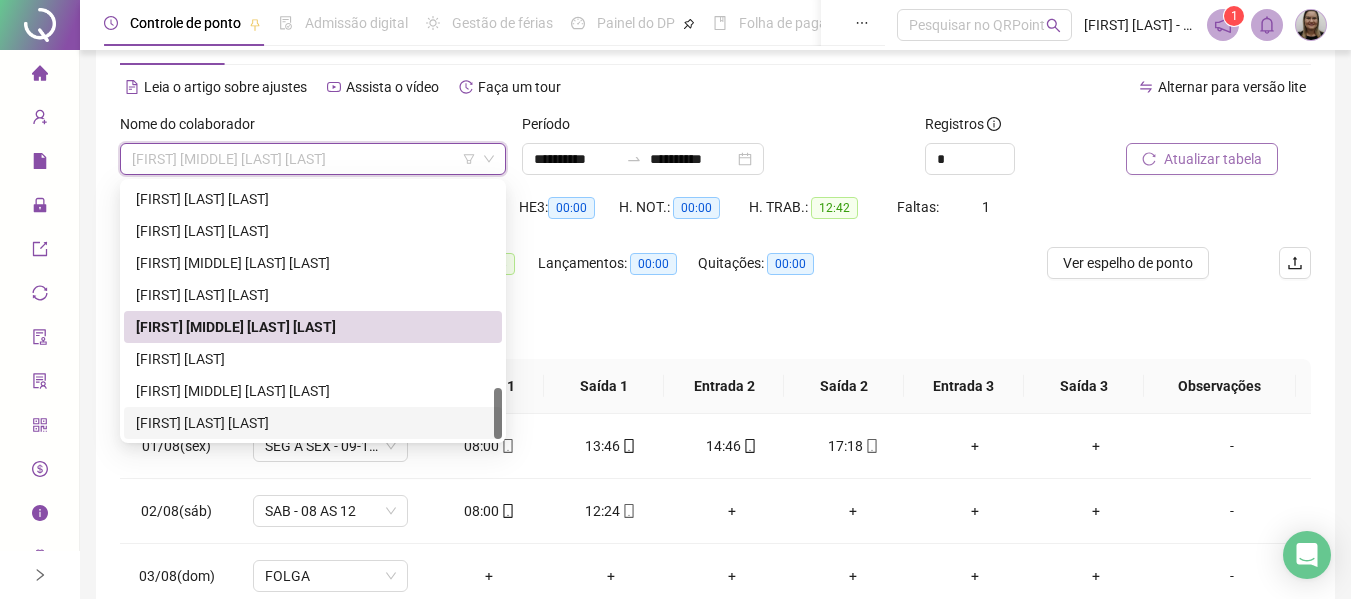 scroll, scrollTop: 56, scrollLeft: 0, axis: vertical 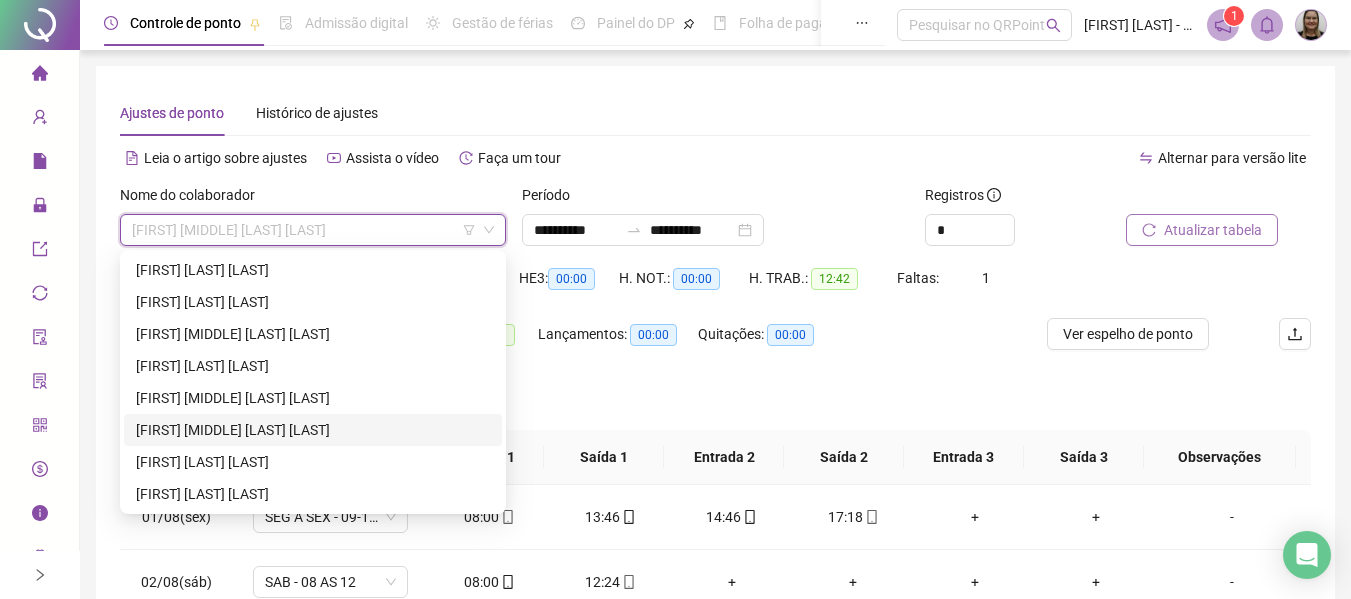 click on "[FIRST] [MIDDLE] [LAST] [LAST]" at bounding box center [313, 430] 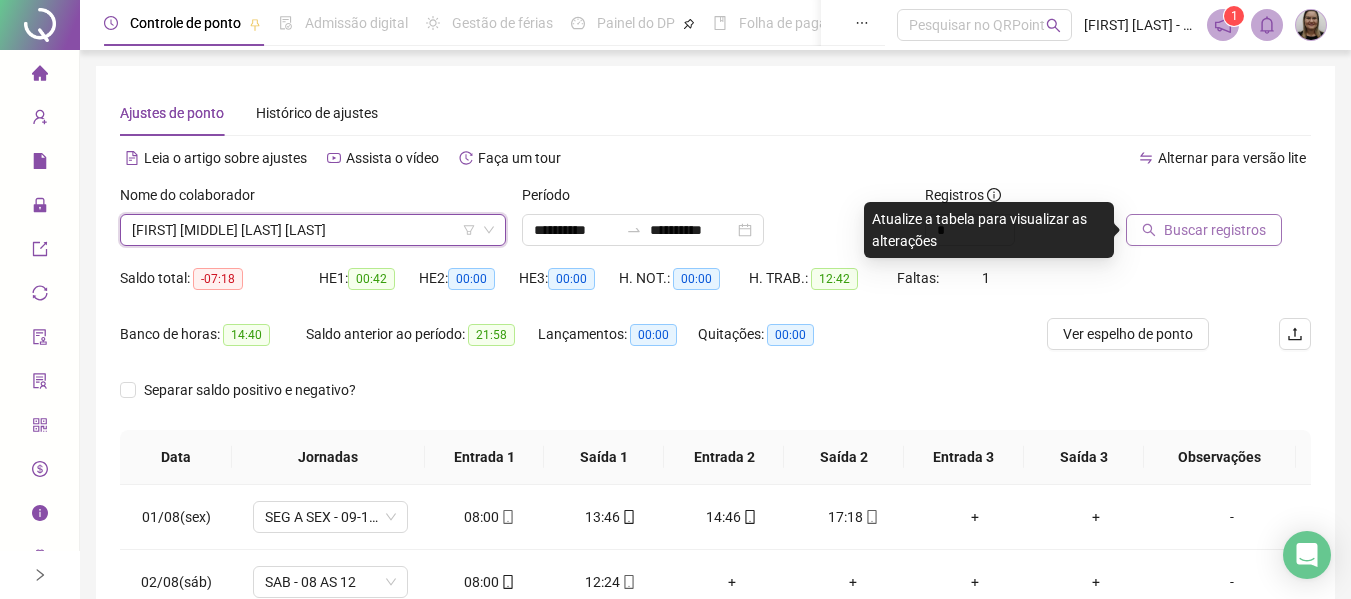 click on "Buscar registros" at bounding box center (1215, 230) 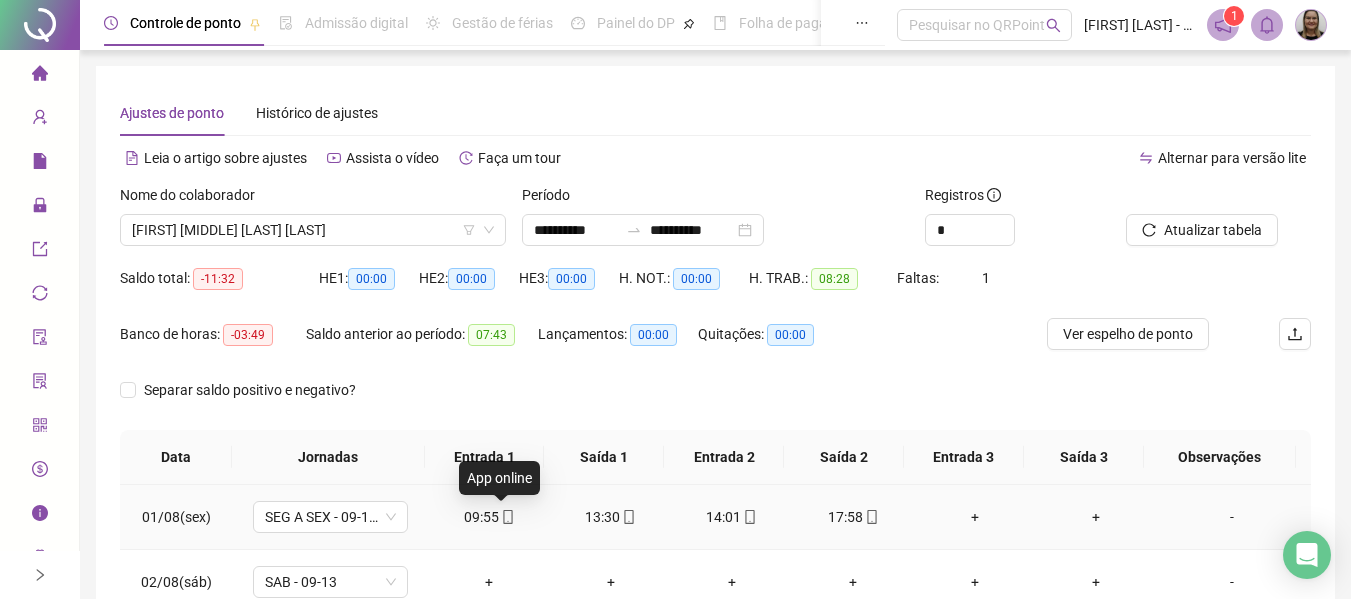 click 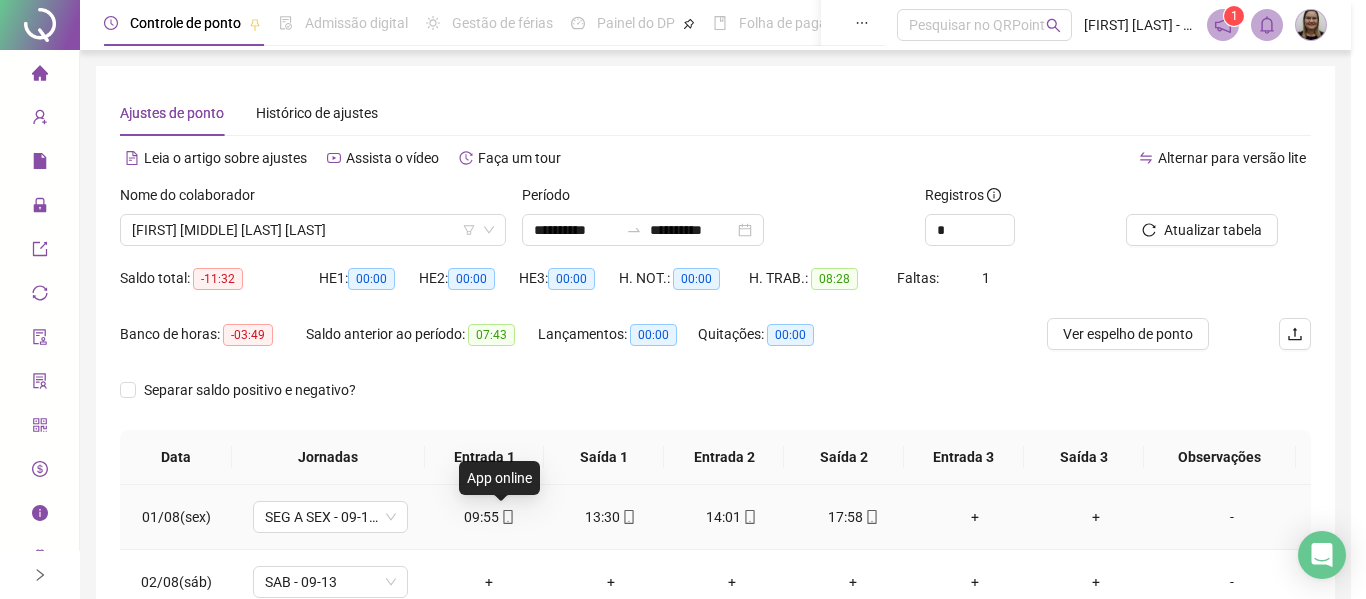 type on "**********" 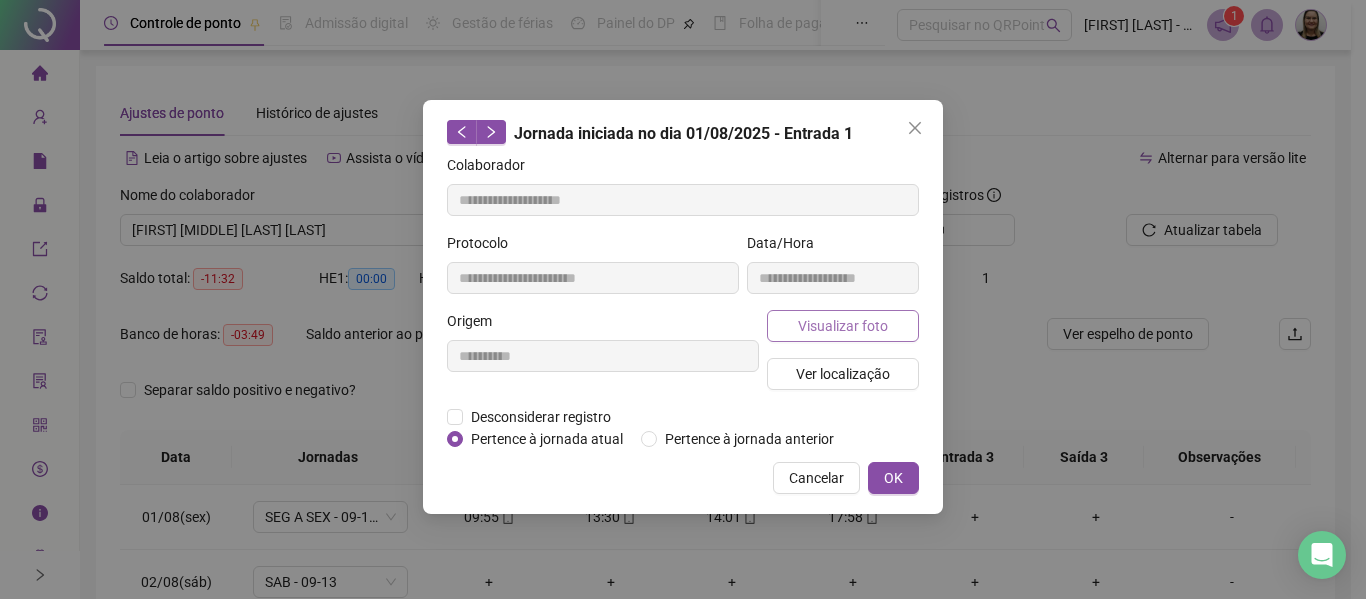 click on "Visualizar foto" at bounding box center [843, 326] 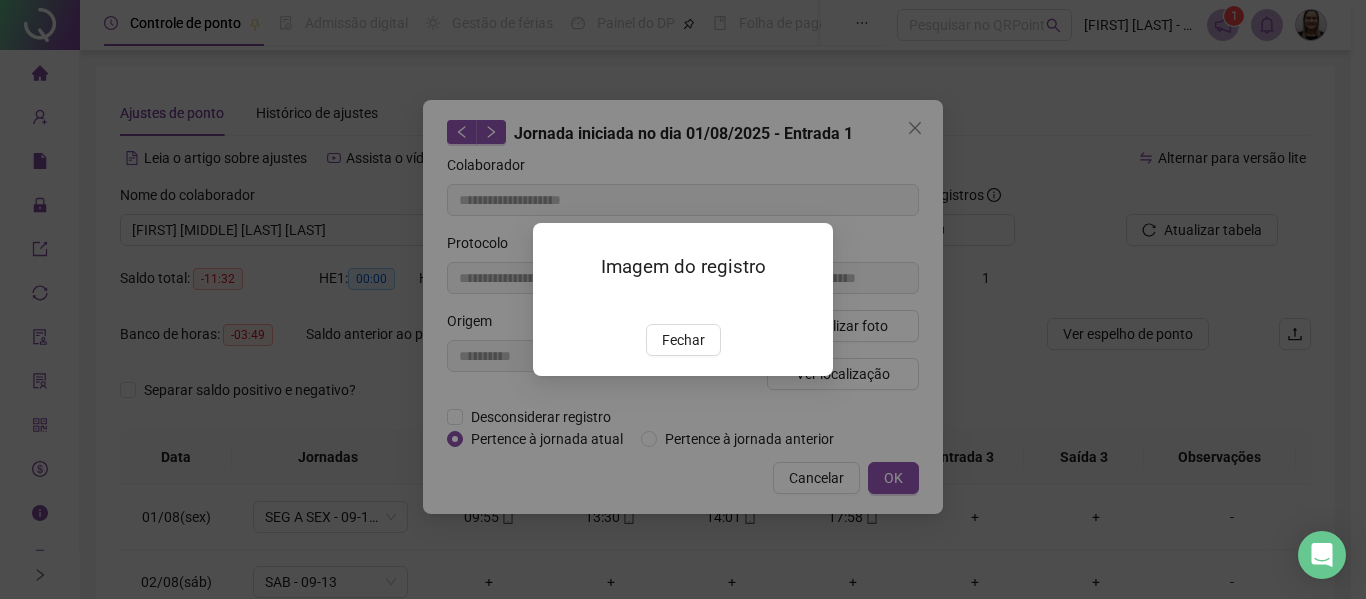 drag, startPoint x: 676, startPoint y: 319, endPoint x: 643, endPoint y: 327, distance: 33.955853 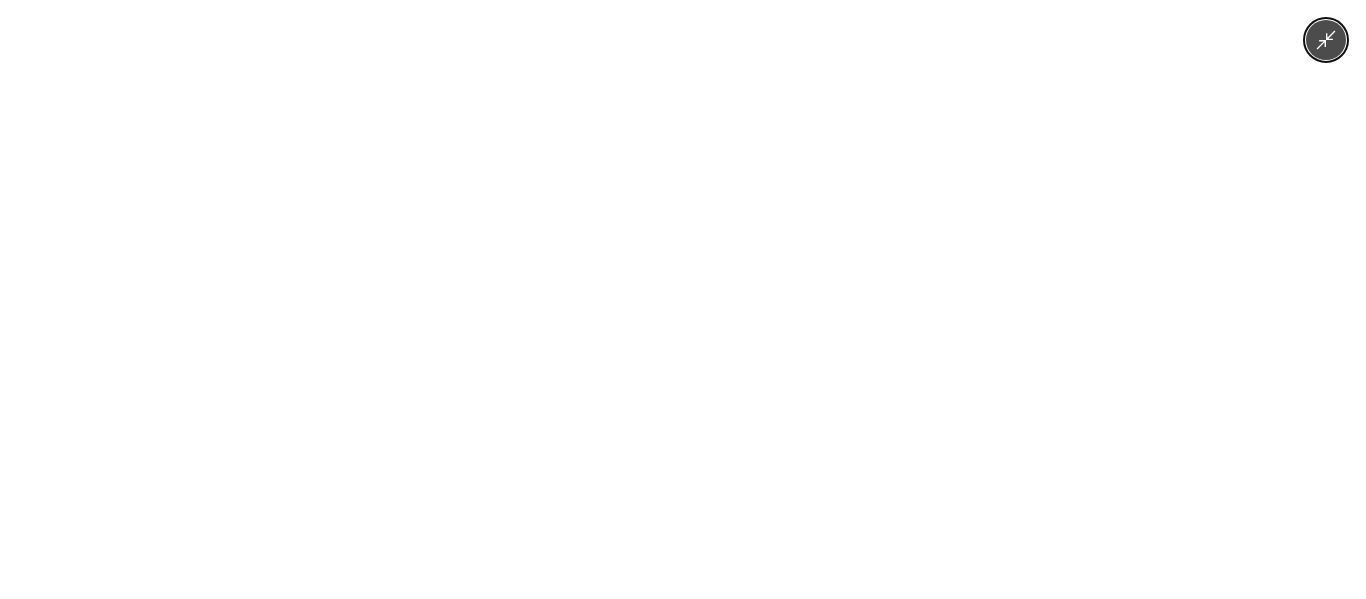 click at bounding box center (683, 299) 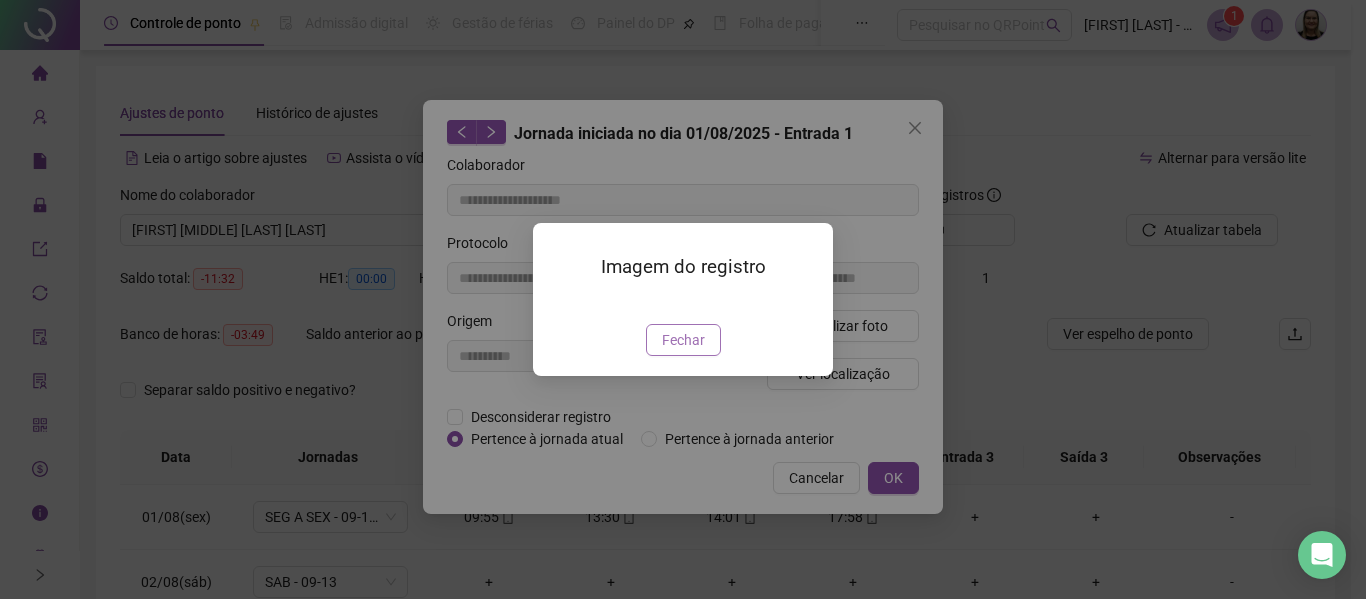 click on "Fechar" at bounding box center [683, 340] 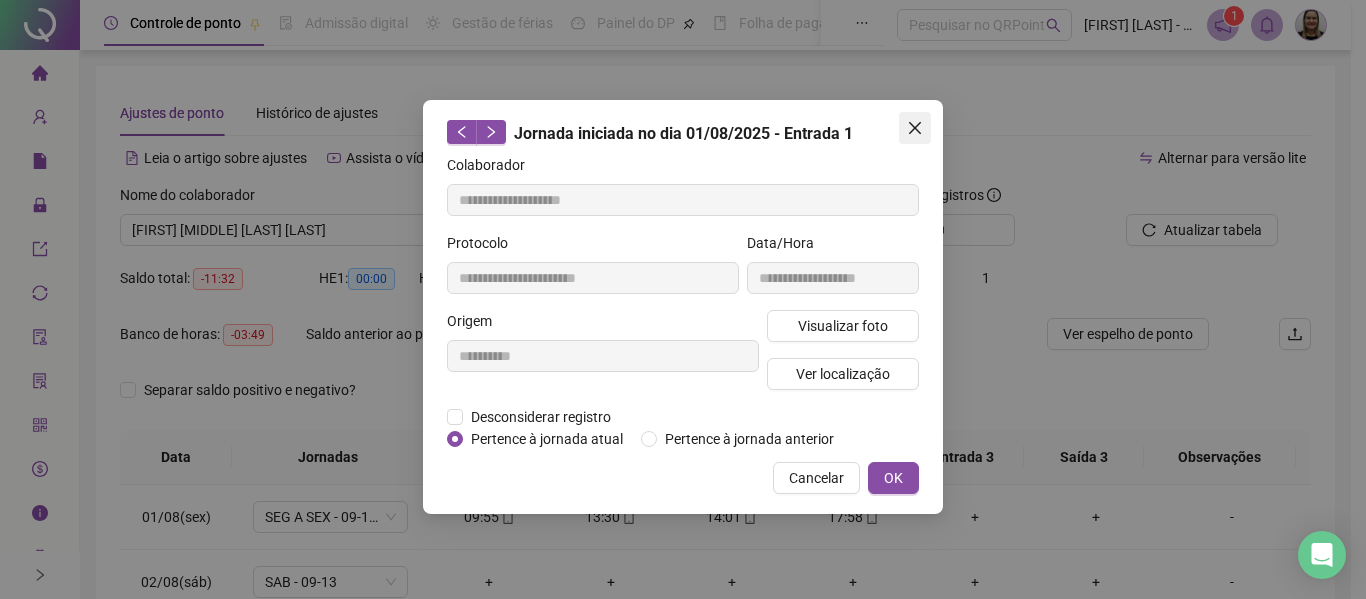 click 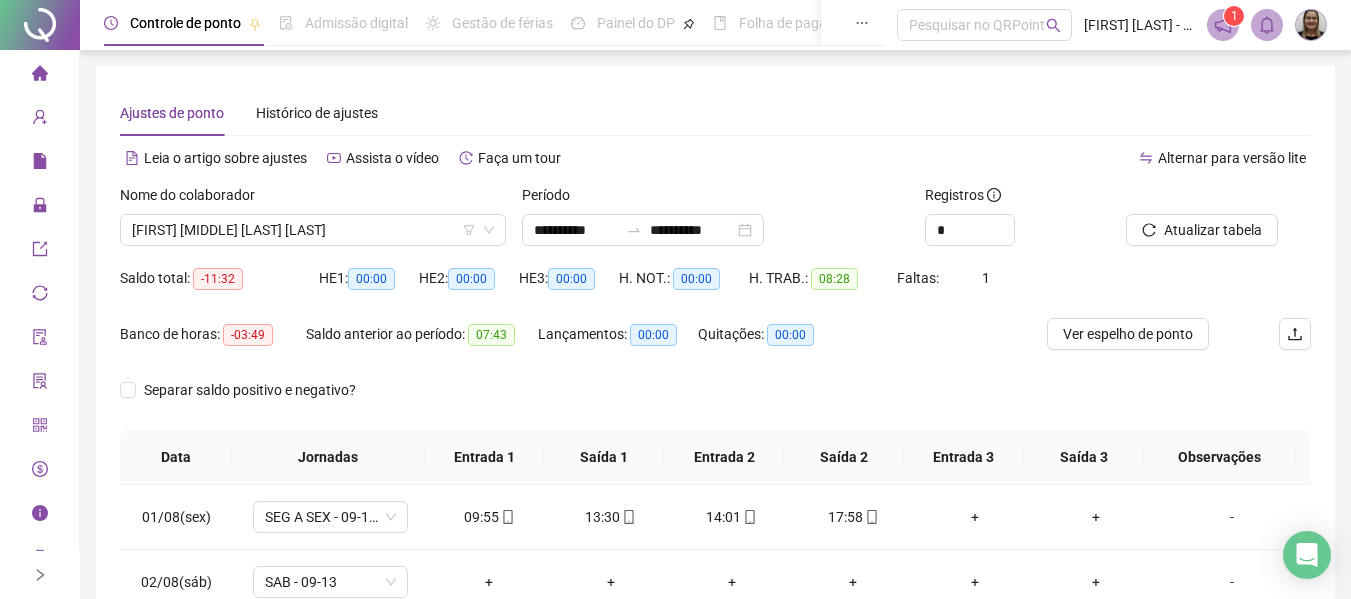 click on "Página inicial" at bounding box center (39, 74) 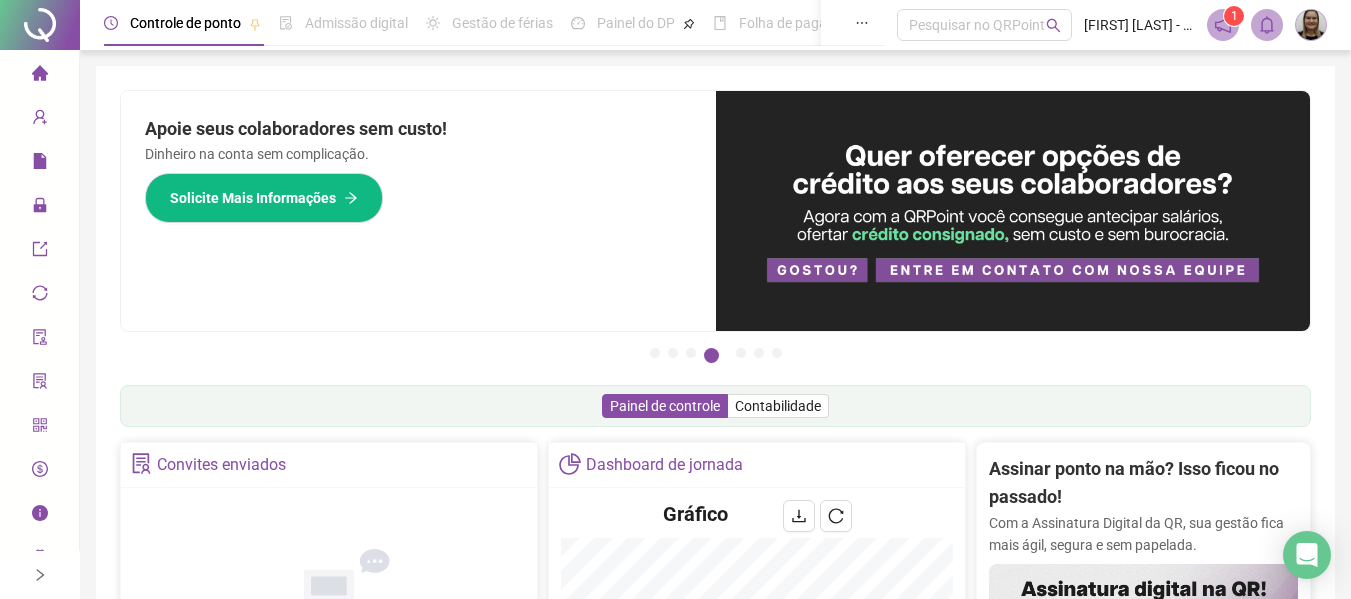 type 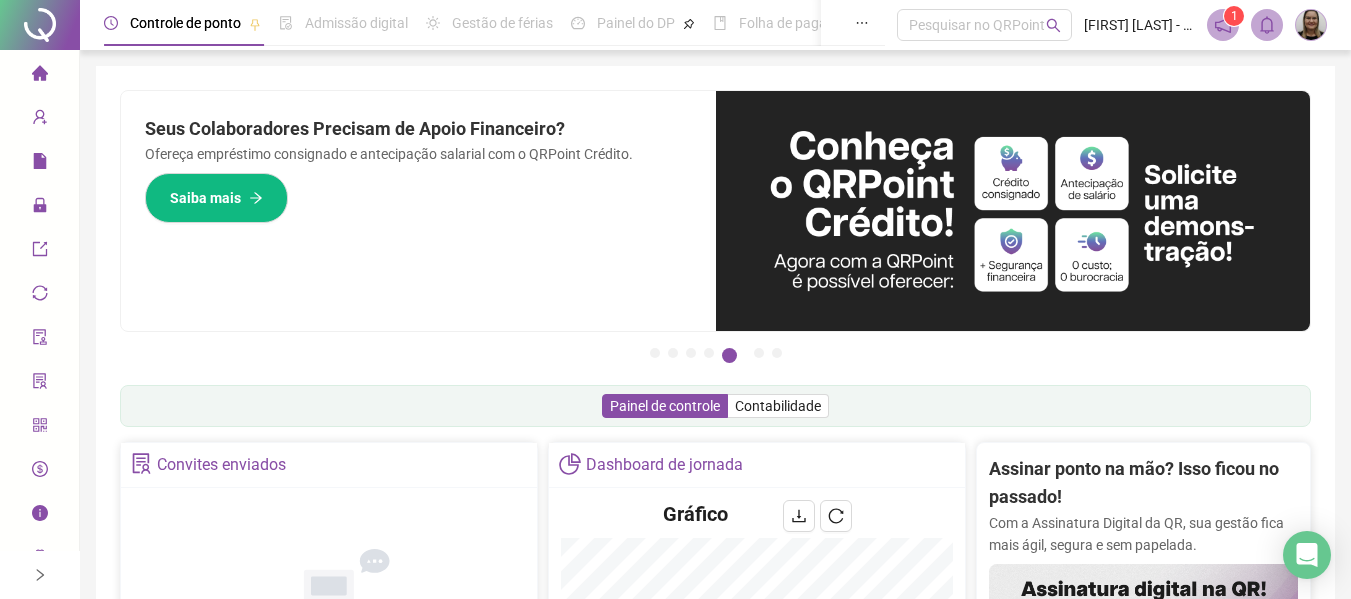 click at bounding box center (40, 76) 